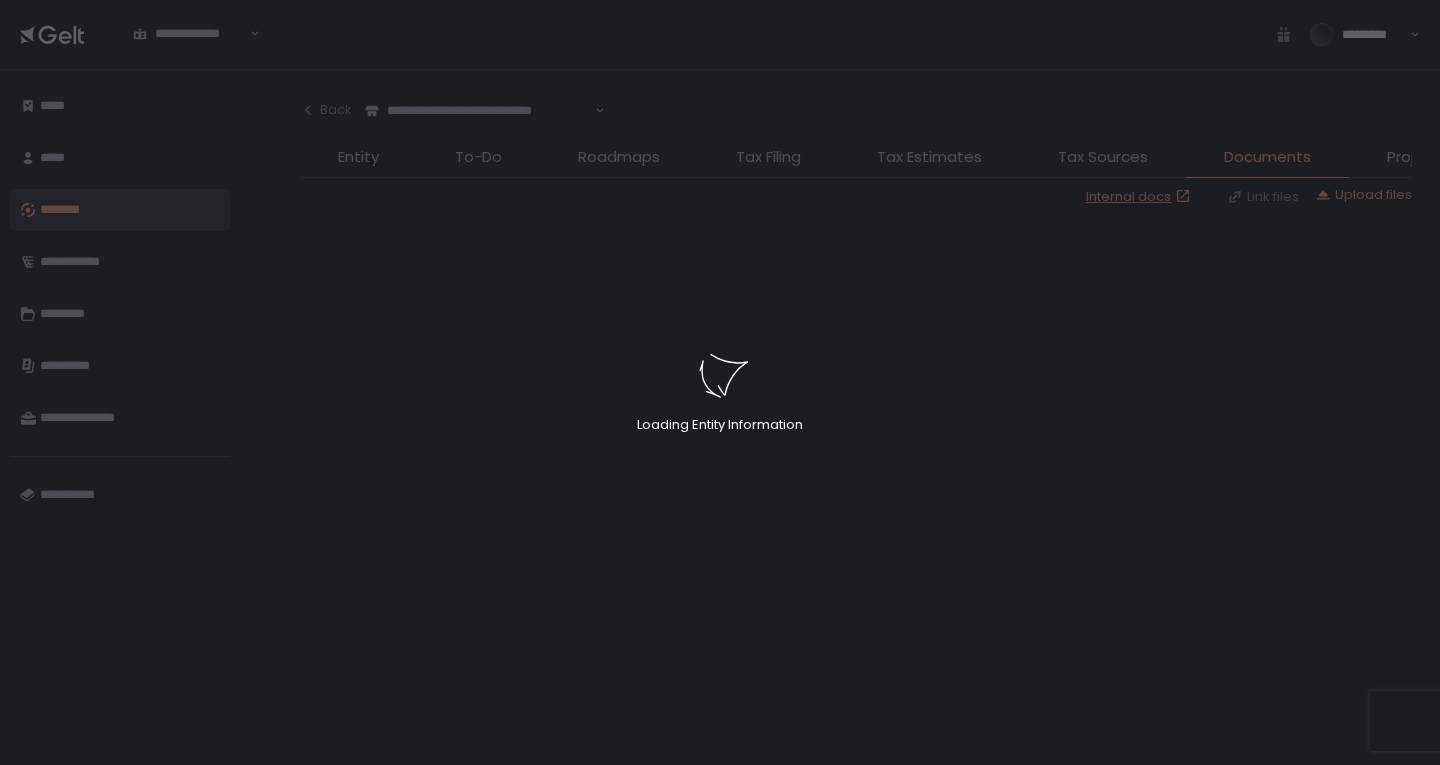 scroll, scrollTop: 0, scrollLeft: 0, axis: both 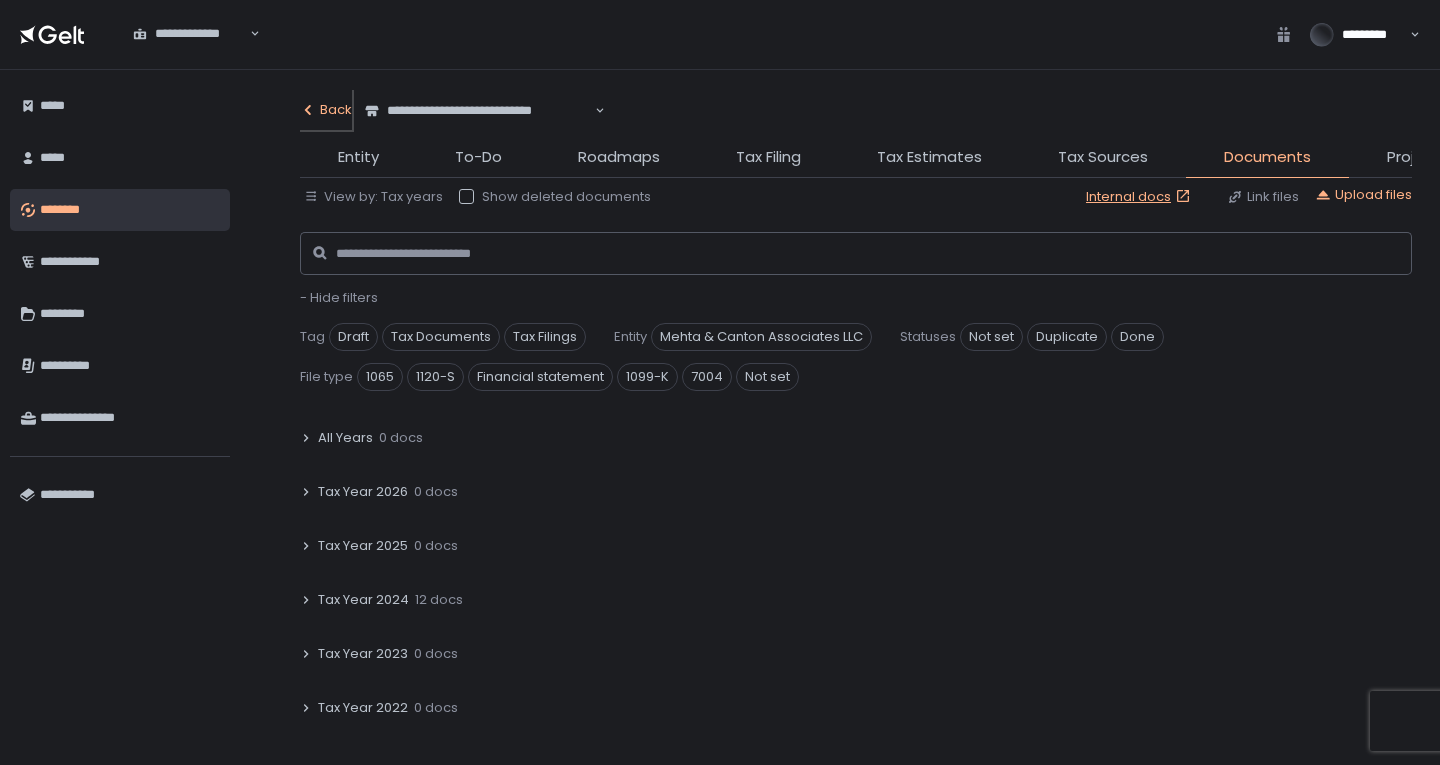 click on "Back" 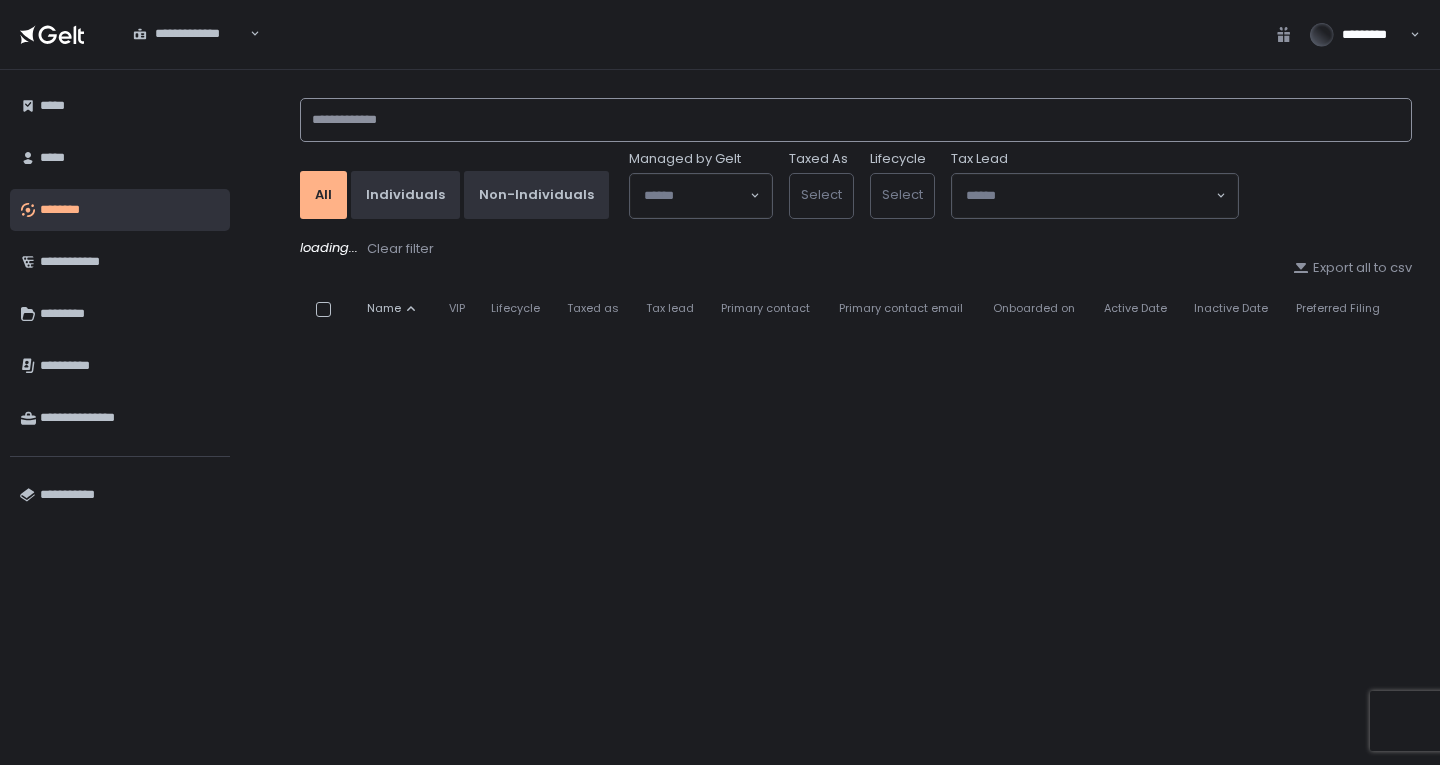 click 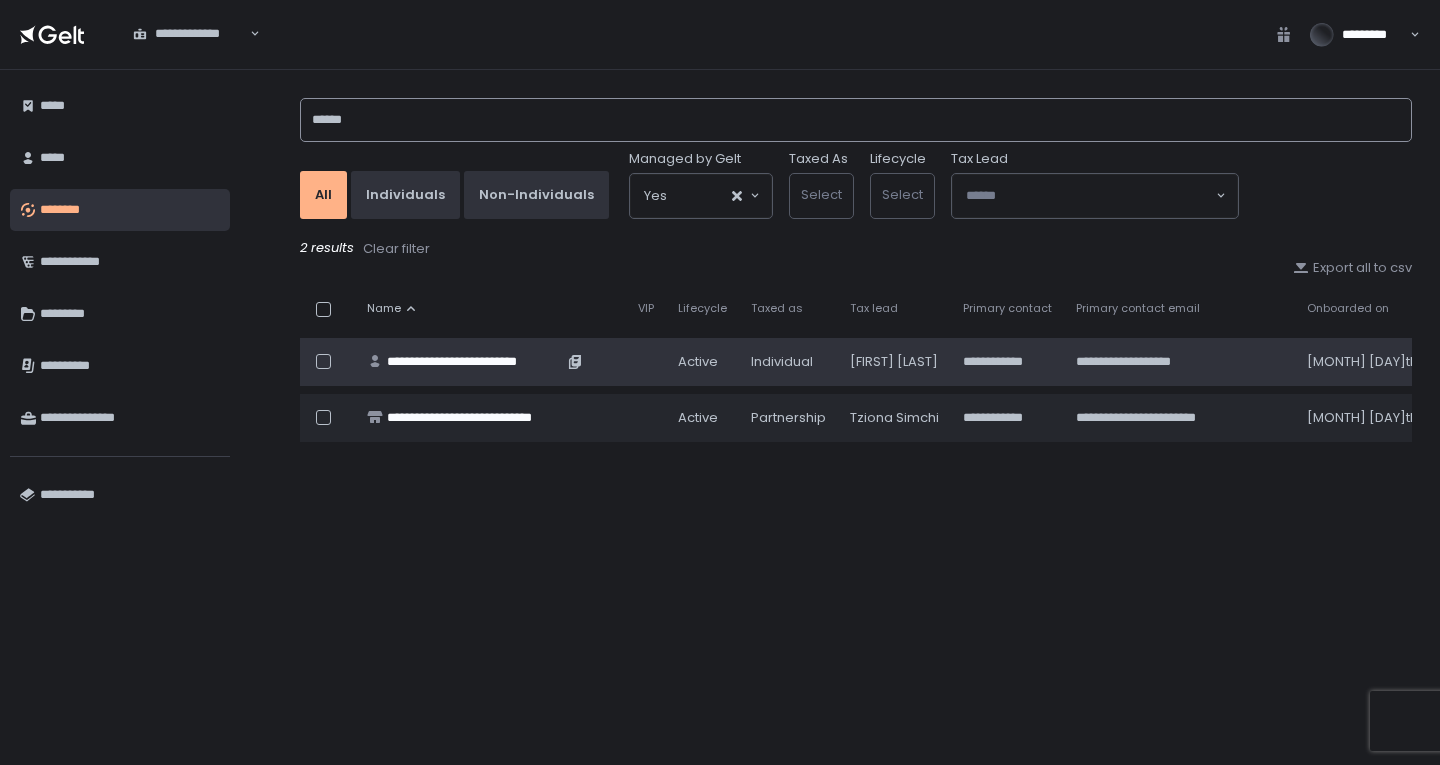 type on "******" 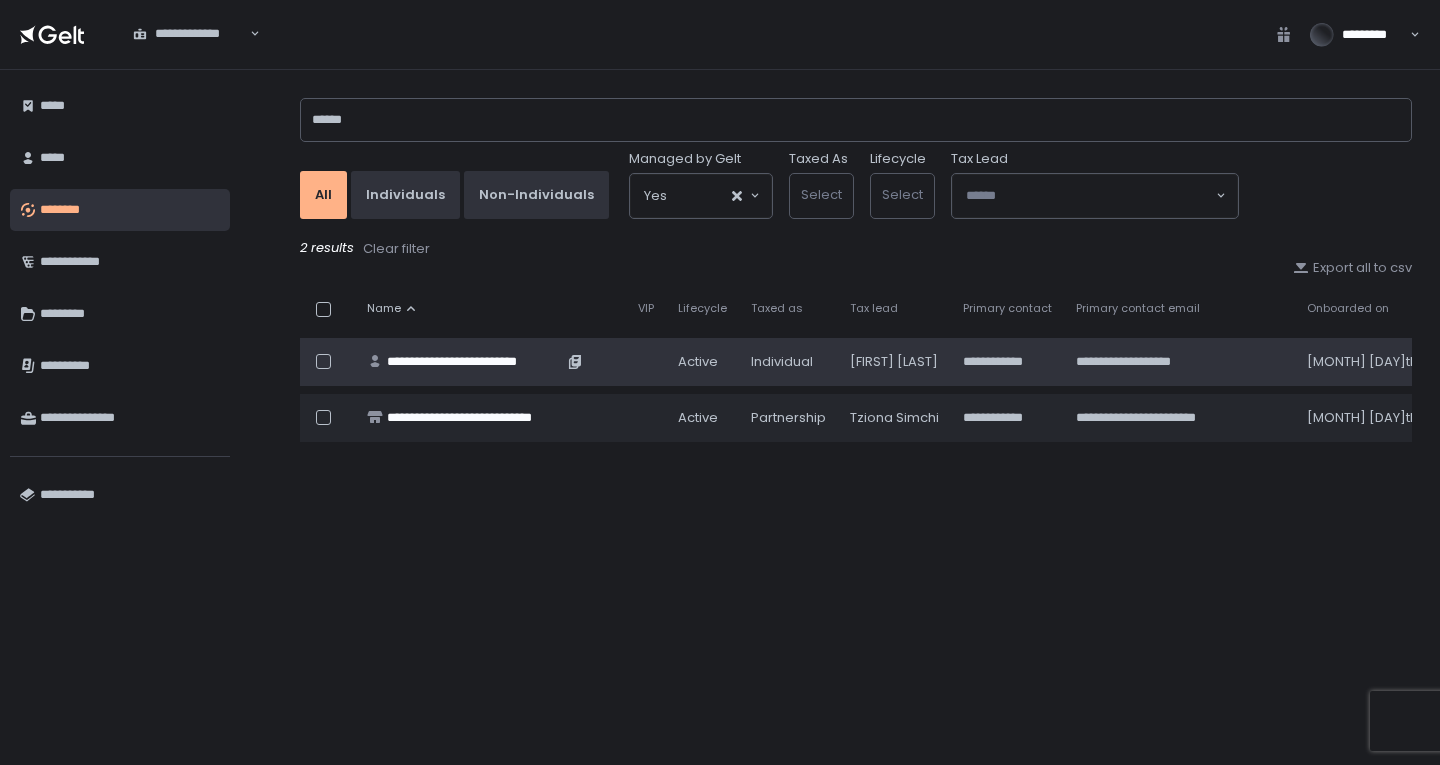 click on "**********" at bounding box center [475, 362] 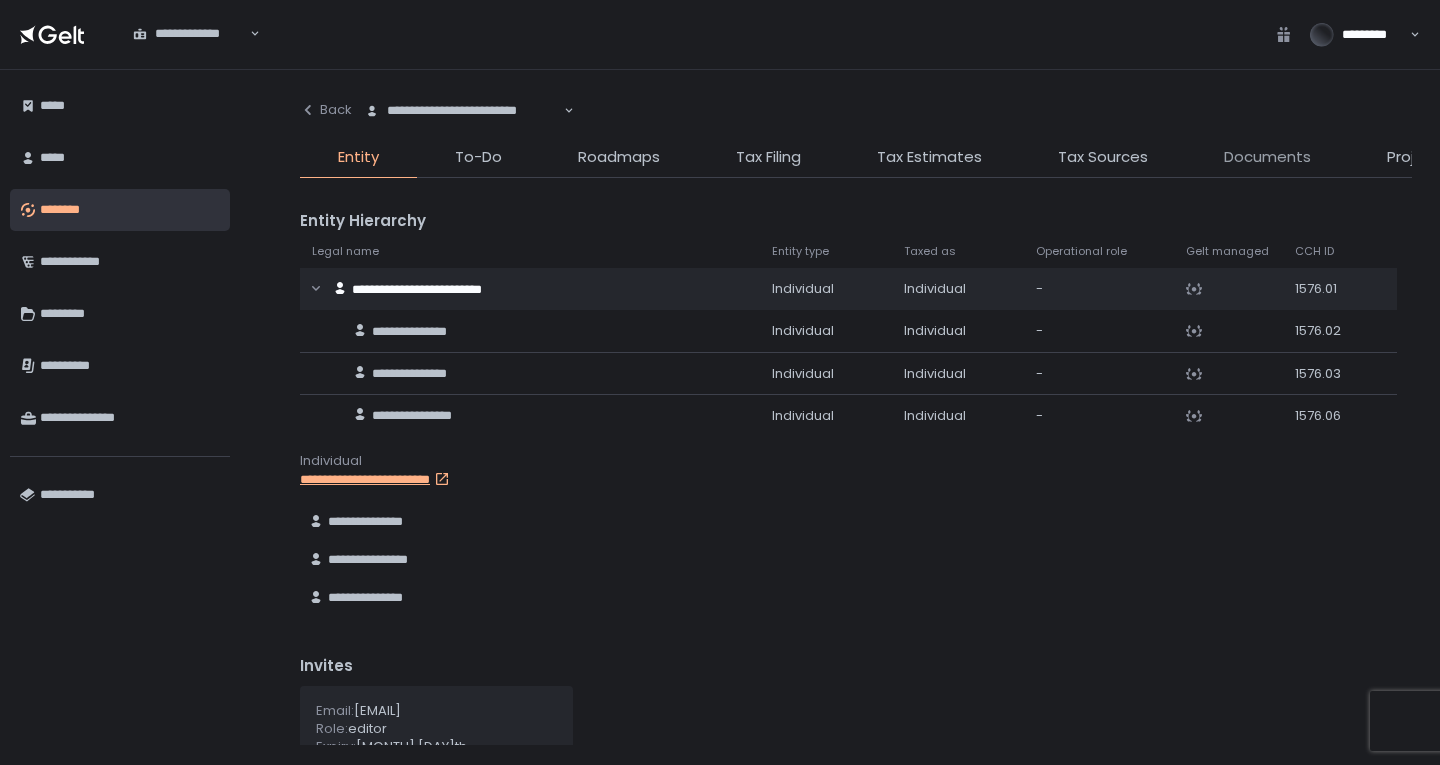 click on "Documents" at bounding box center (1267, 157) 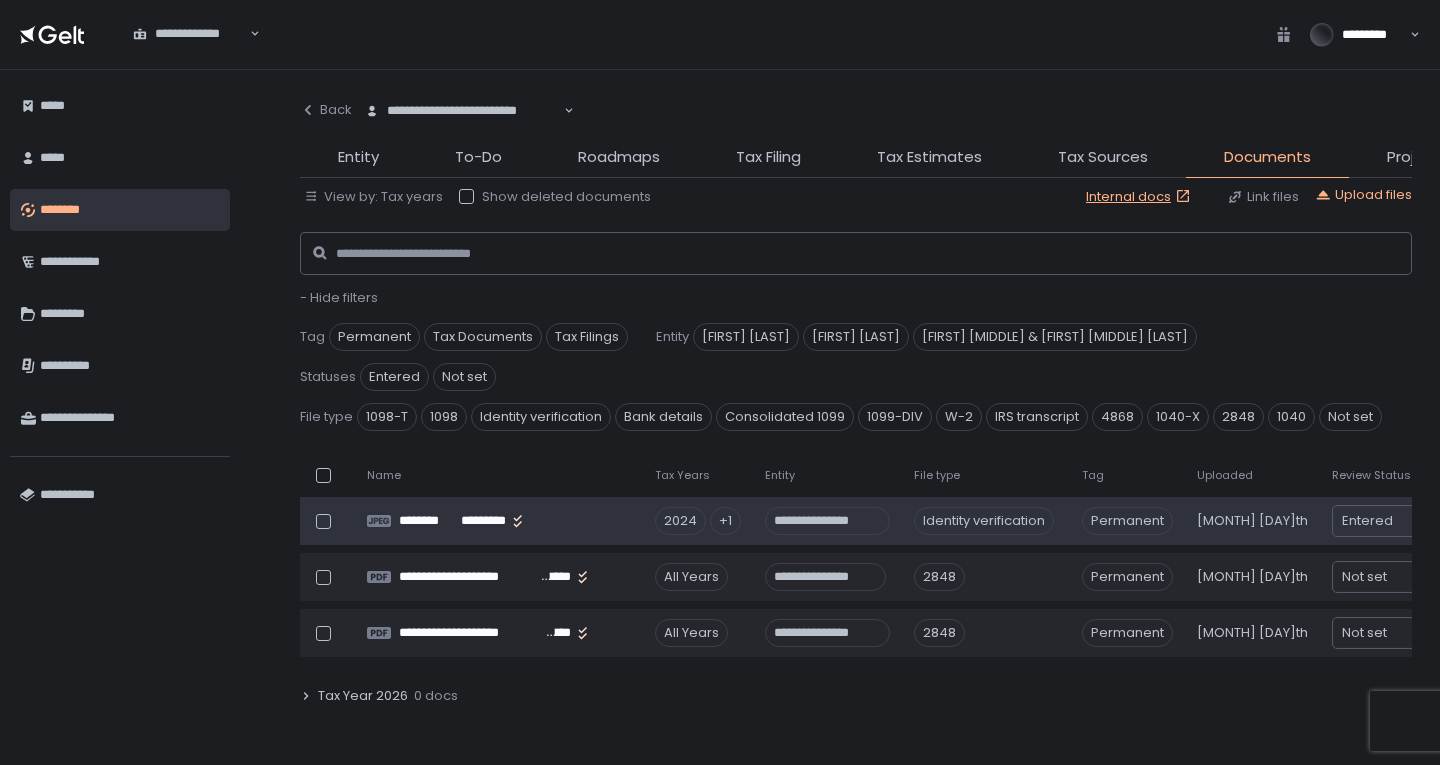 scroll, scrollTop: 200, scrollLeft: 0, axis: vertical 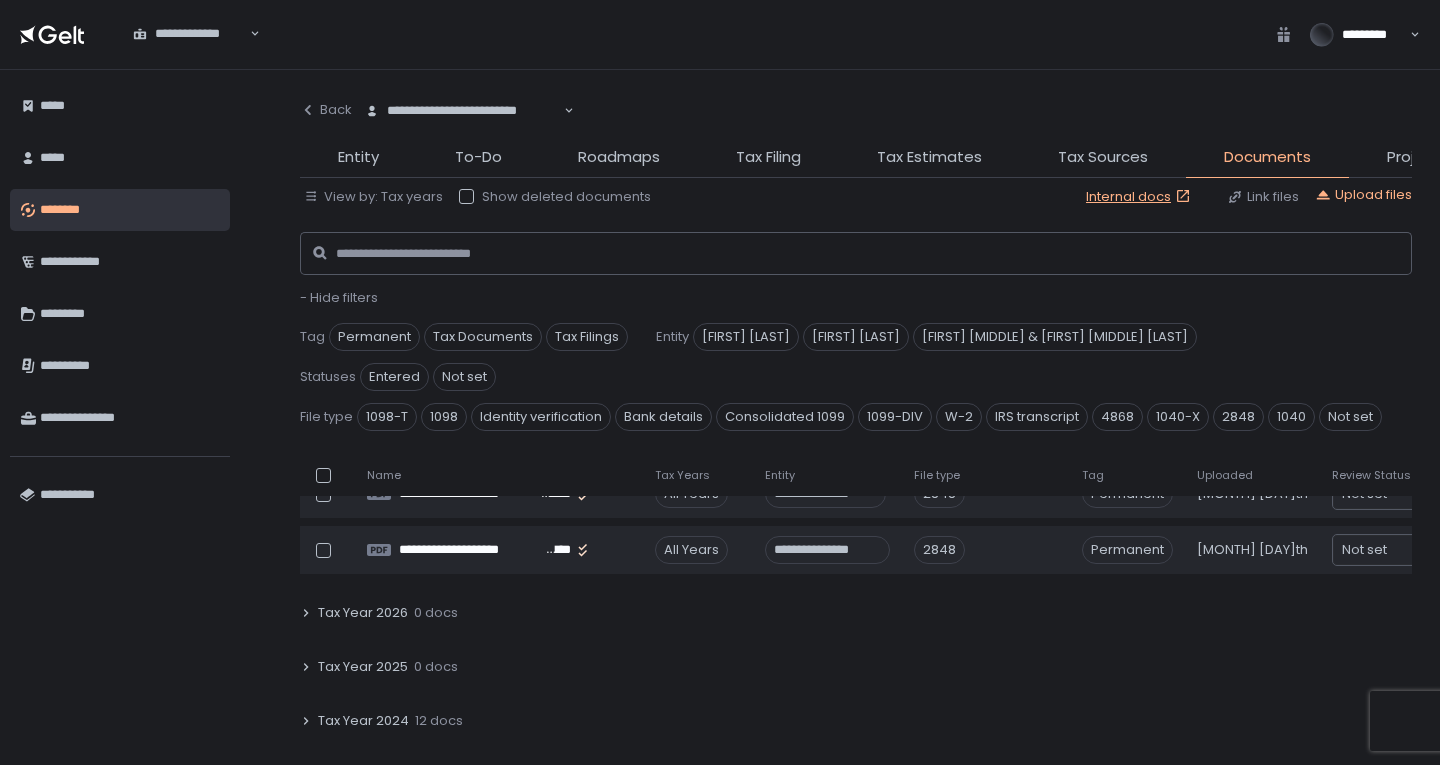 click on "2 docs" 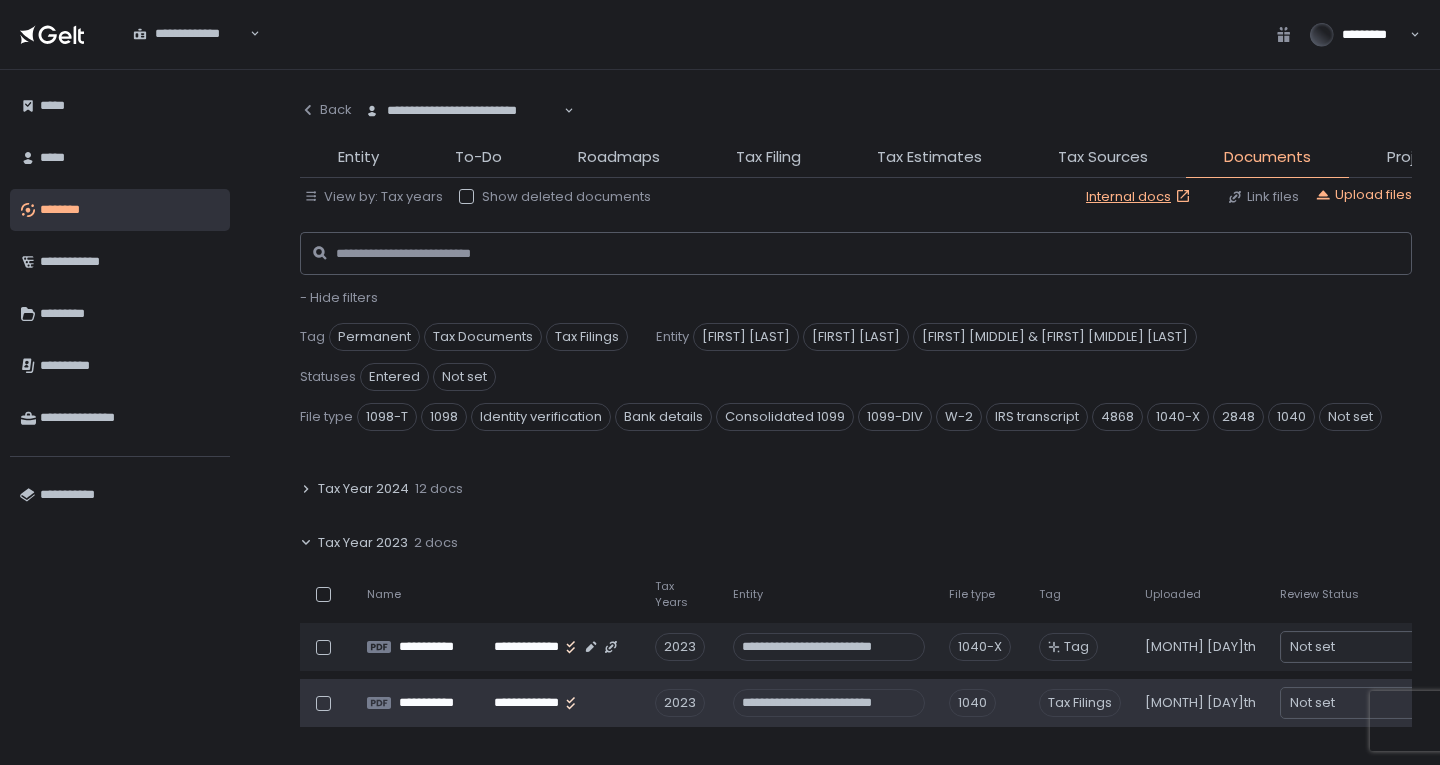 scroll, scrollTop: 500, scrollLeft: 0, axis: vertical 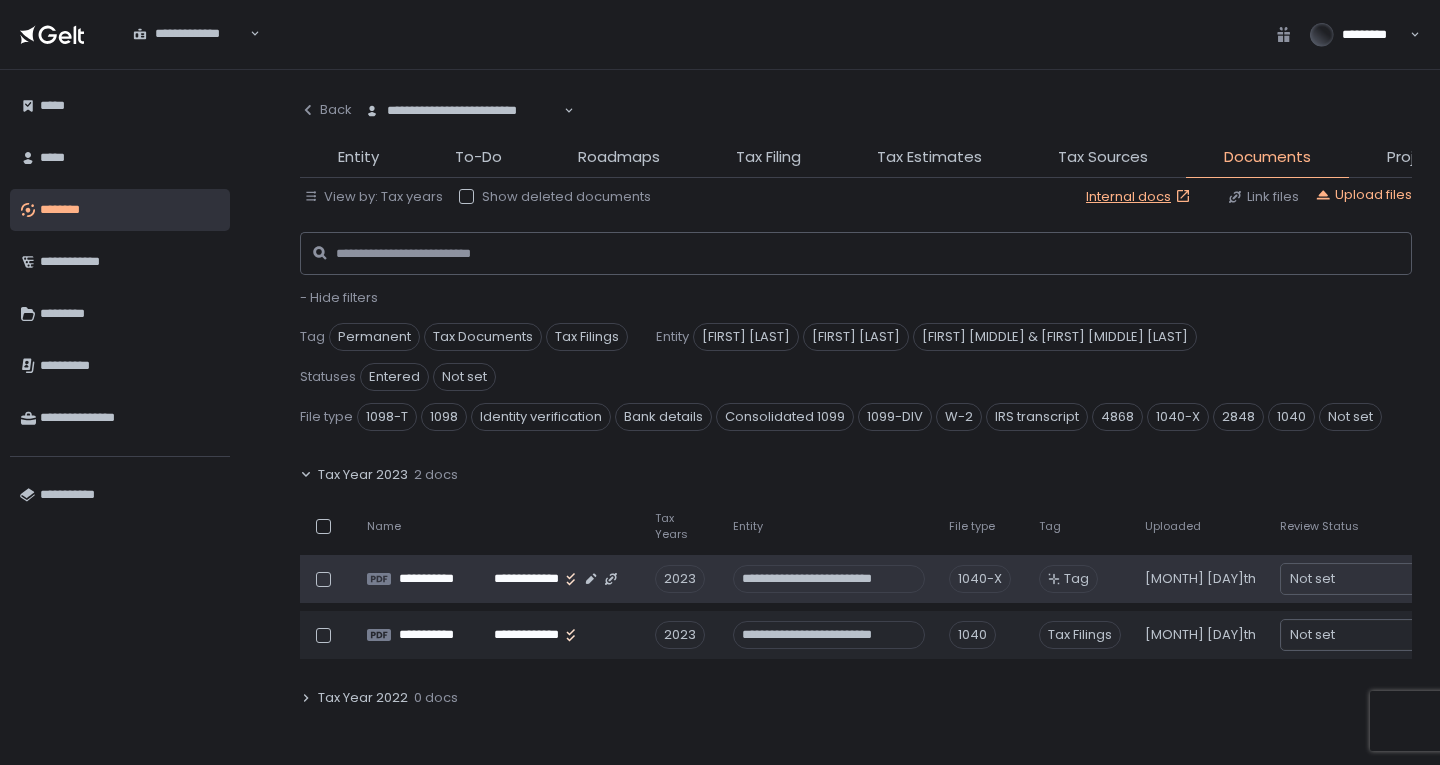 click on "**********" 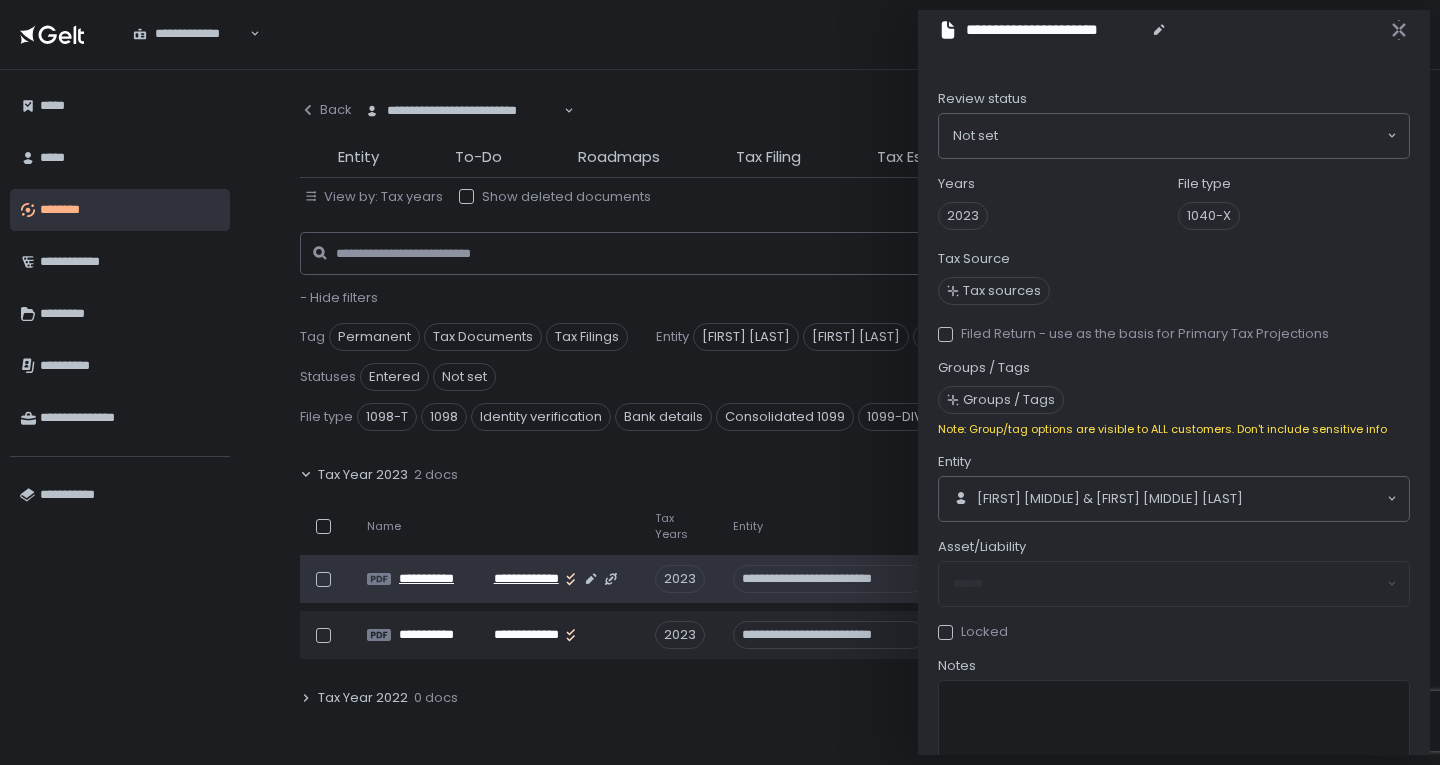 click on "**********" at bounding box center [521, 579] 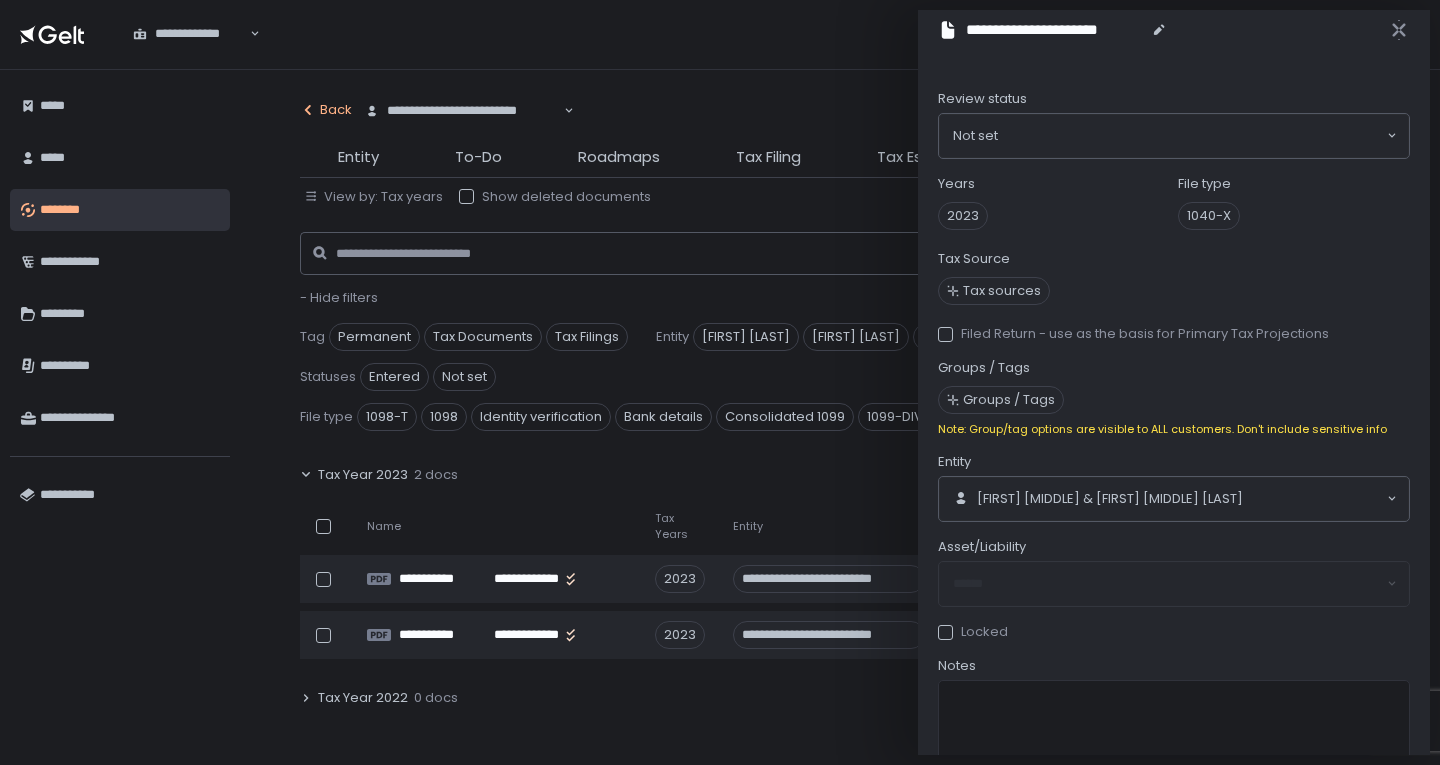 click 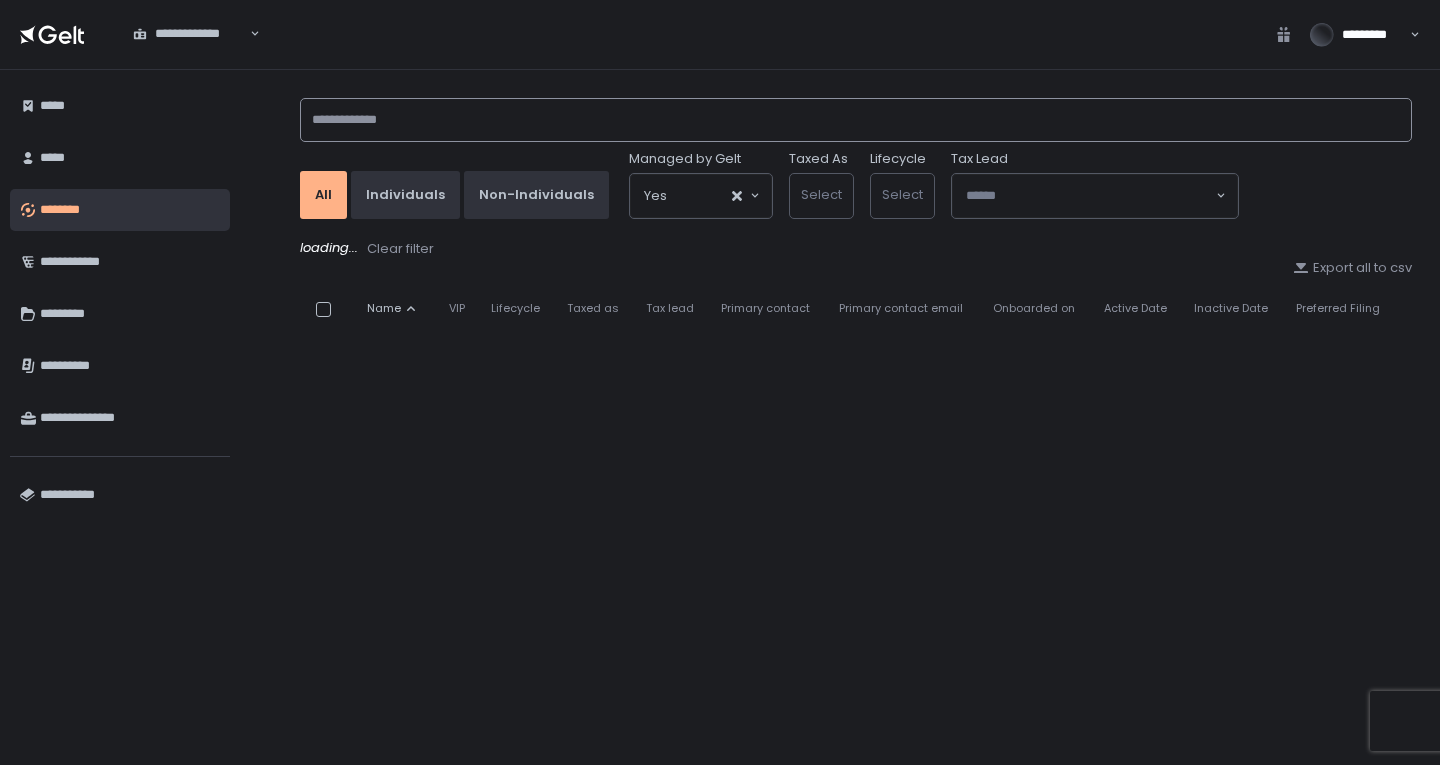 click 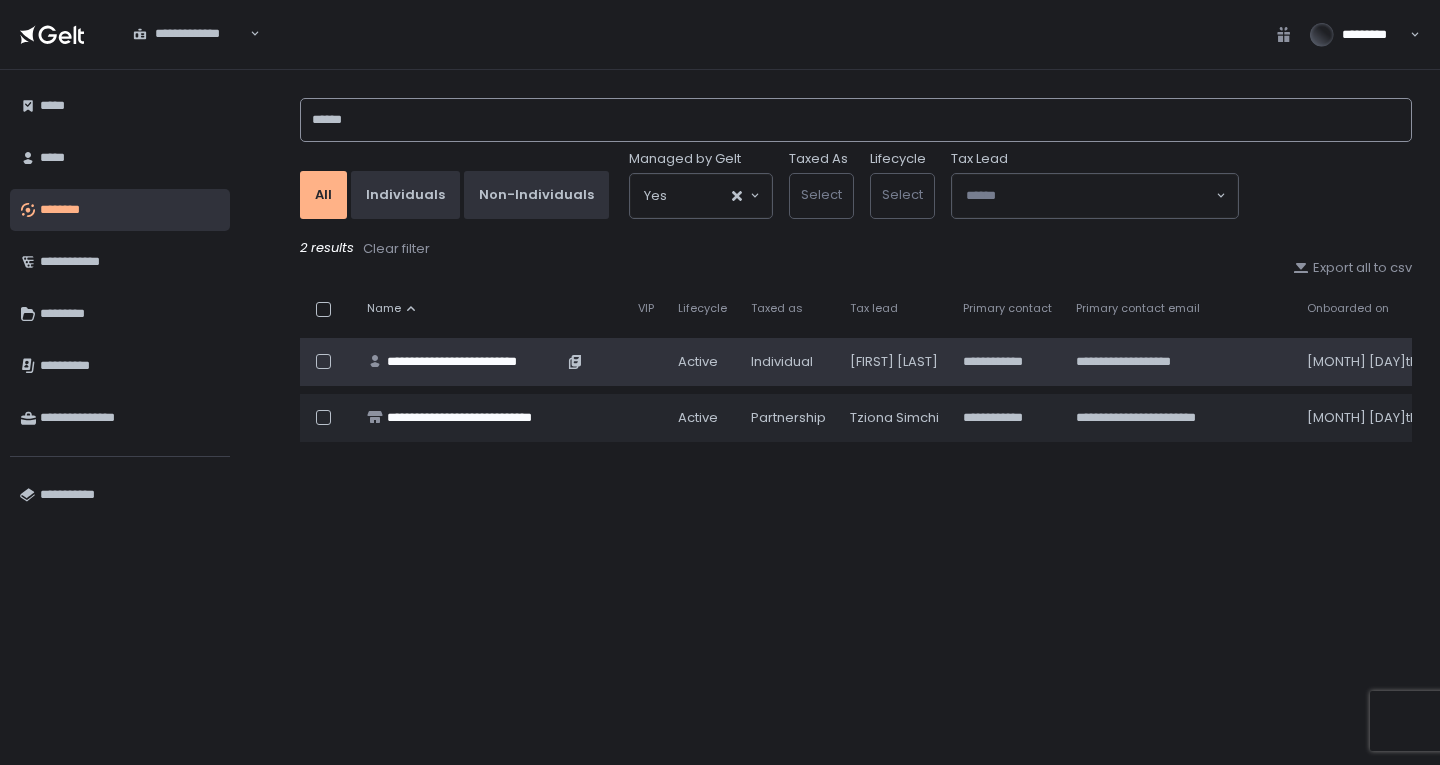 type on "******" 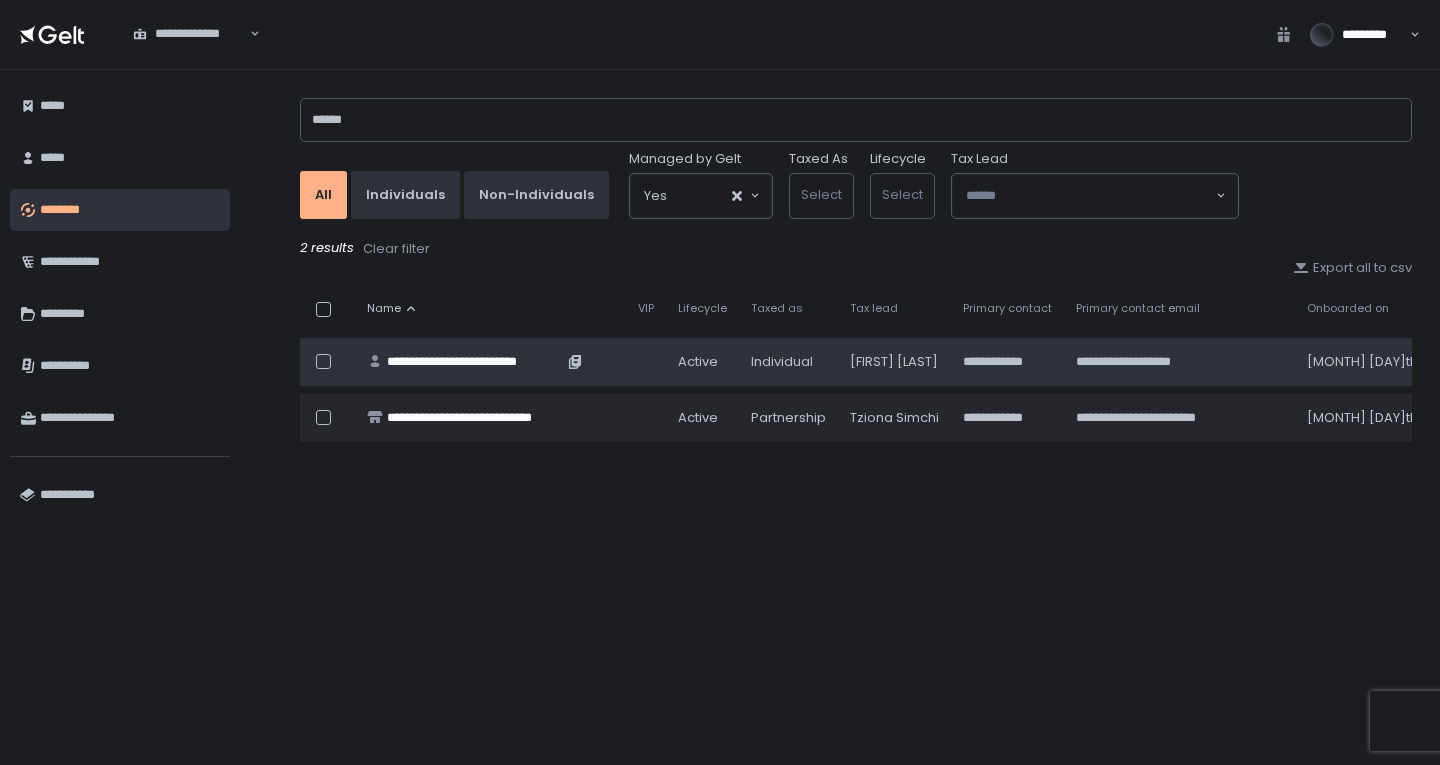 click on "**********" at bounding box center [475, 362] 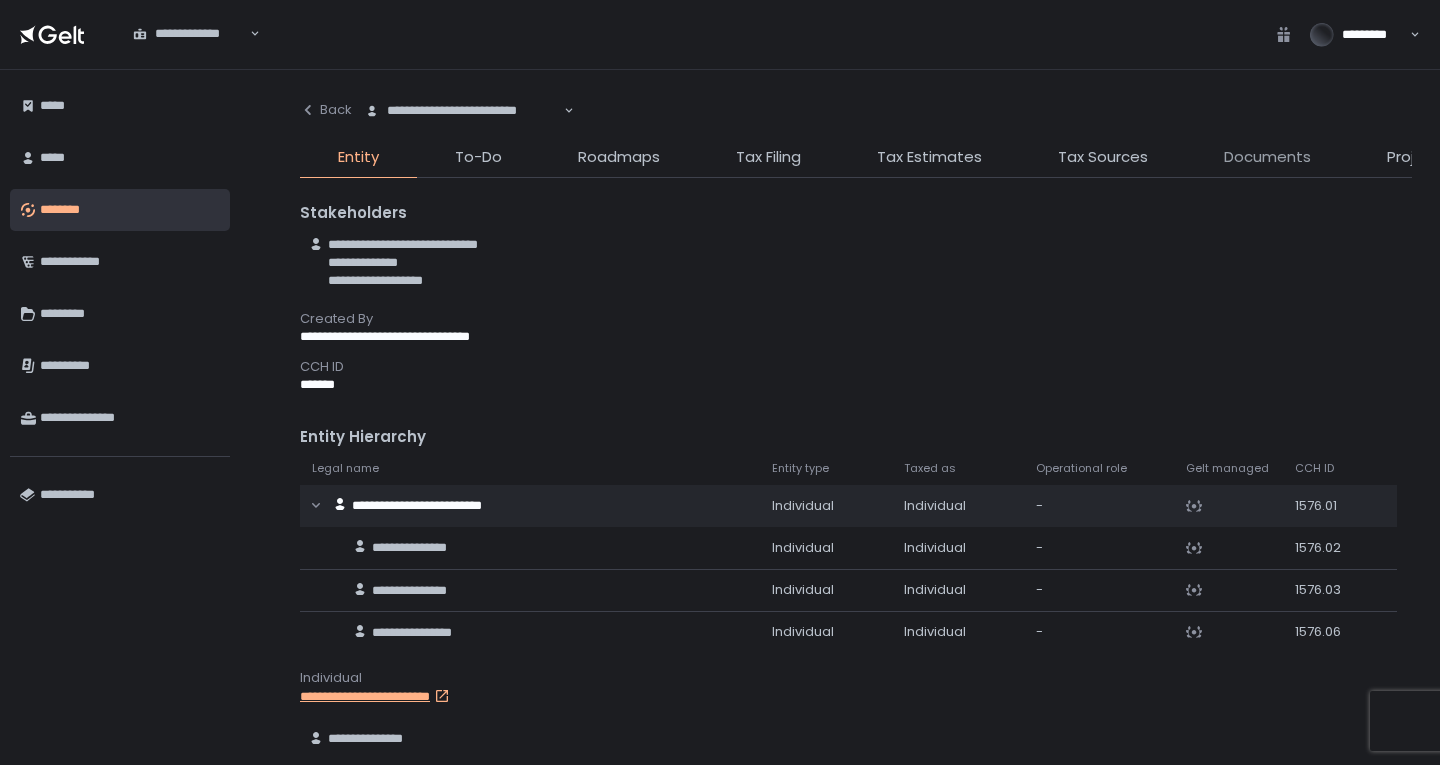 click on "Documents" at bounding box center [1267, 157] 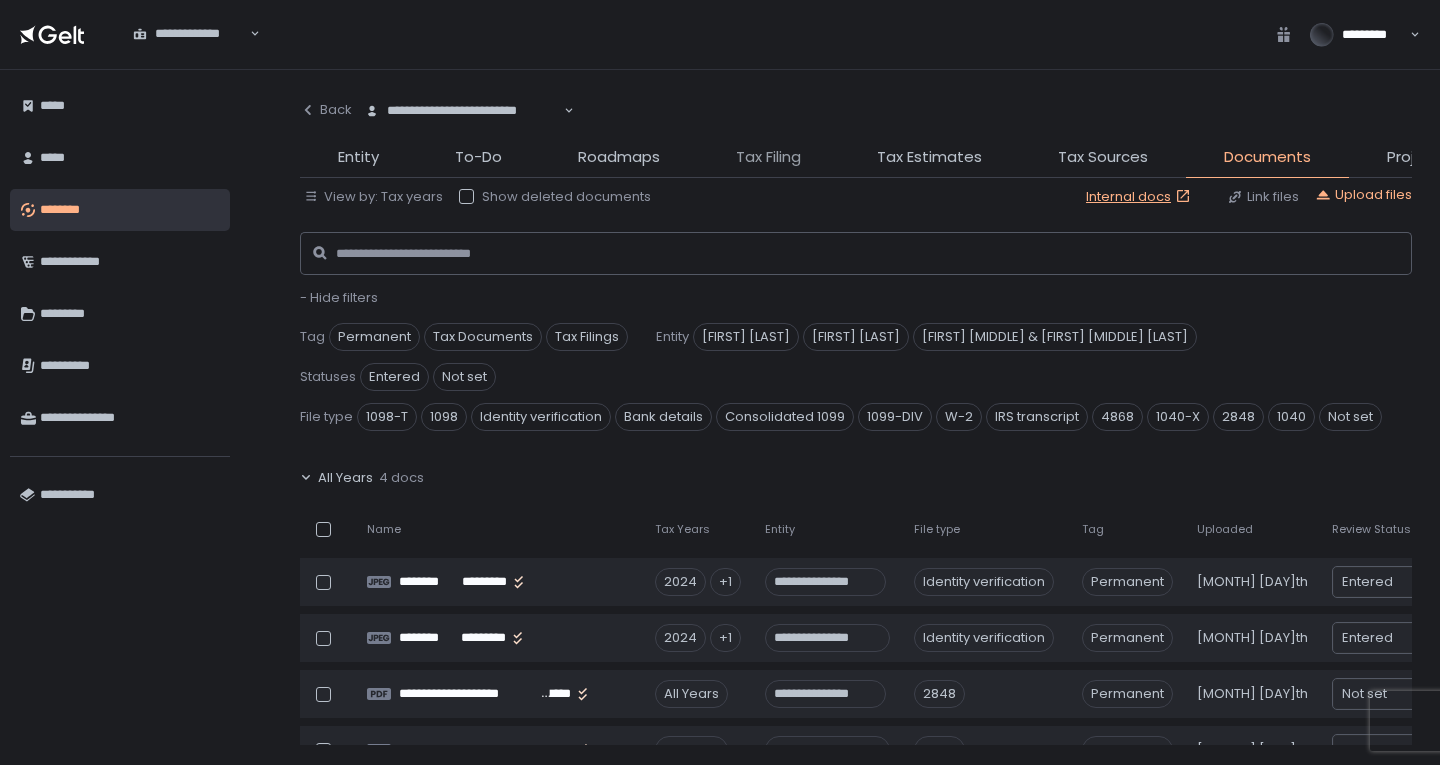 click on "Tax Filing" at bounding box center [768, 157] 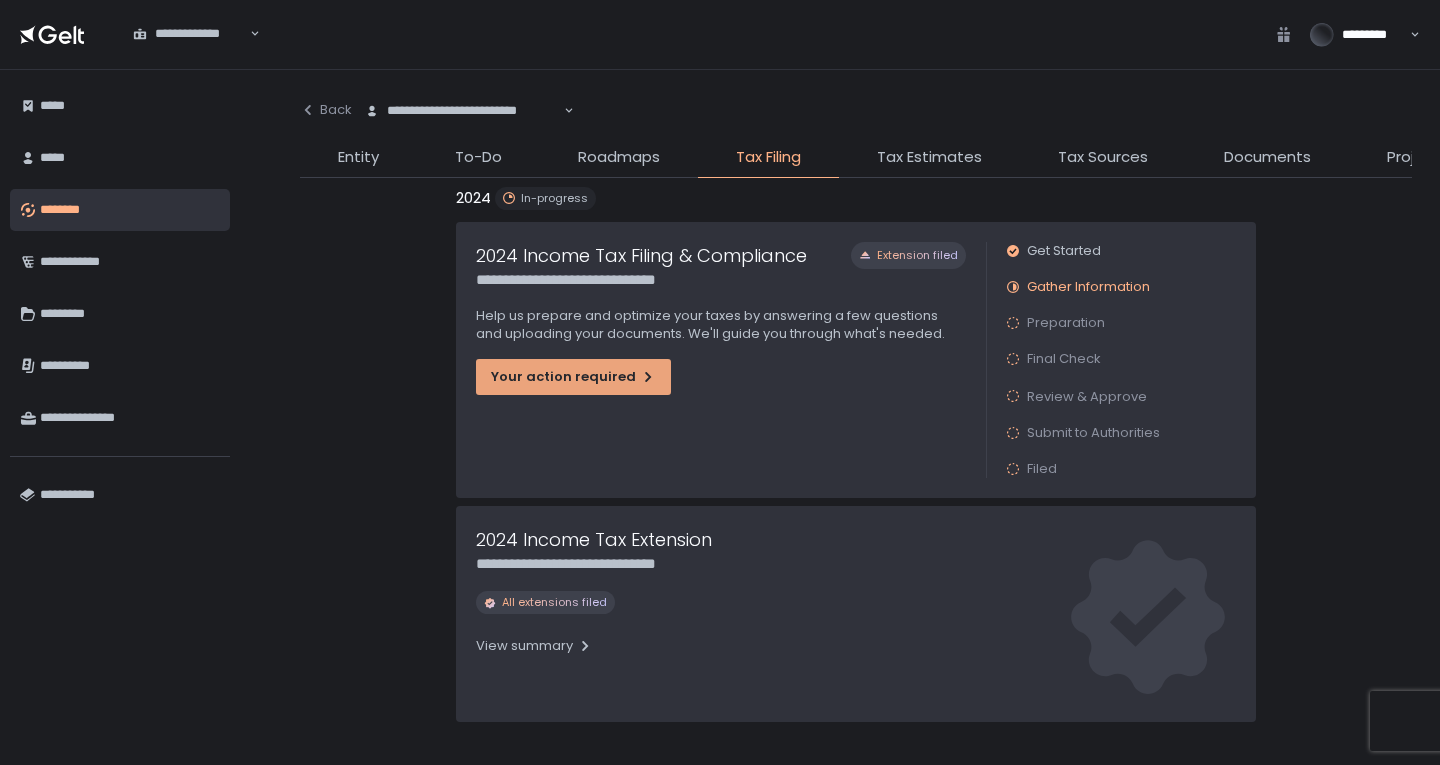 scroll, scrollTop: 110, scrollLeft: 0, axis: vertical 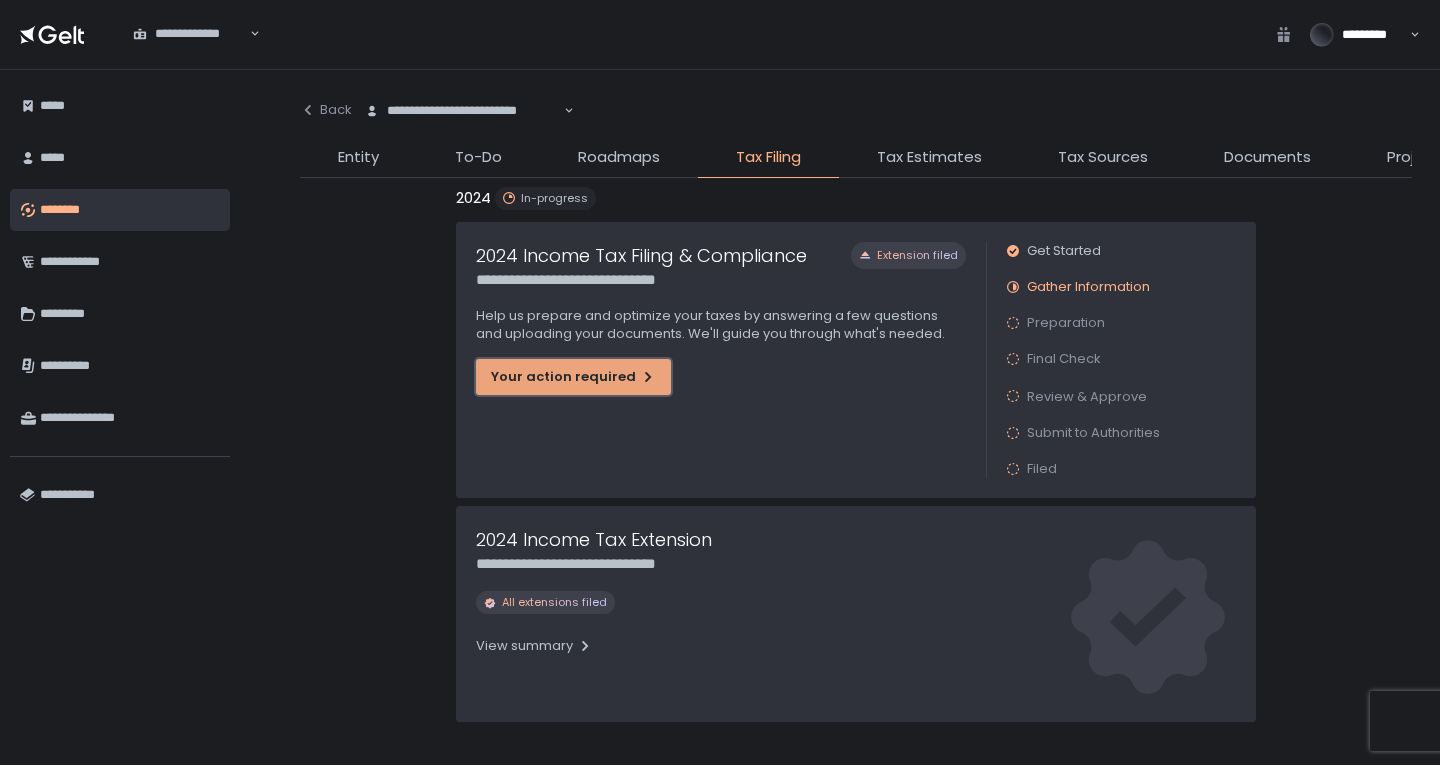 click on "Your action required" 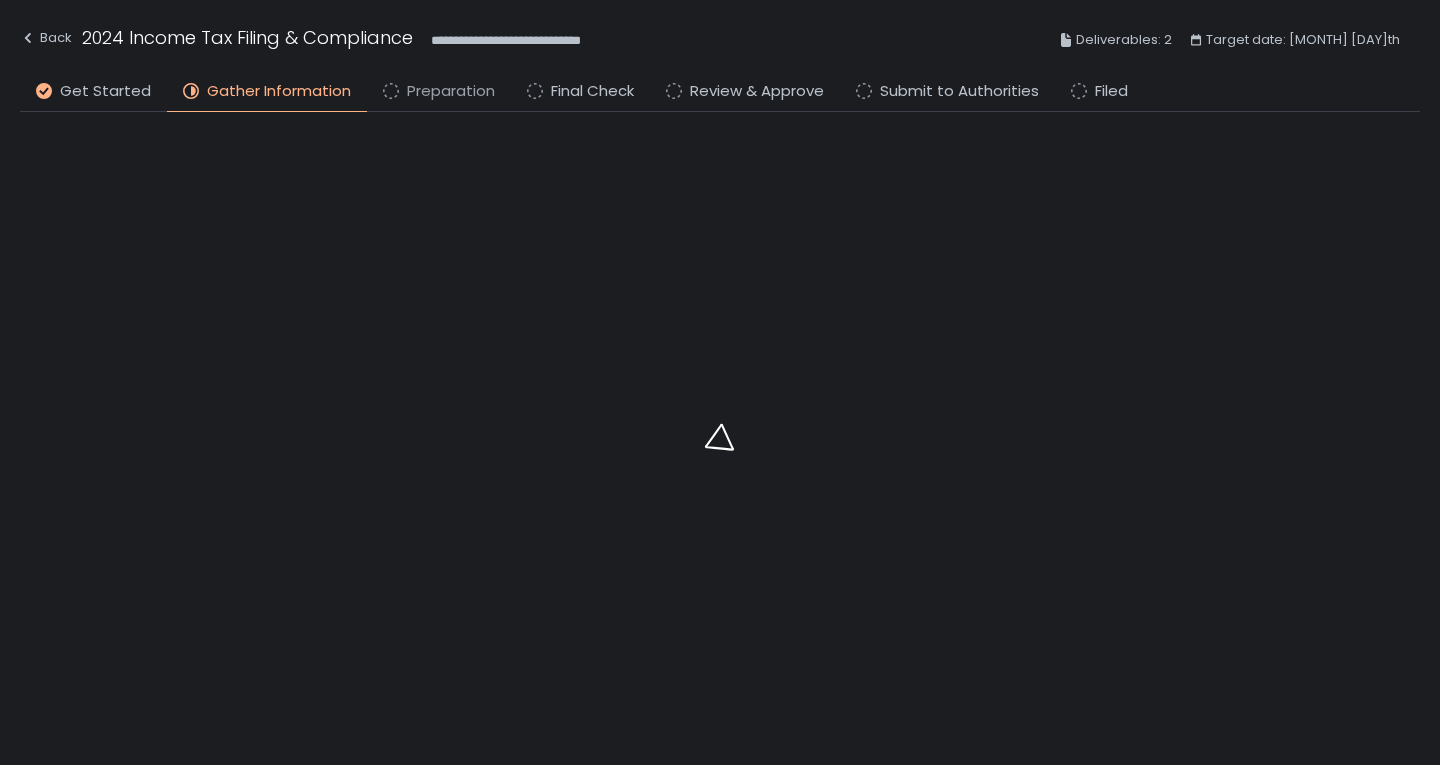 click on "Preparation" at bounding box center (451, 91) 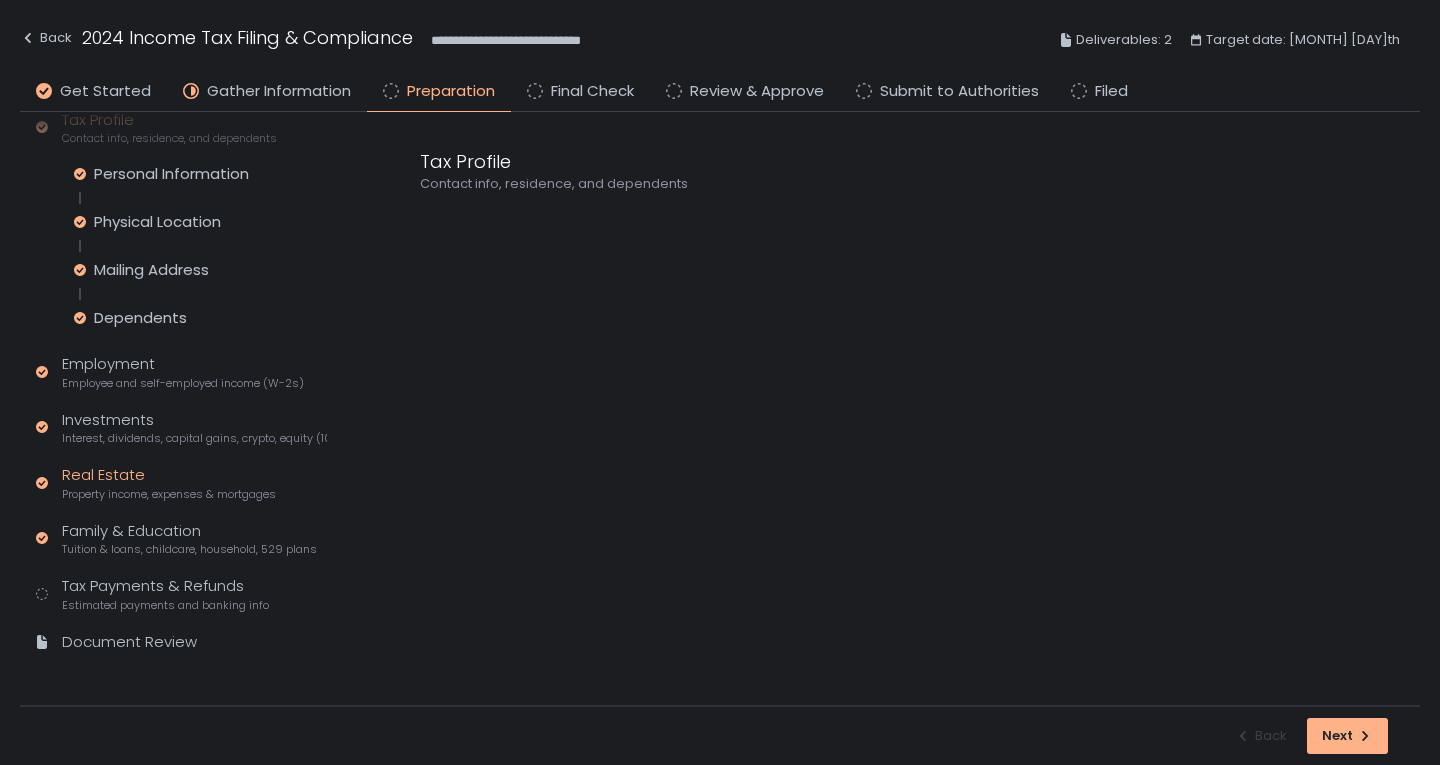 scroll, scrollTop: 219, scrollLeft: 0, axis: vertical 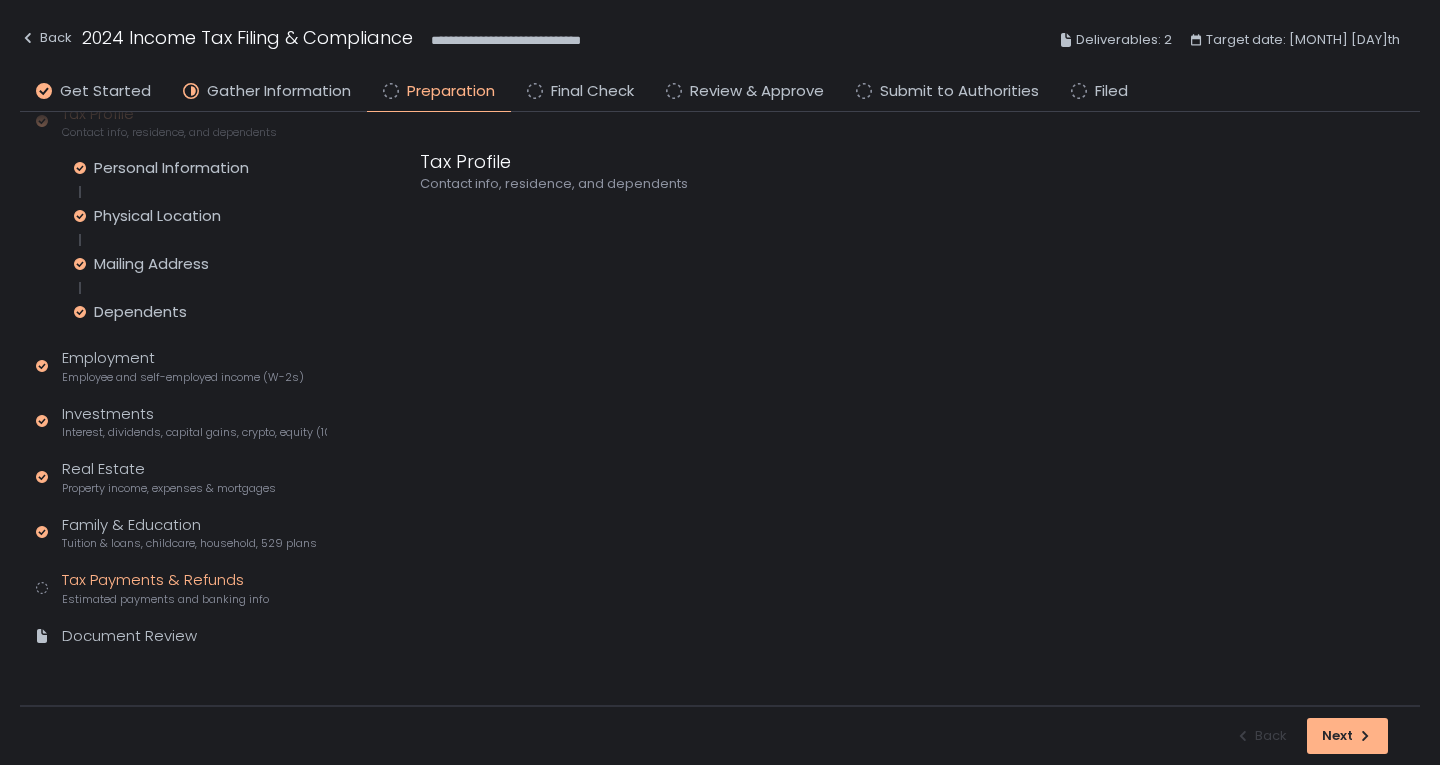 click on "Tax Payments & Refunds Estimated payments and banking info" 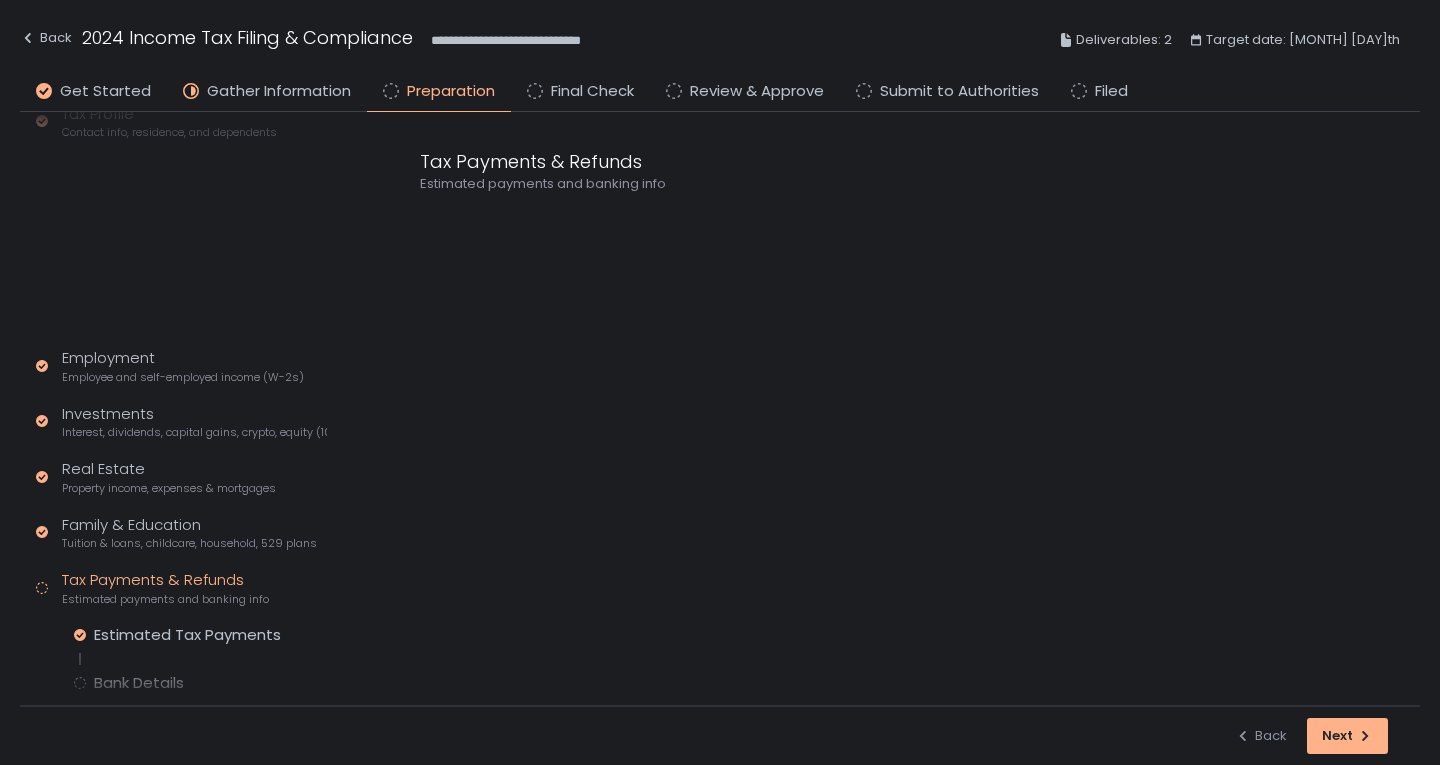 scroll, scrollTop: 123, scrollLeft: 0, axis: vertical 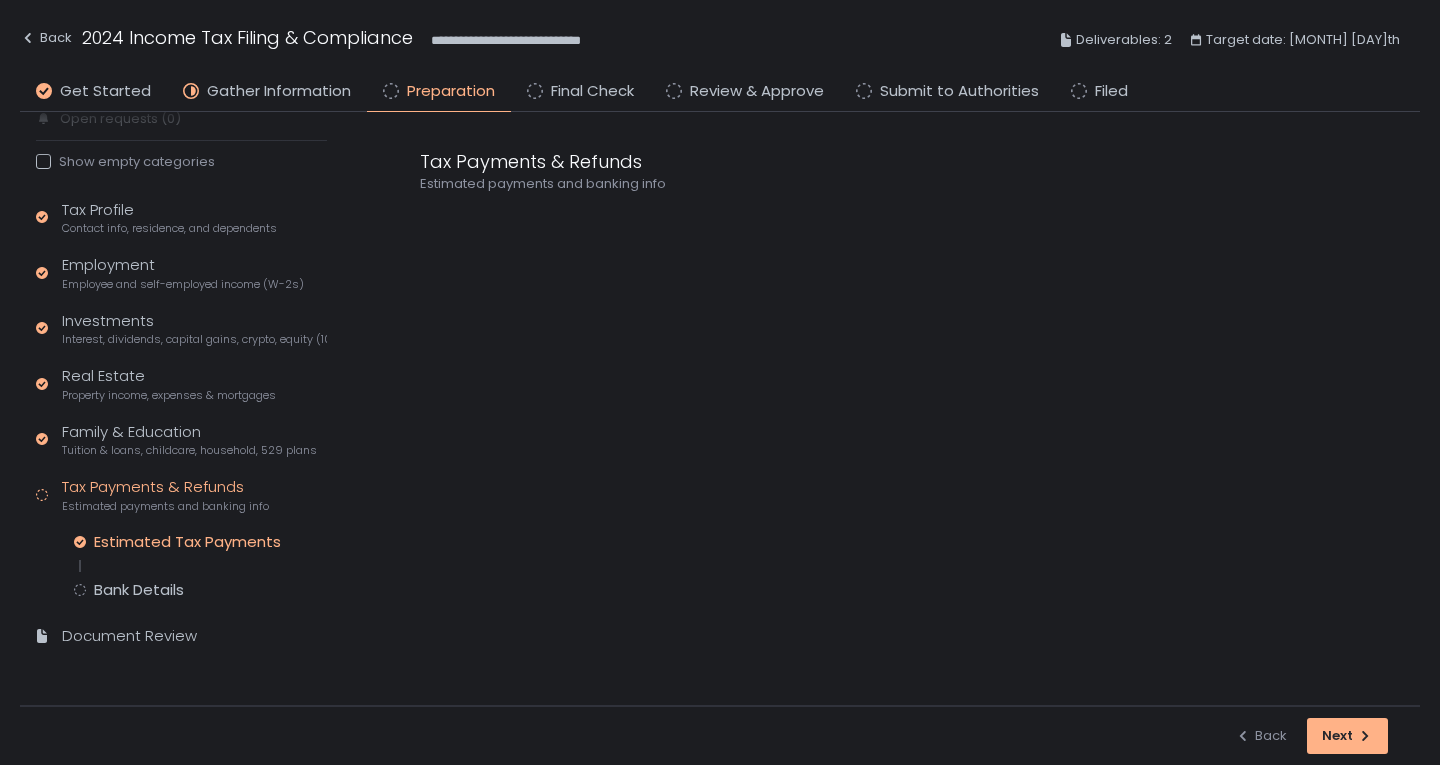 click on "Estimated Tax Payments" 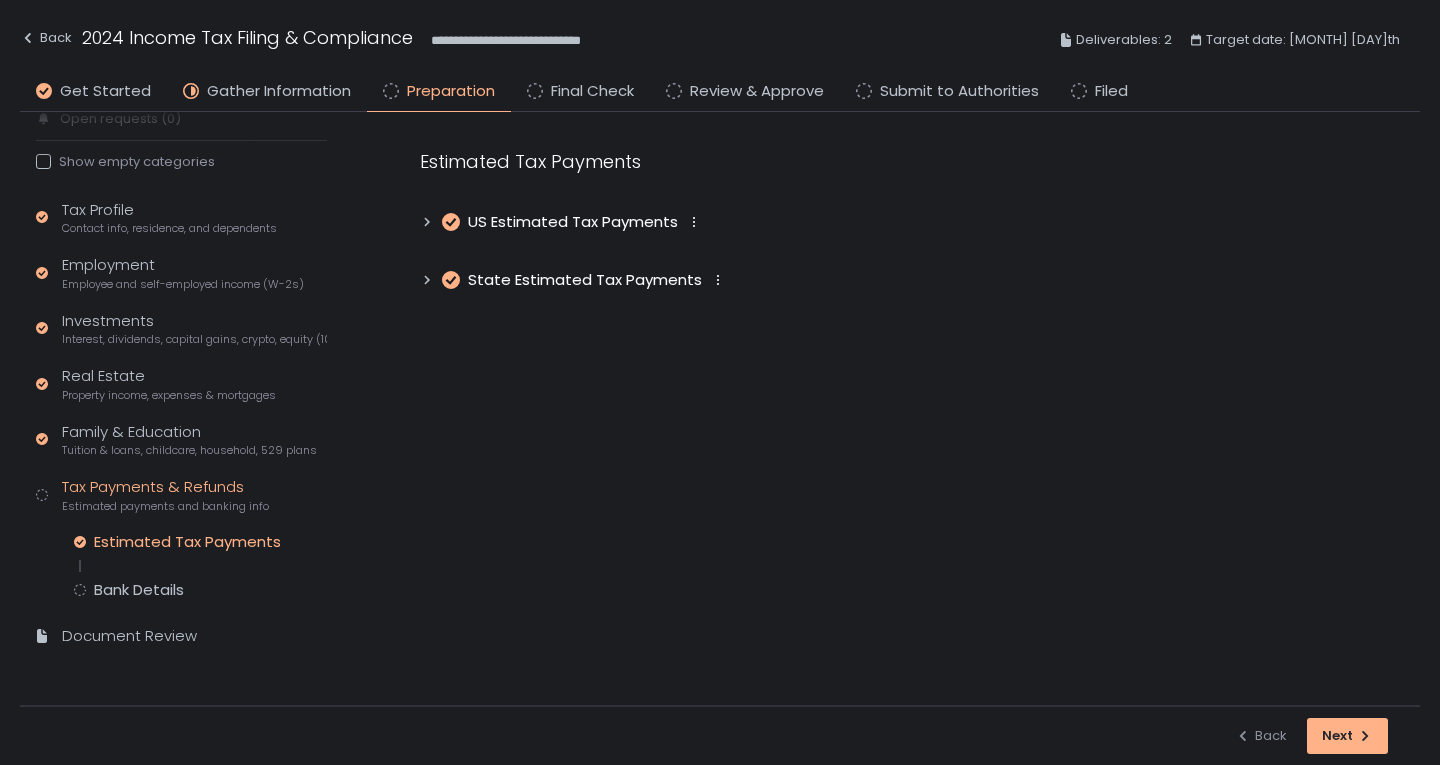 click on "US Estimated Tax Payments" at bounding box center (573, 222) 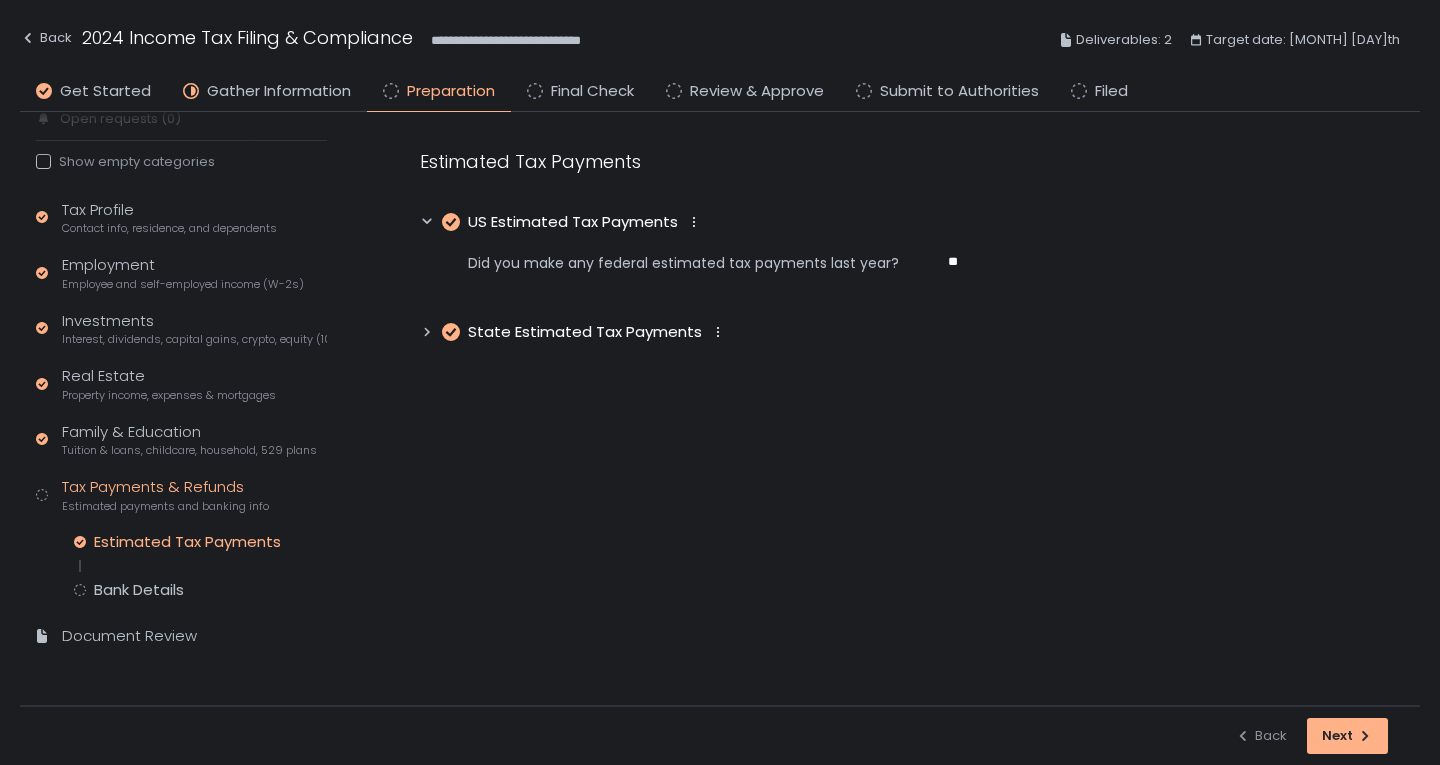 click on "State Estimated Tax Payments" at bounding box center [585, 332] 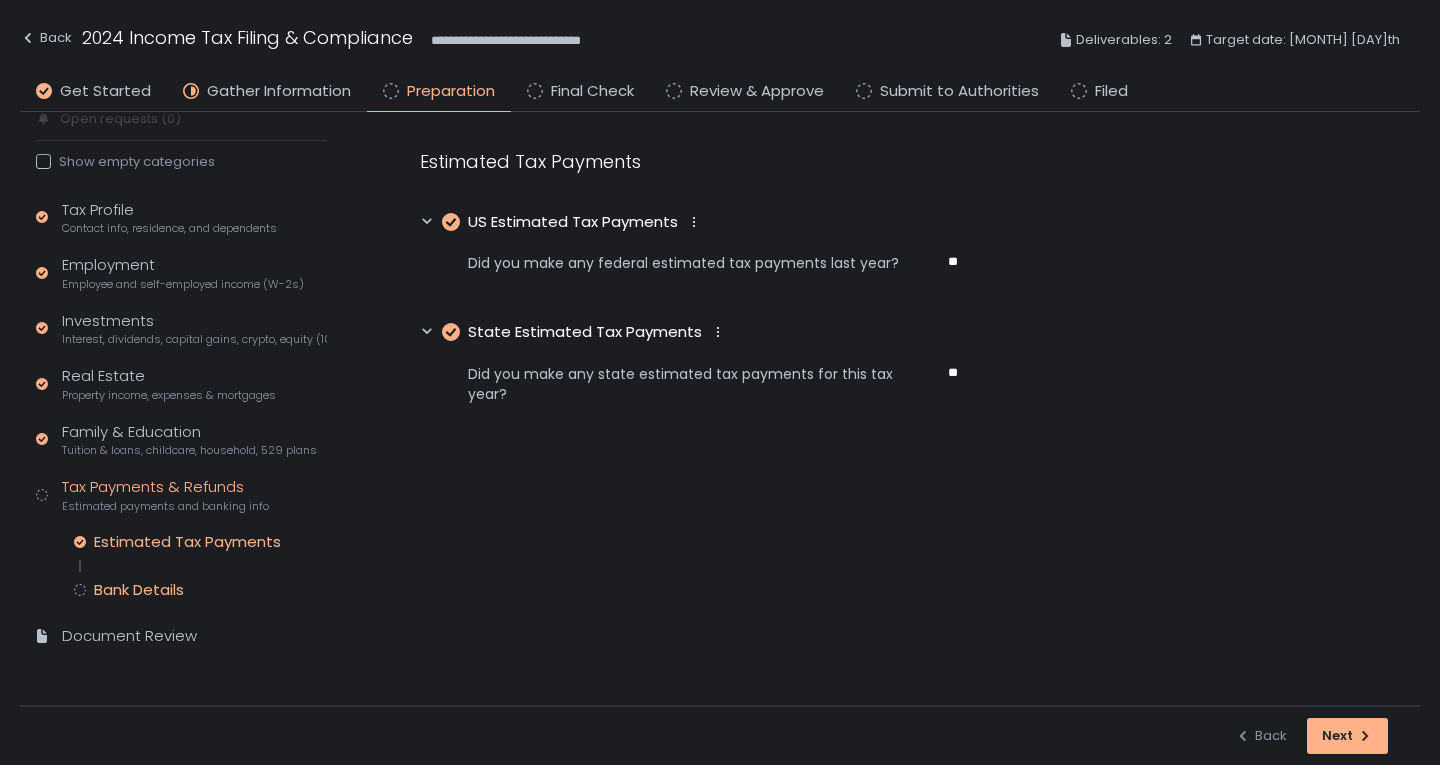 click on "Bank Details" 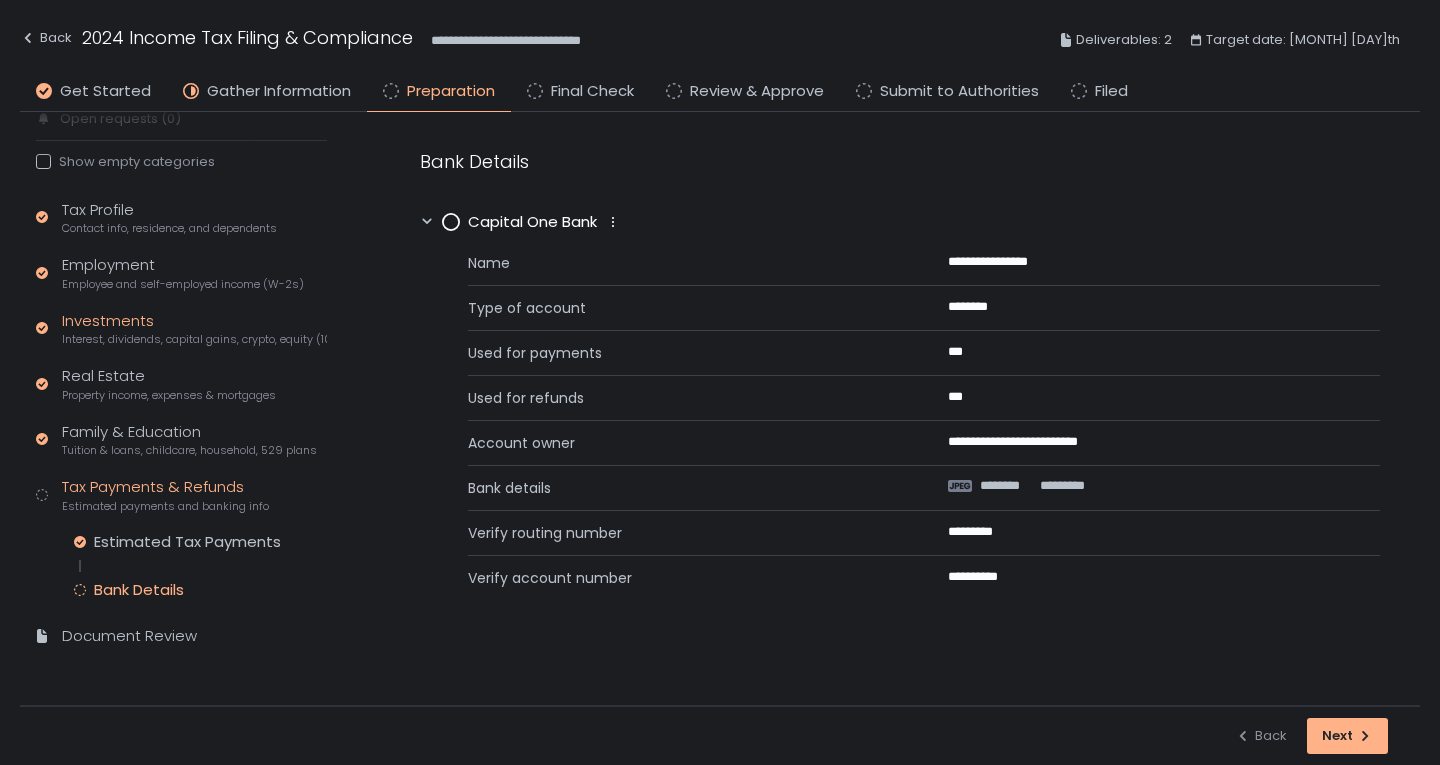 click on "Interest, dividends, capital gains, crypto, equity (1099s, K-1s)" 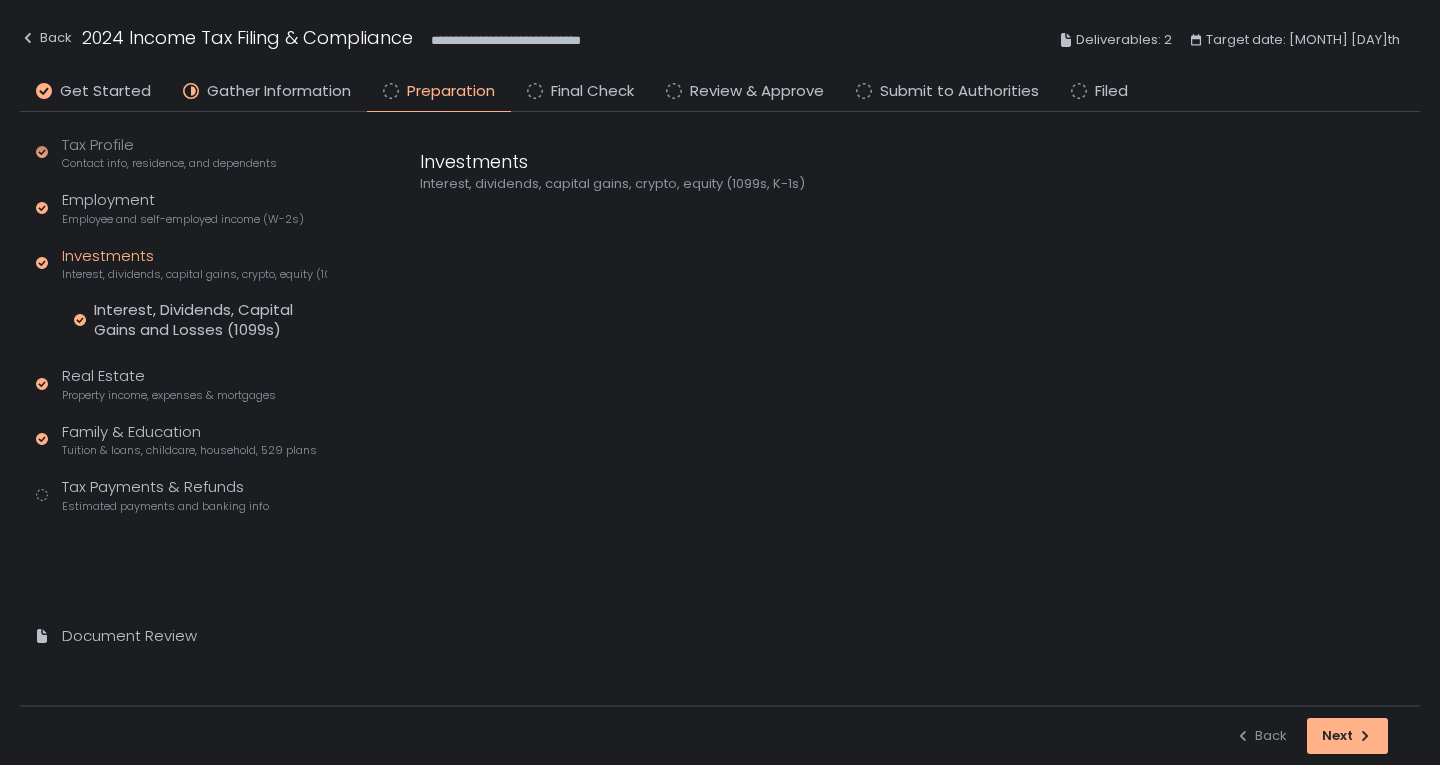 scroll, scrollTop: 95, scrollLeft: 0, axis: vertical 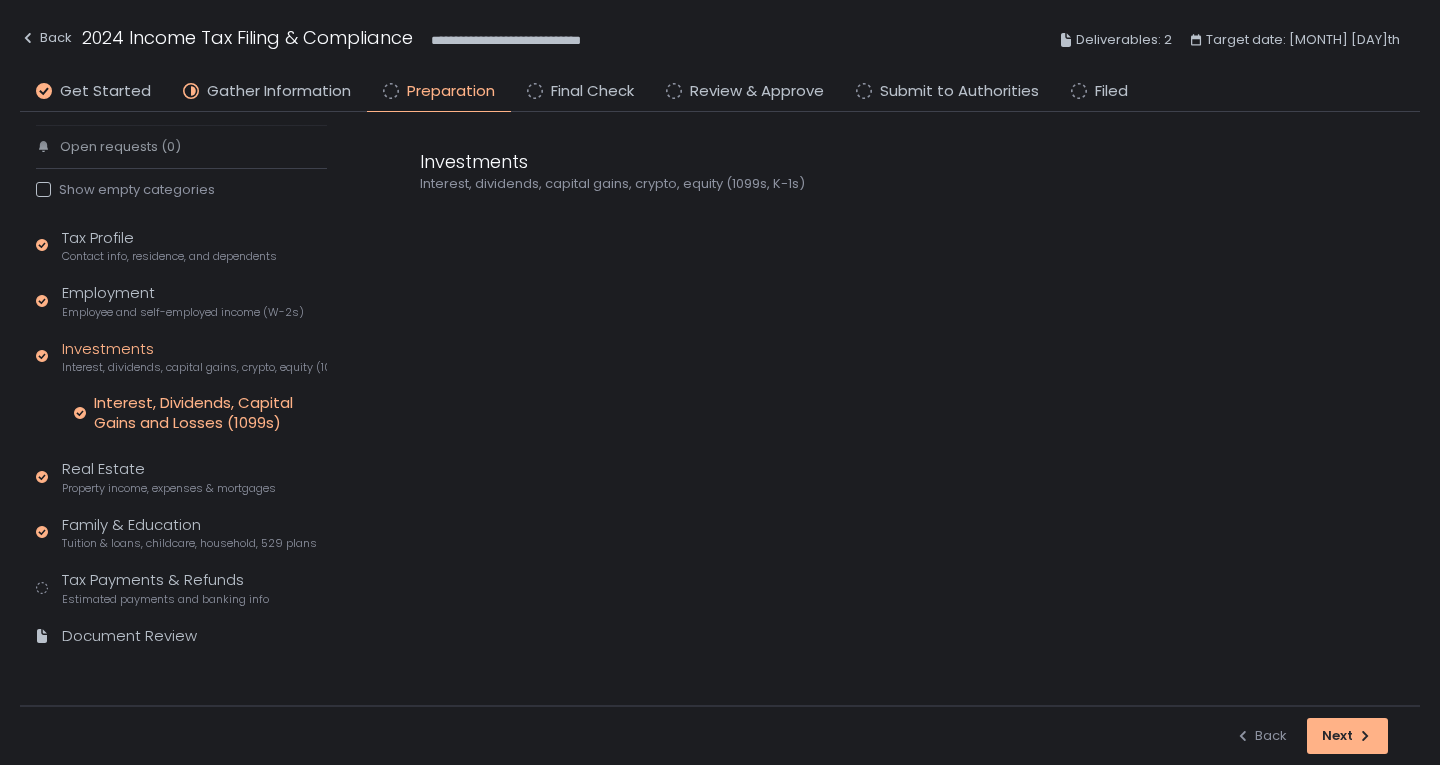 click on "Interest, Dividends, Capital Gains and Losses (1099s)" 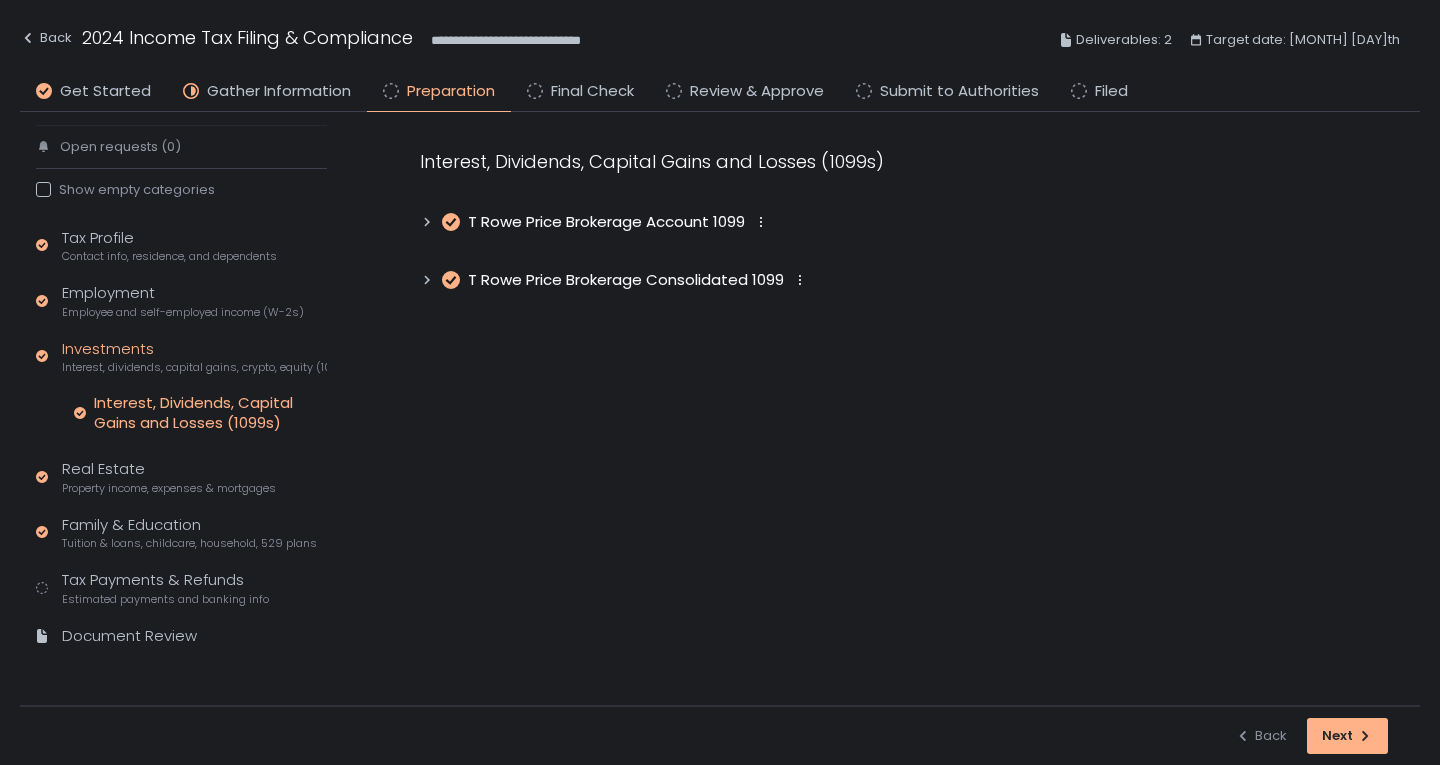 click on "T Rowe Price Brokerage Account 1099" at bounding box center (606, 222) 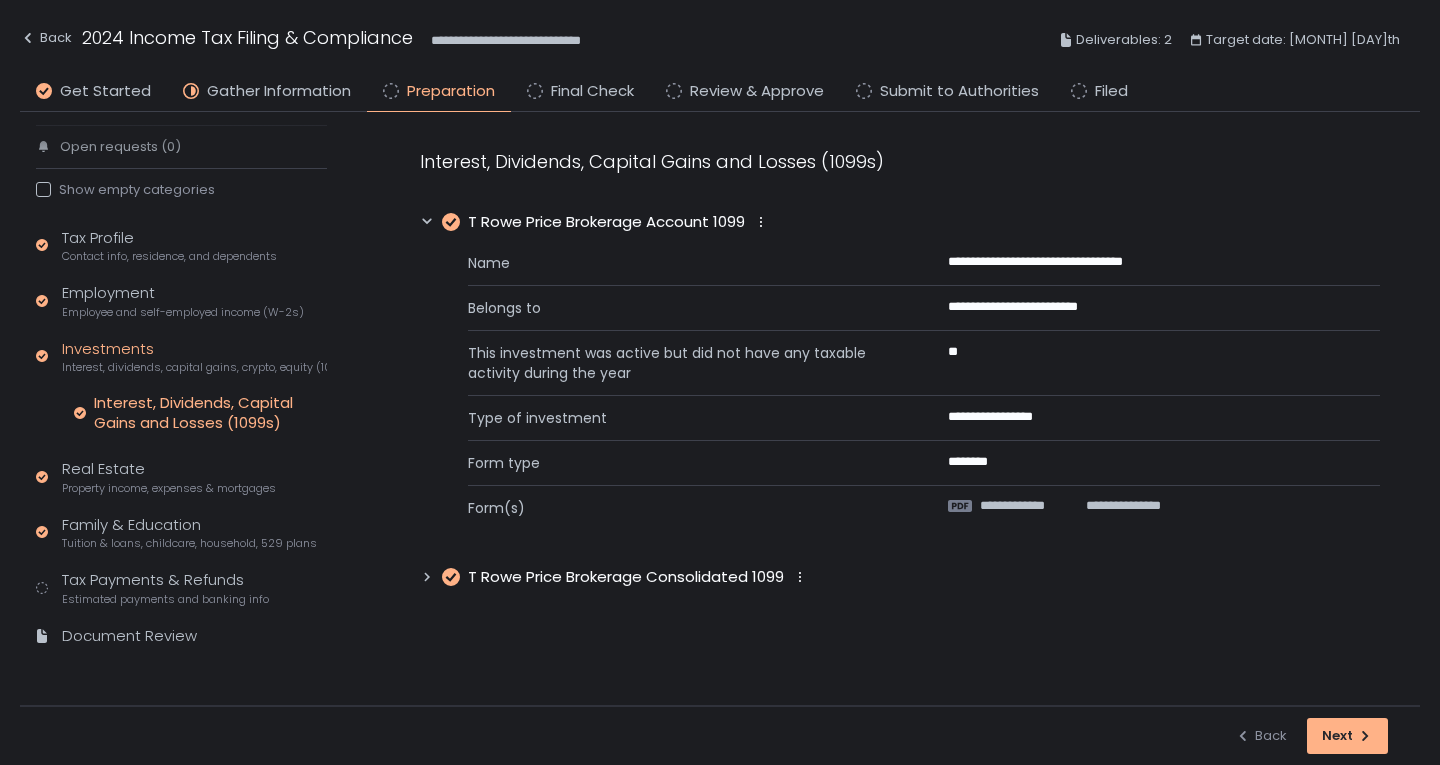 click on "T Rowe Price Brokerage Consolidated 1099" at bounding box center (626, 577) 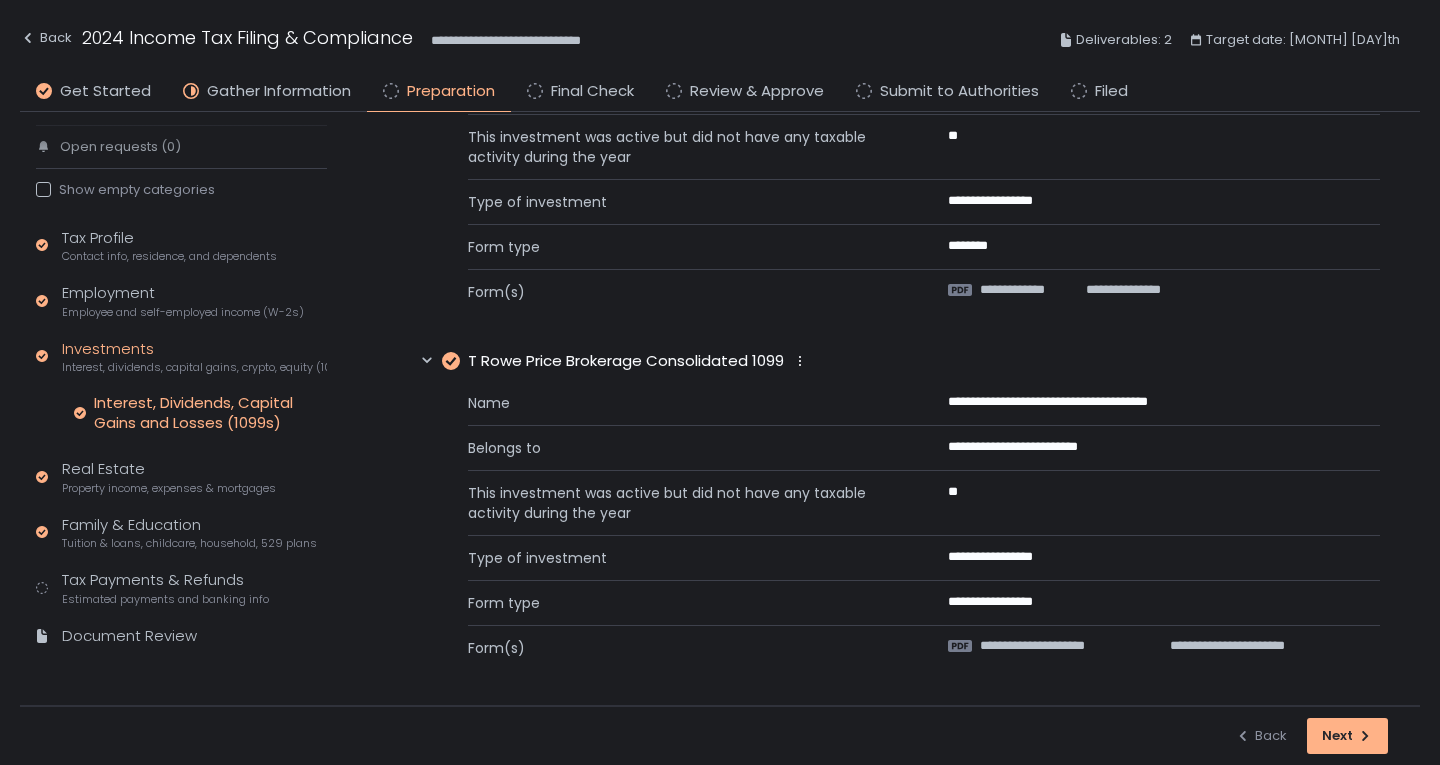scroll, scrollTop: 16, scrollLeft: 0, axis: vertical 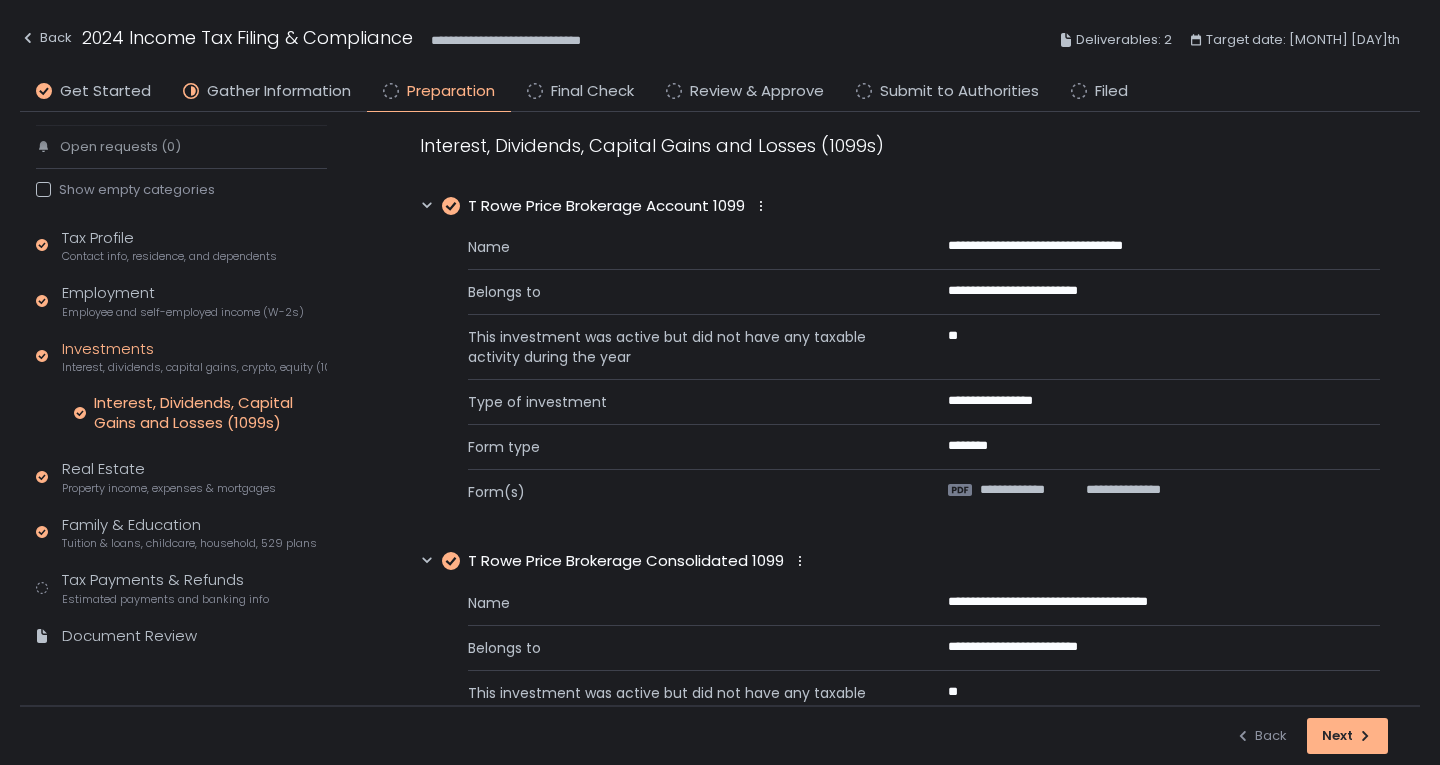 click on "Real Estate Property income, expenses & mortgages" 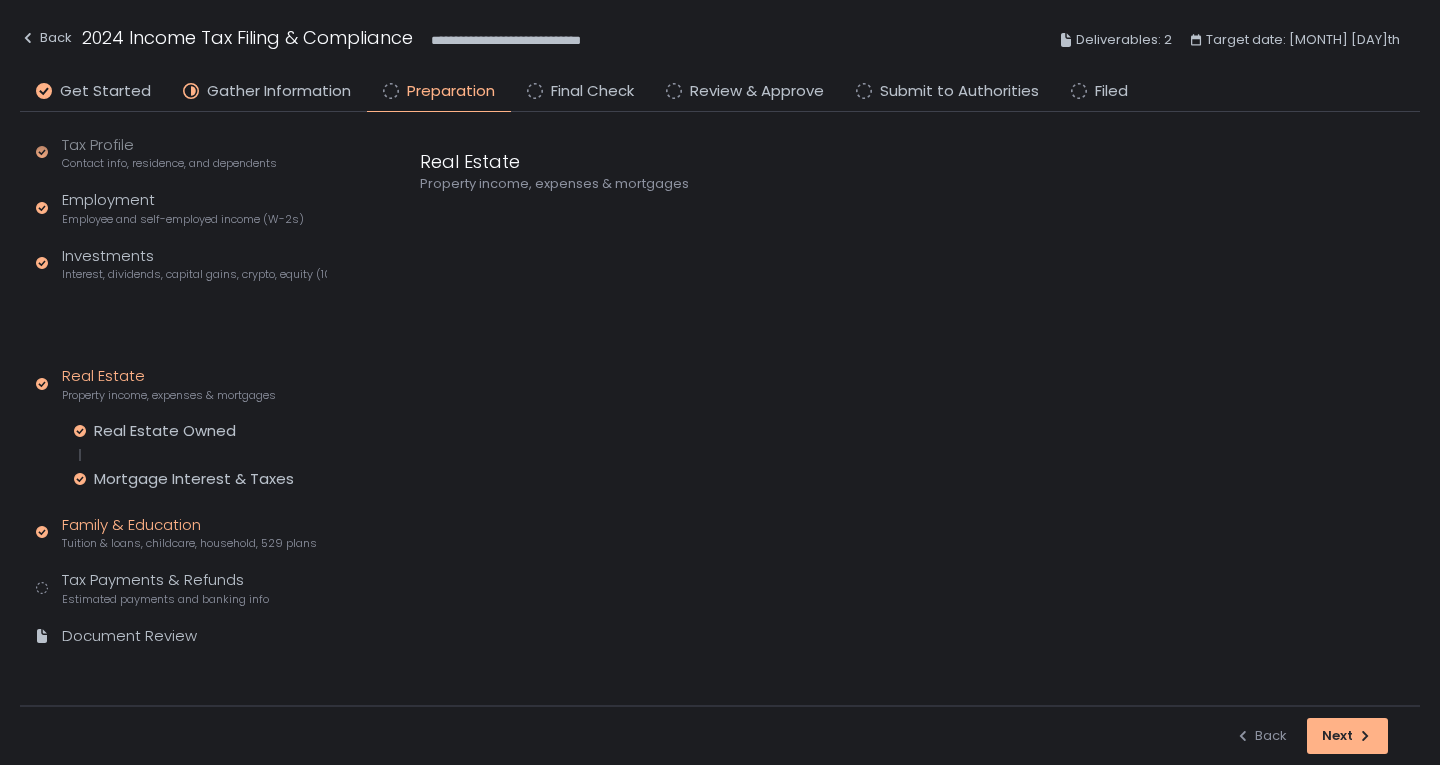 scroll, scrollTop: 123, scrollLeft: 0, axis: vertical 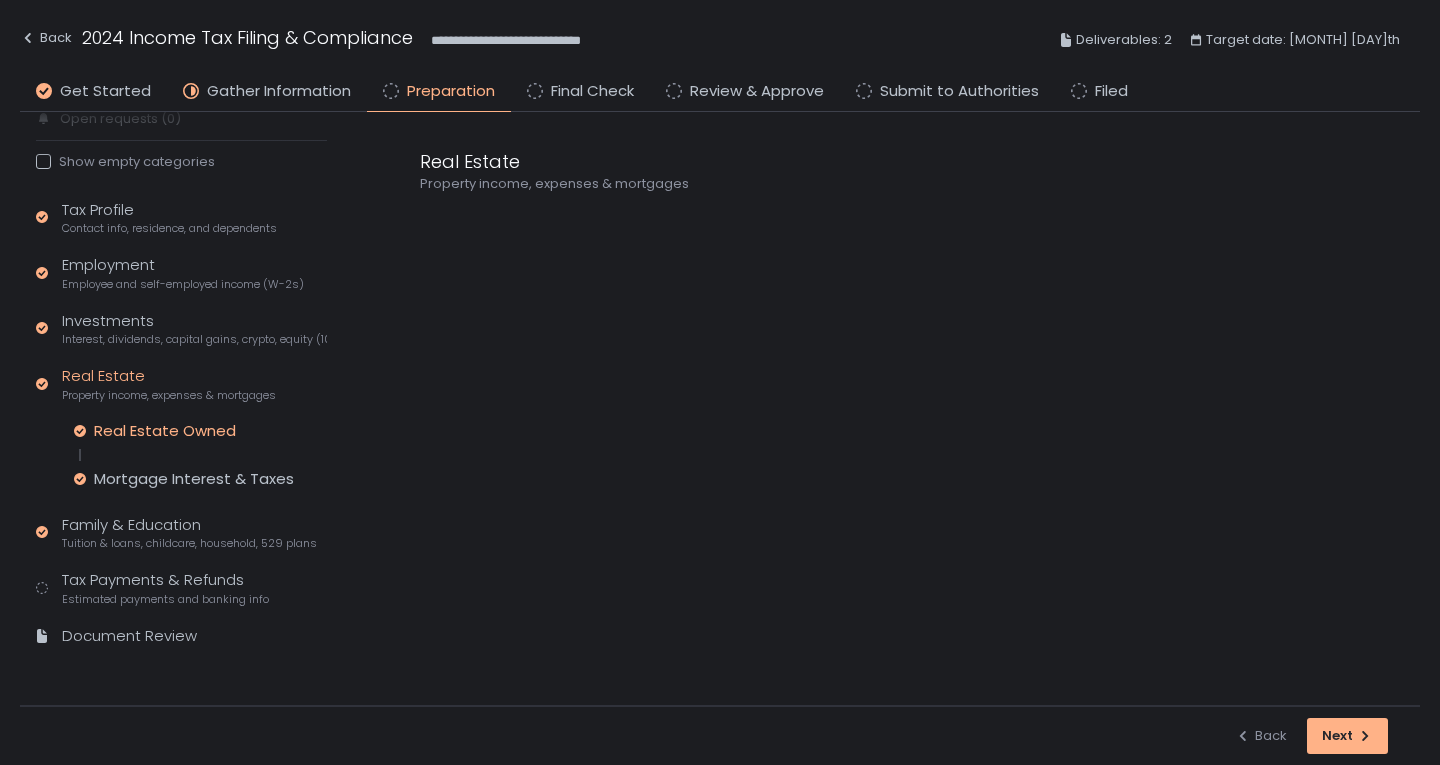 click on "Real Estate Owned" 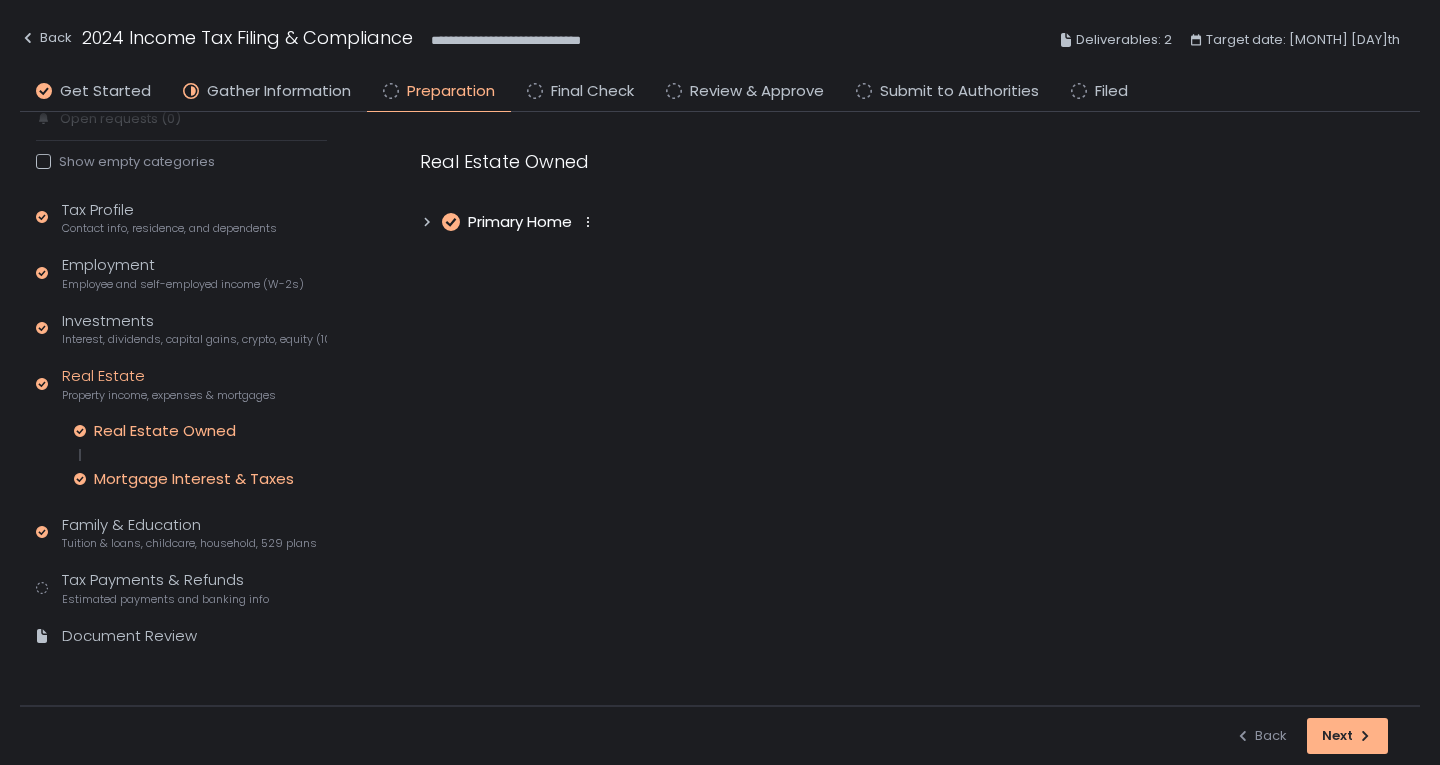 click on "Mortgage Interest & Taxes" 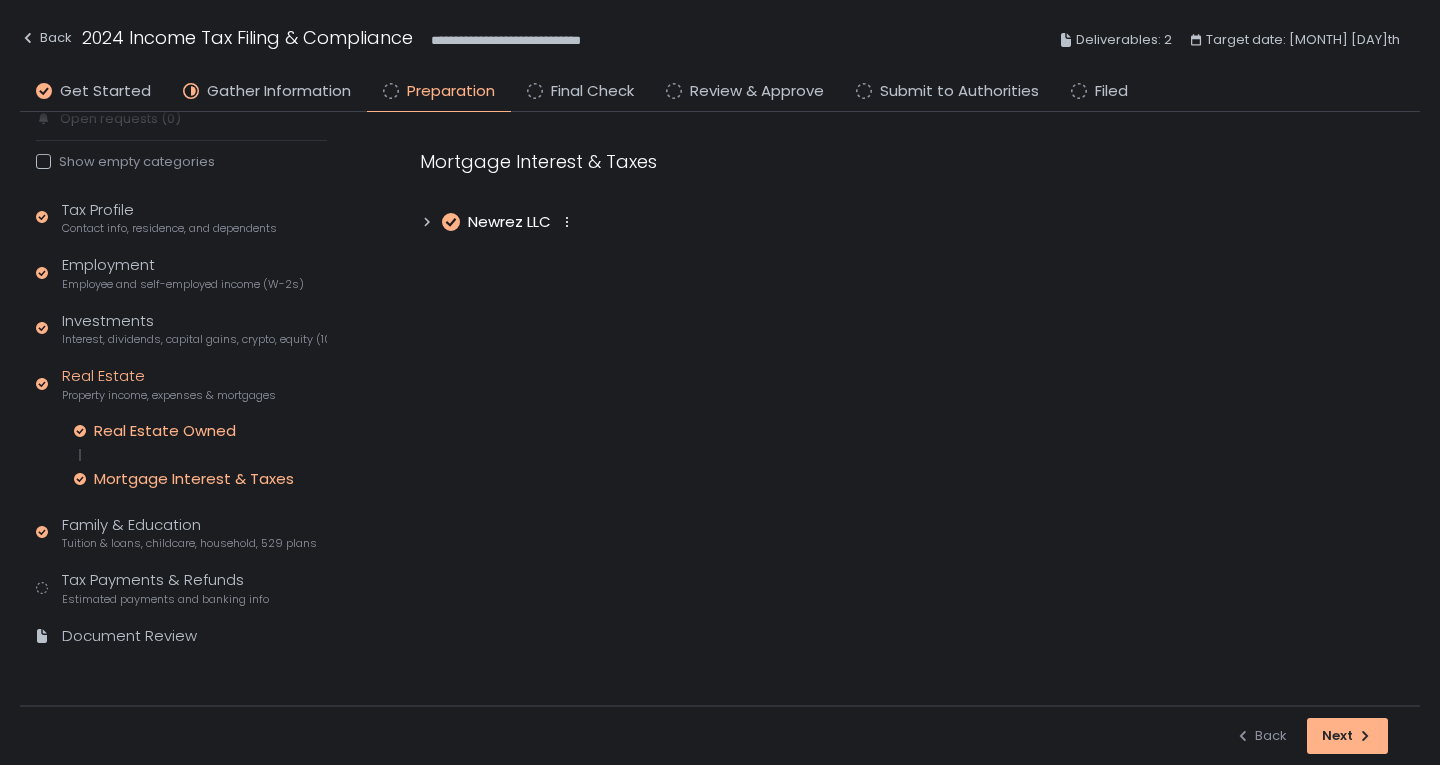 click on "Real Estate Owned" 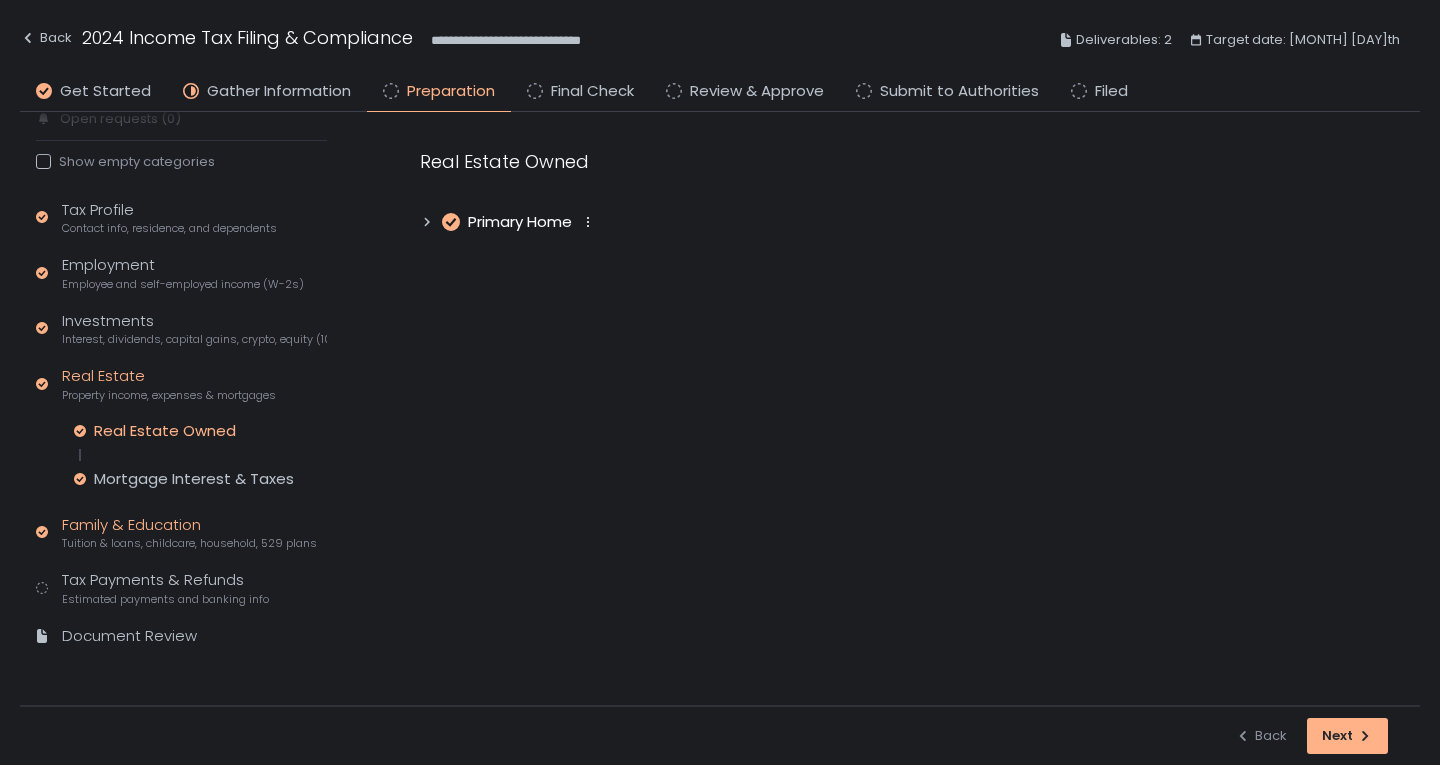 click on "Tuition & loans, childcare, household, 529 plans" 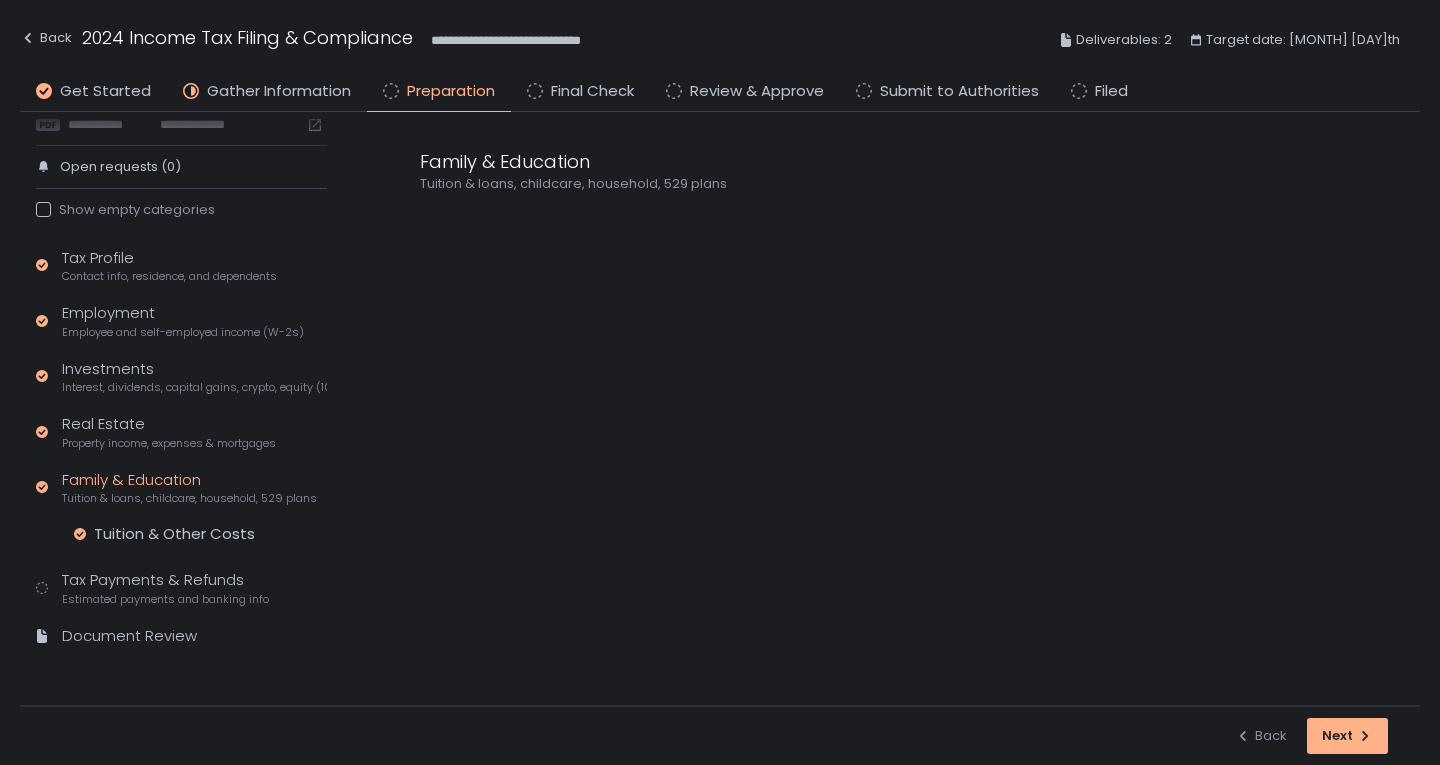 scroll, scrollTop: 75, scrollLeft: 0, axis: vertical 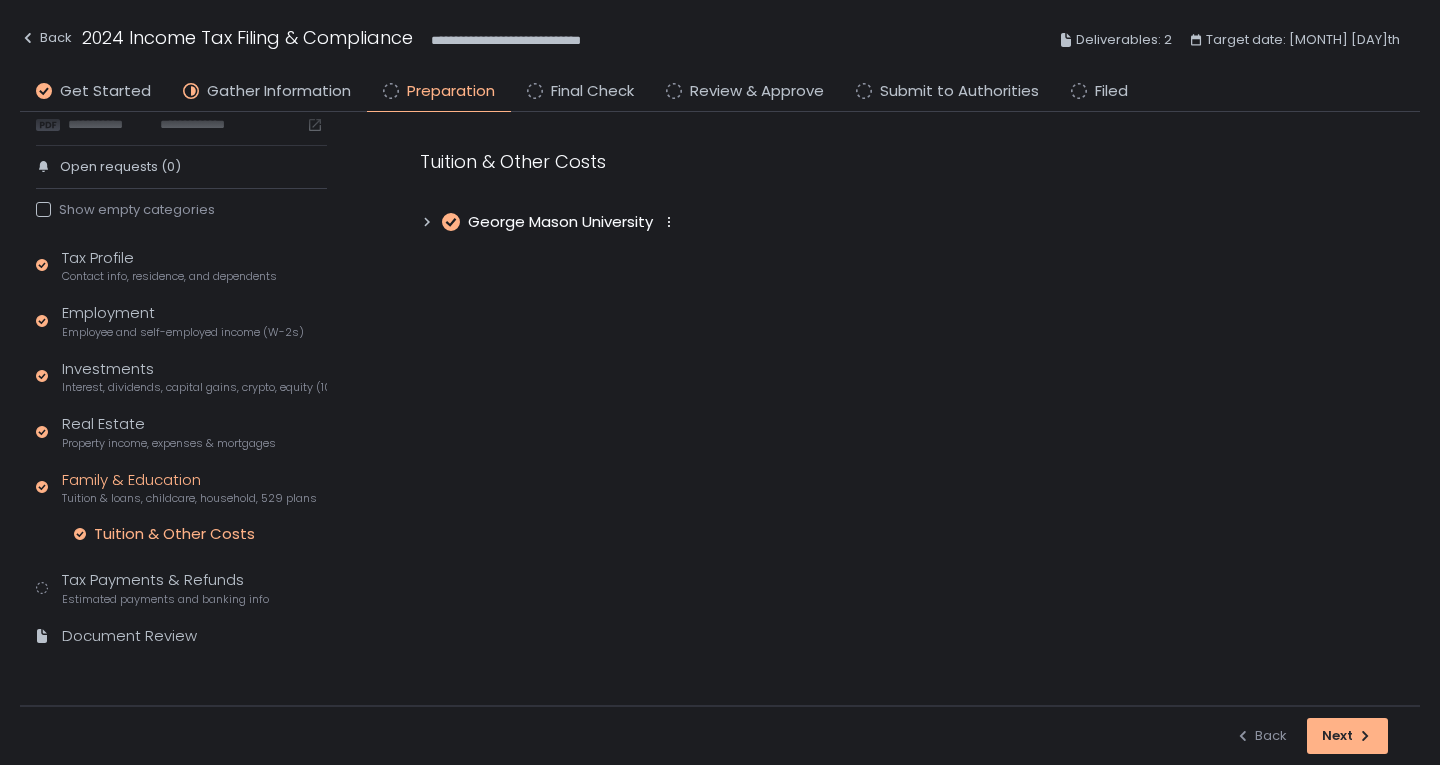 click on "George Mason University" at bounding box center [560, 222] 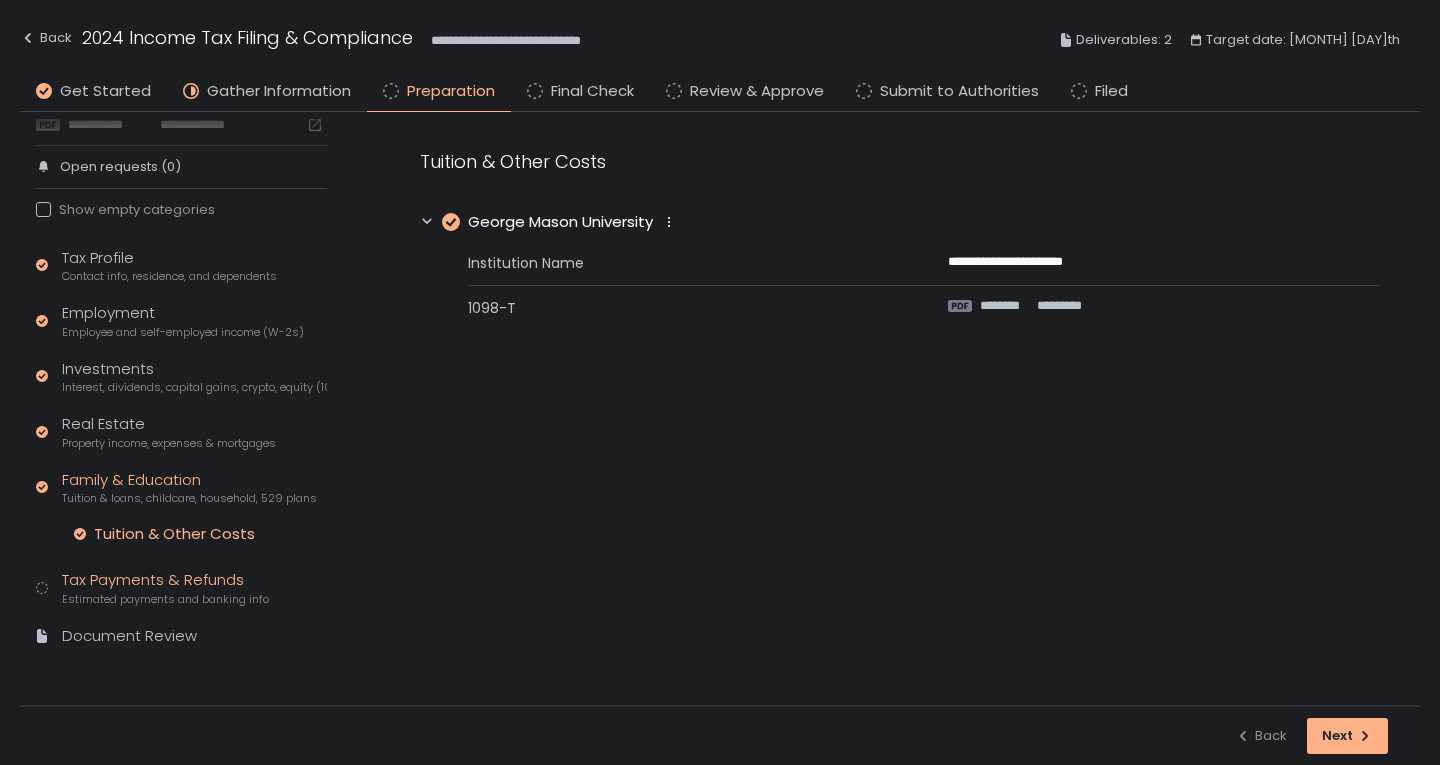 click on "Tax Payments & Refunds Estimated payments and banking info" 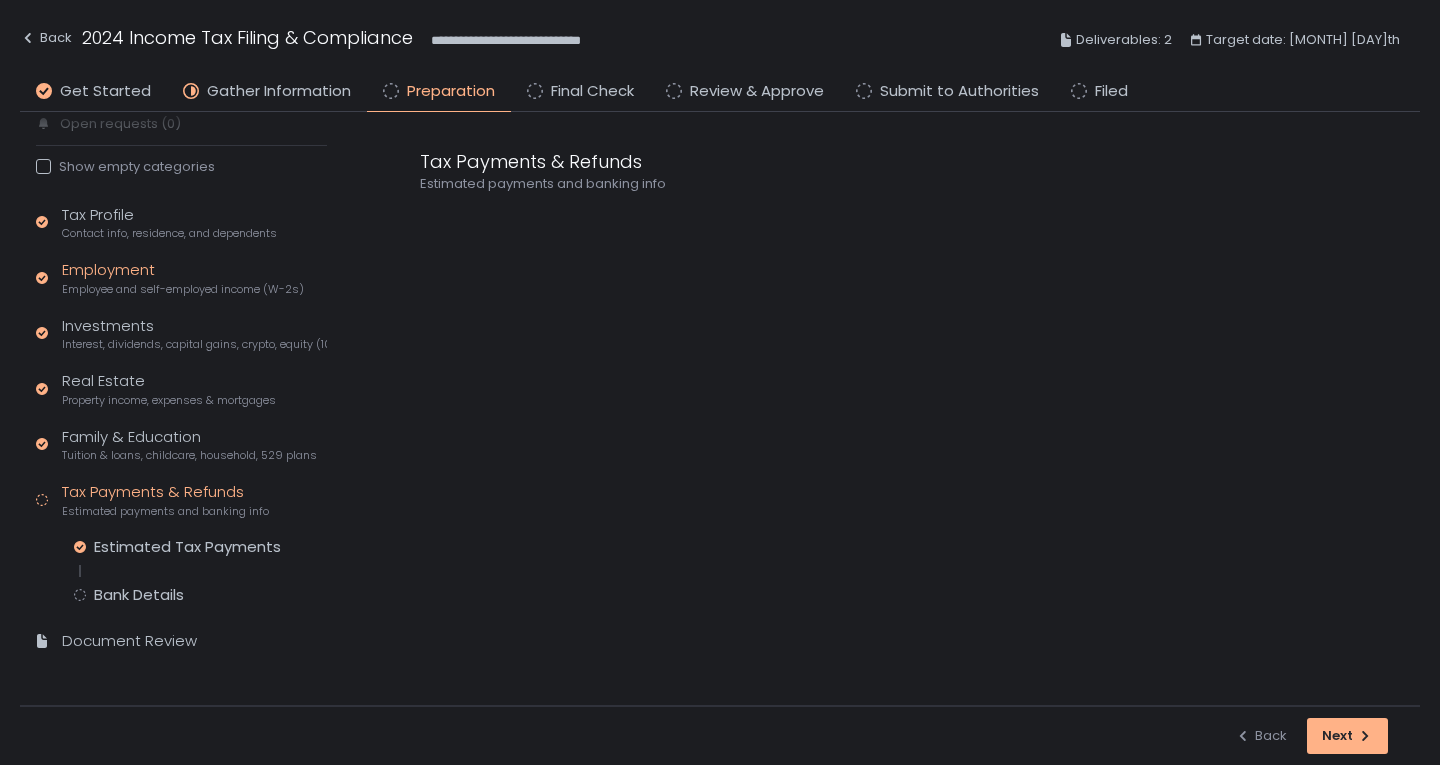 scroll, scrollTop: 123, scrollLeft: 0, axis: vertical 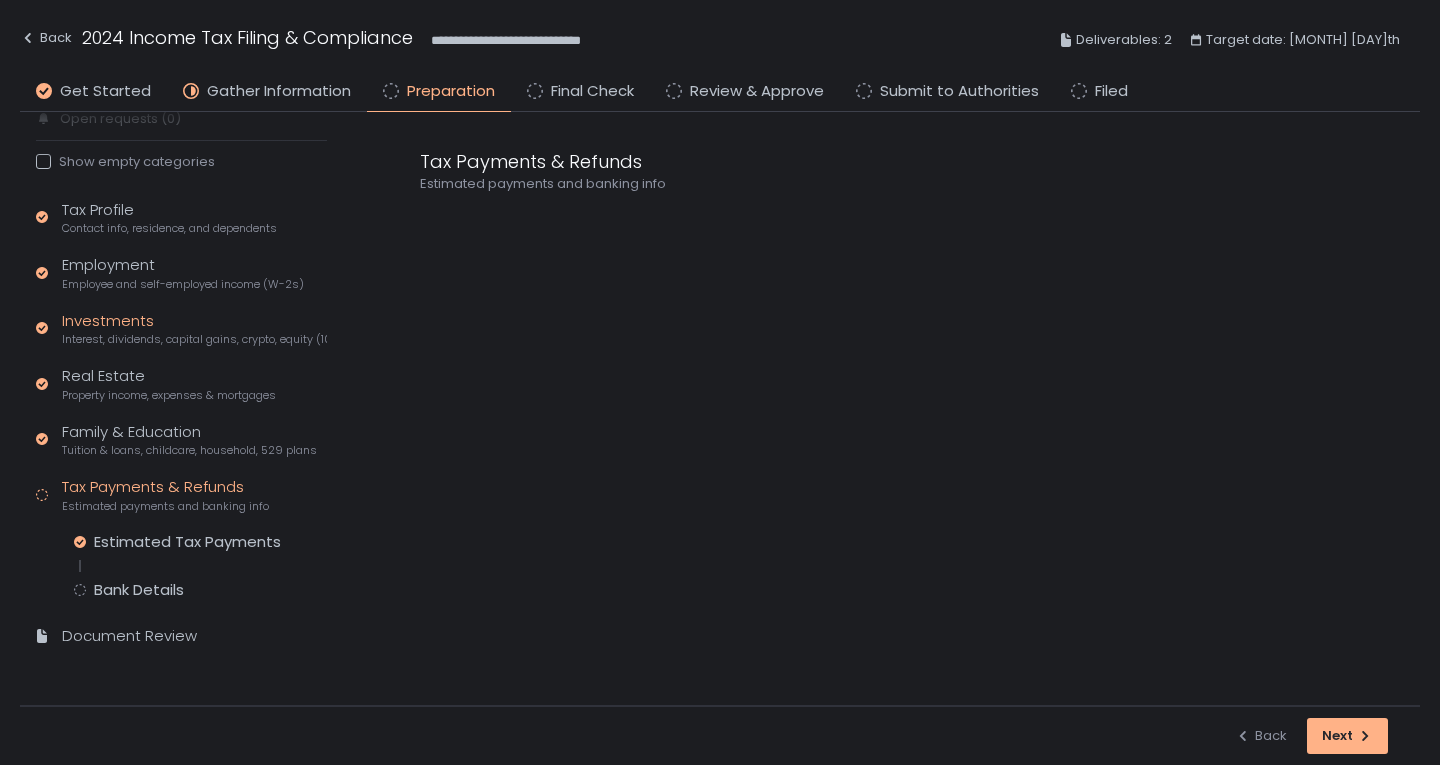 click on "Investments Interest, dividends, capital gains, crypto, equity (1099s, K-1s)" 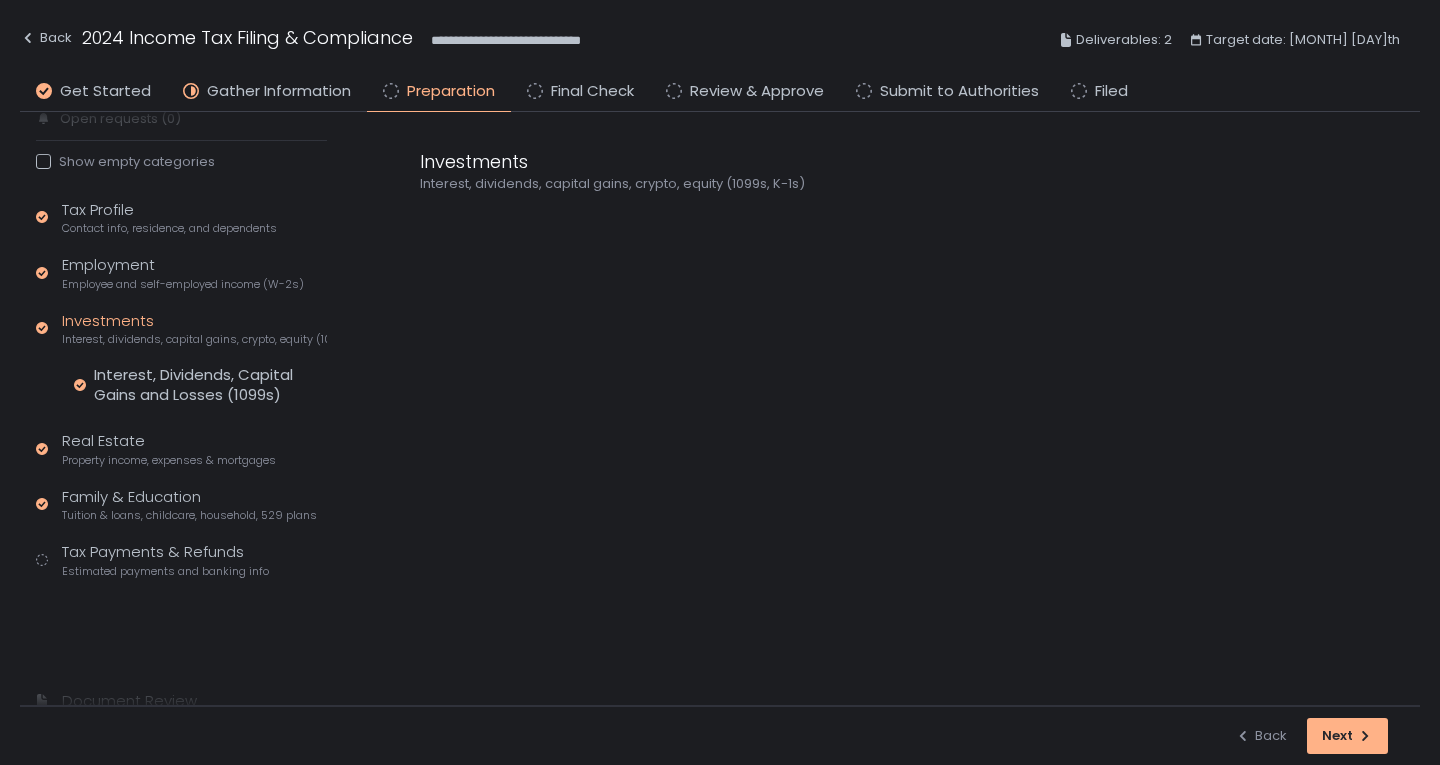 scroll, scrollTop: 95, scrollLeft: 0, axis: vertical 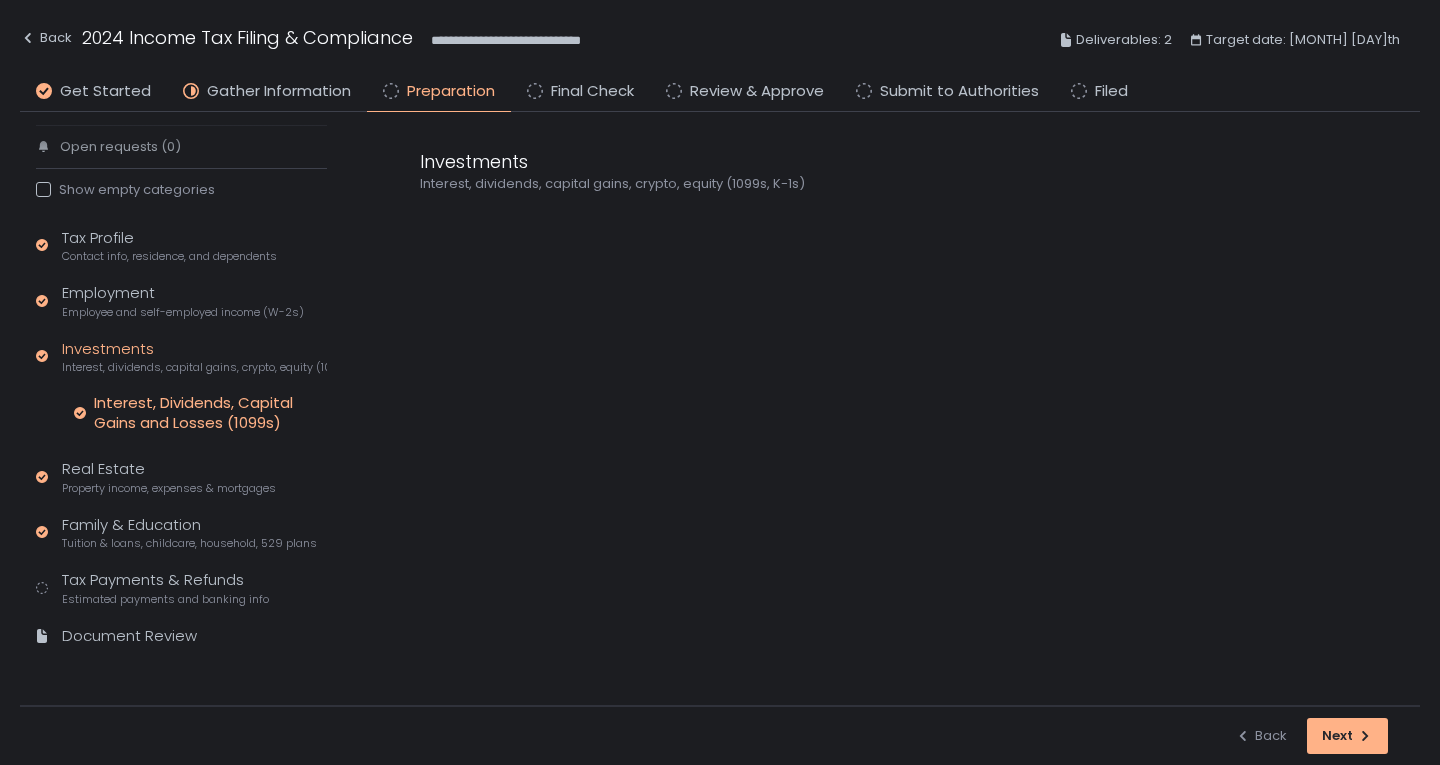 click on "Interest, Dividends, Capital Gains and Losses (1099s)" 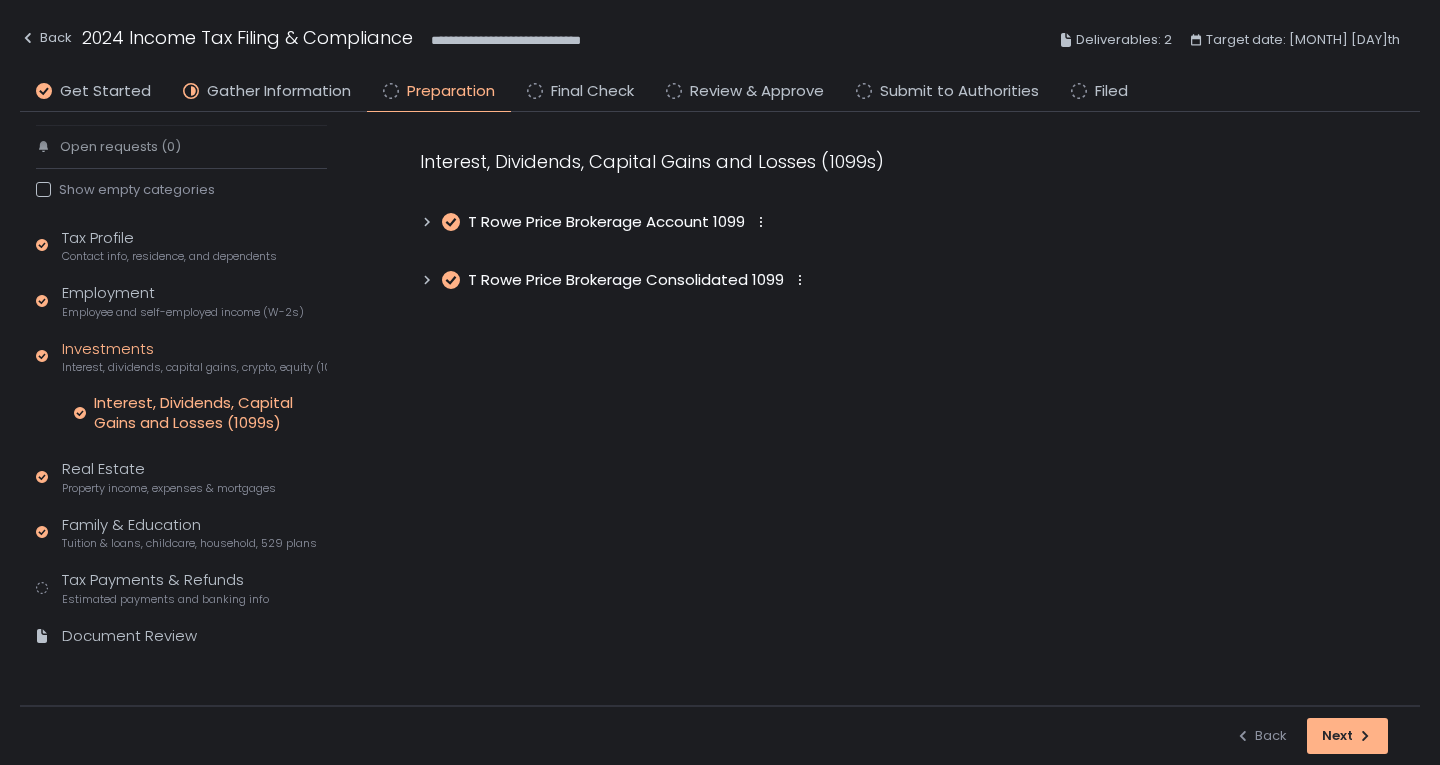 click on "T Rowe Price Brokerage Account 1099" at bounding box center [606, 222] 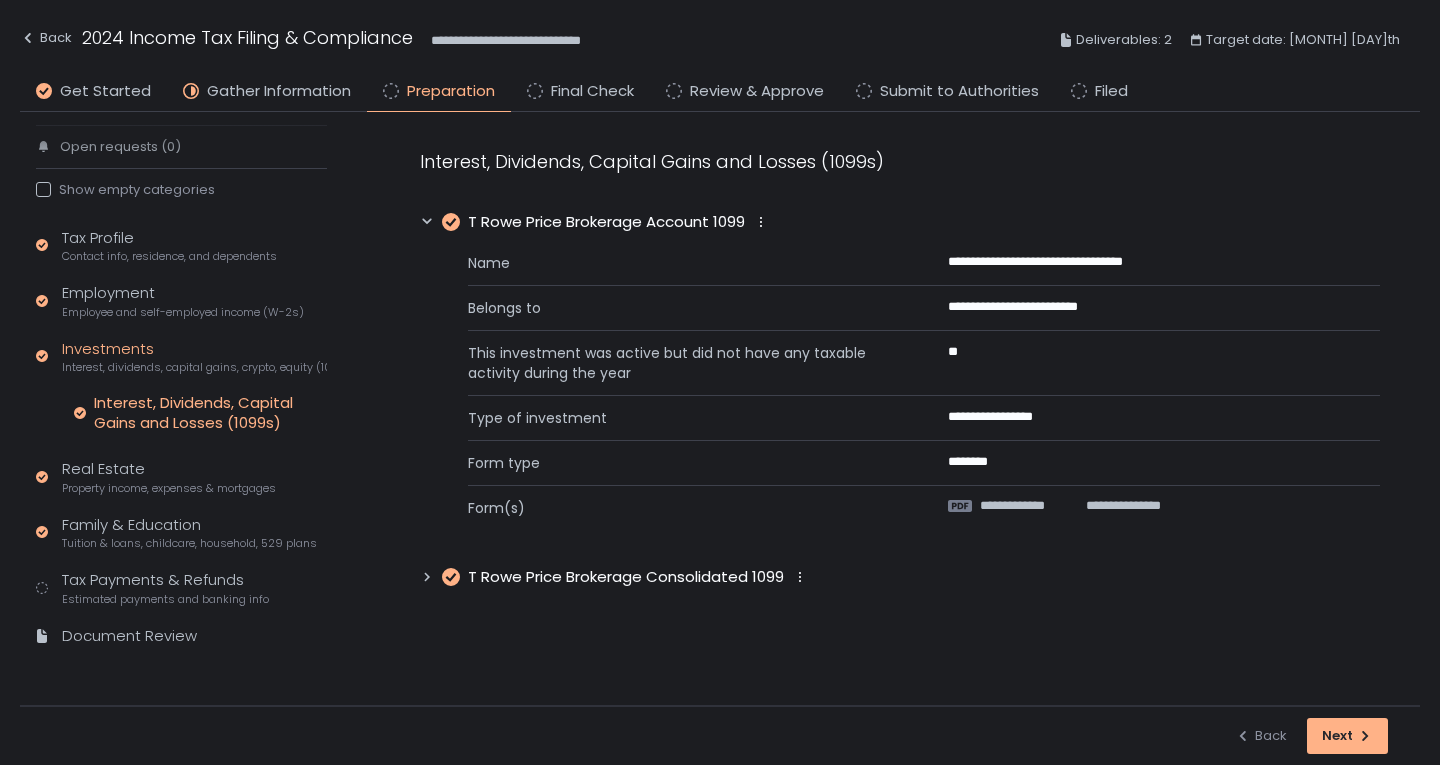 click on "T Rowe Price Brokerage Consolidated 1099" at bounding box center (626, 577) 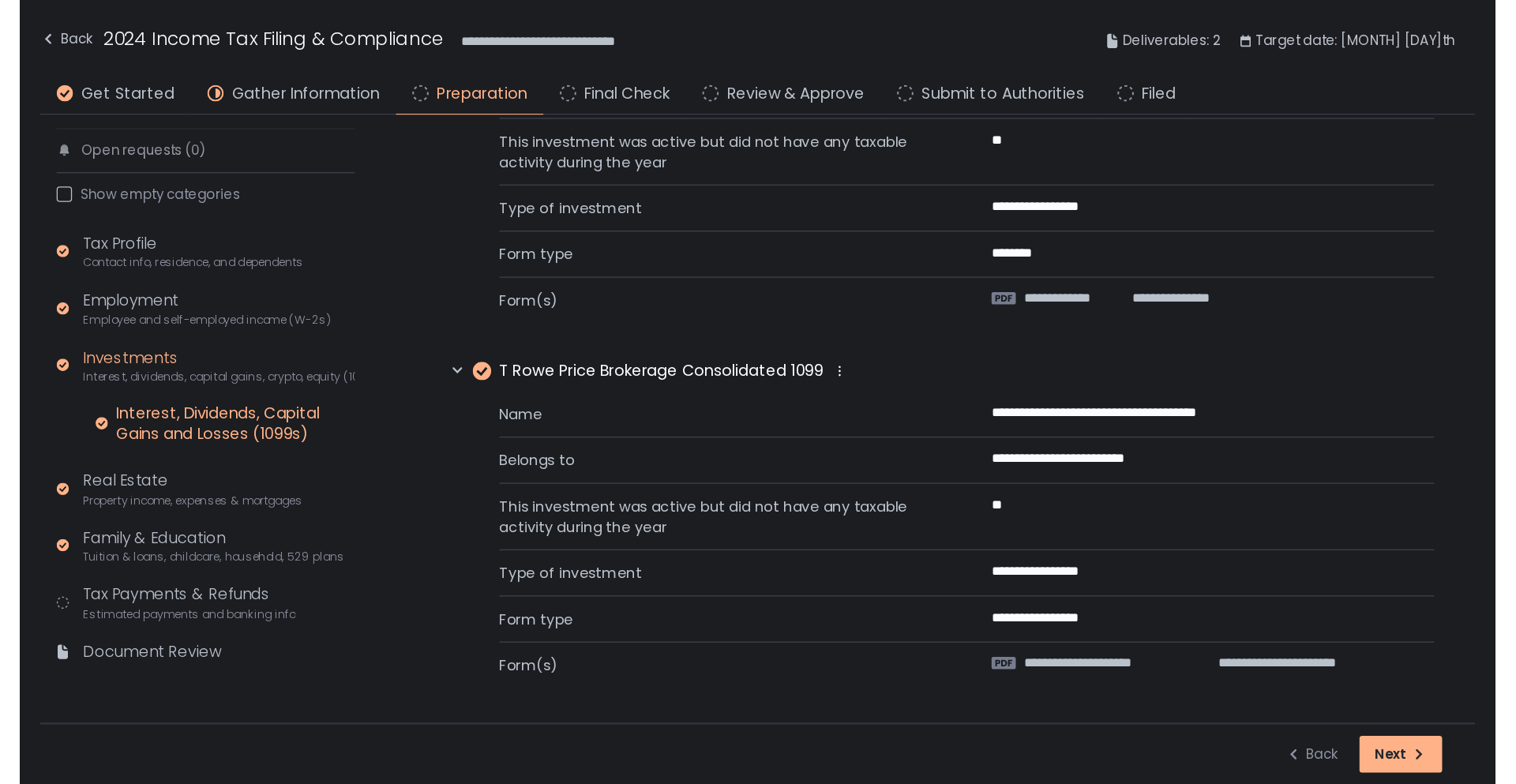 scroll, scrollTop: 171, scrollLeft: 0, axis: vertical 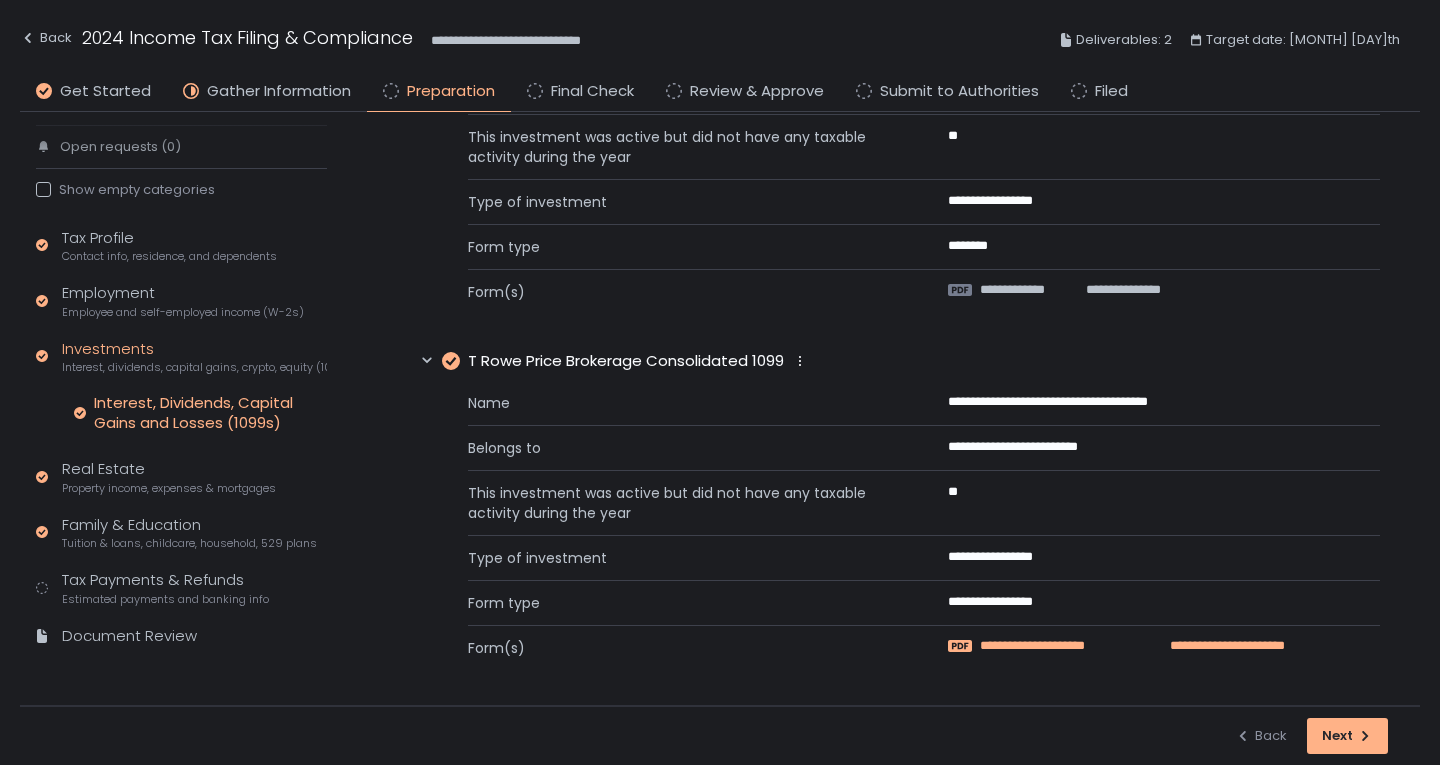 click on "**********" at bounding box center (1059, 646) 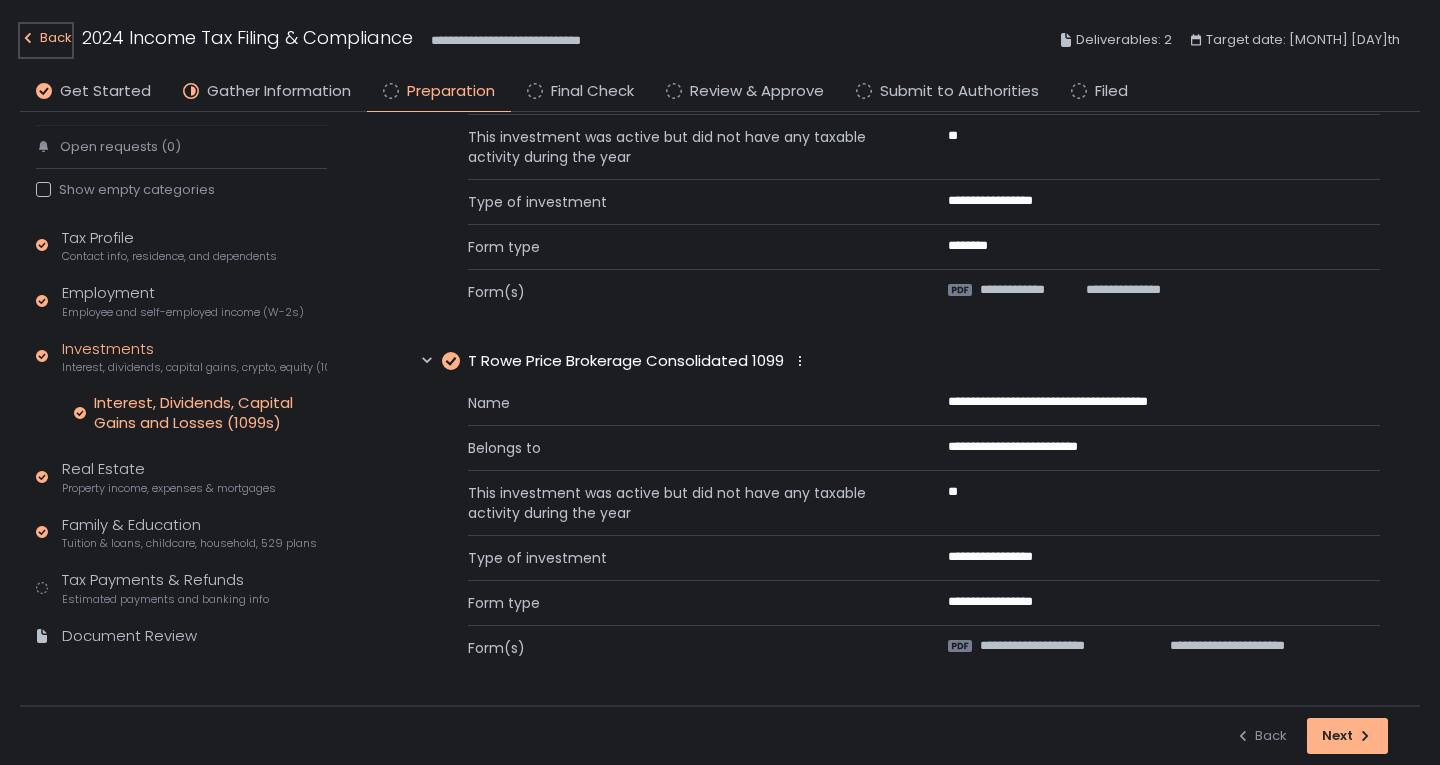 click on "Back" 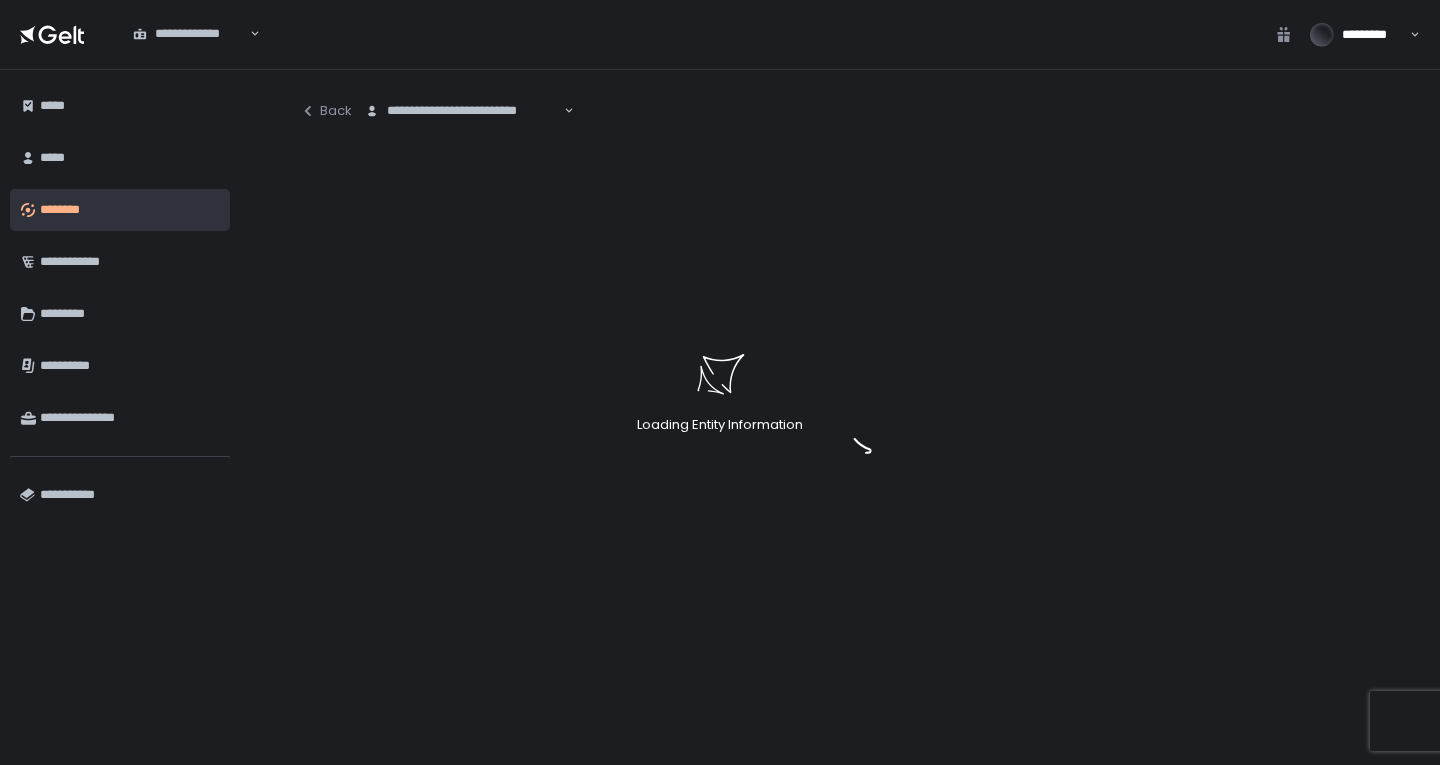click on "Loading Entity Information" 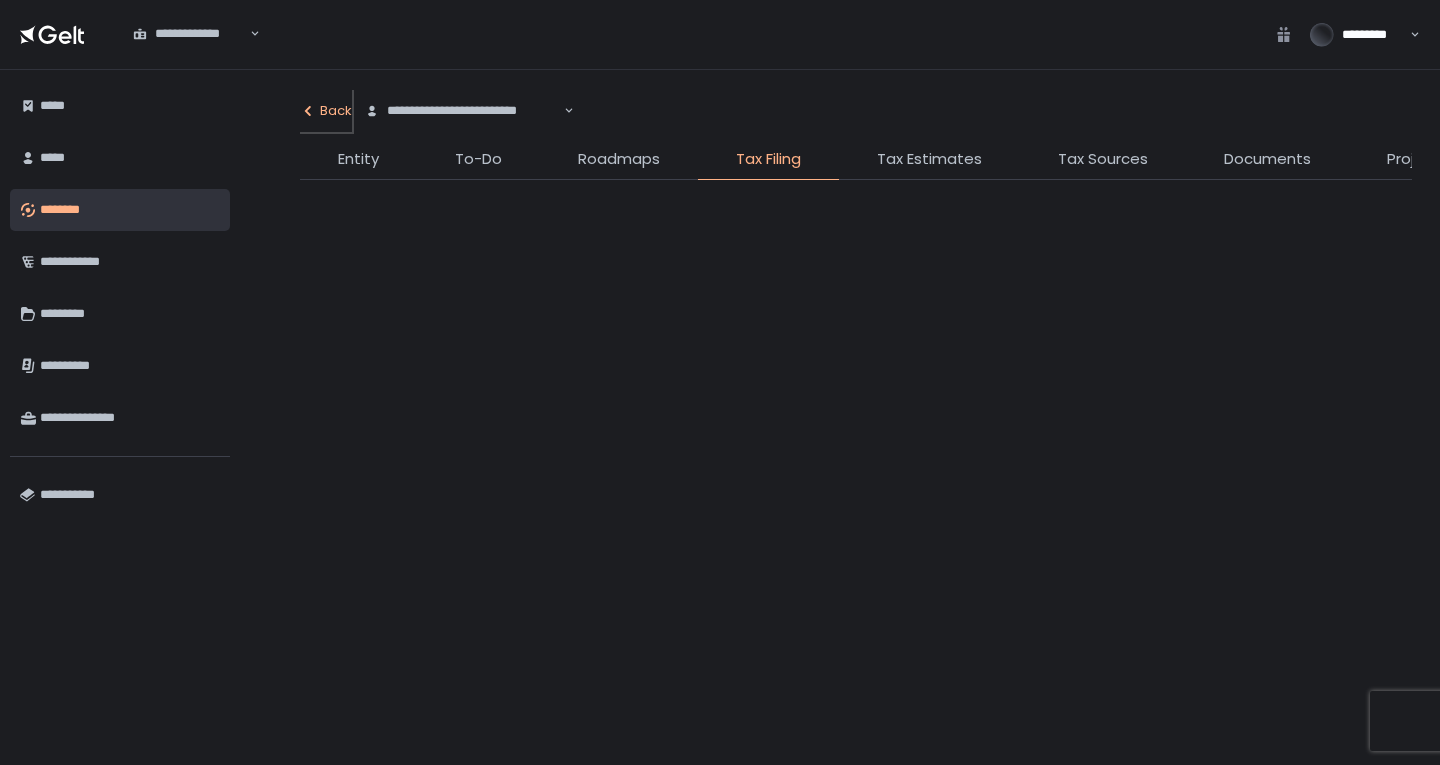 click on "**********" 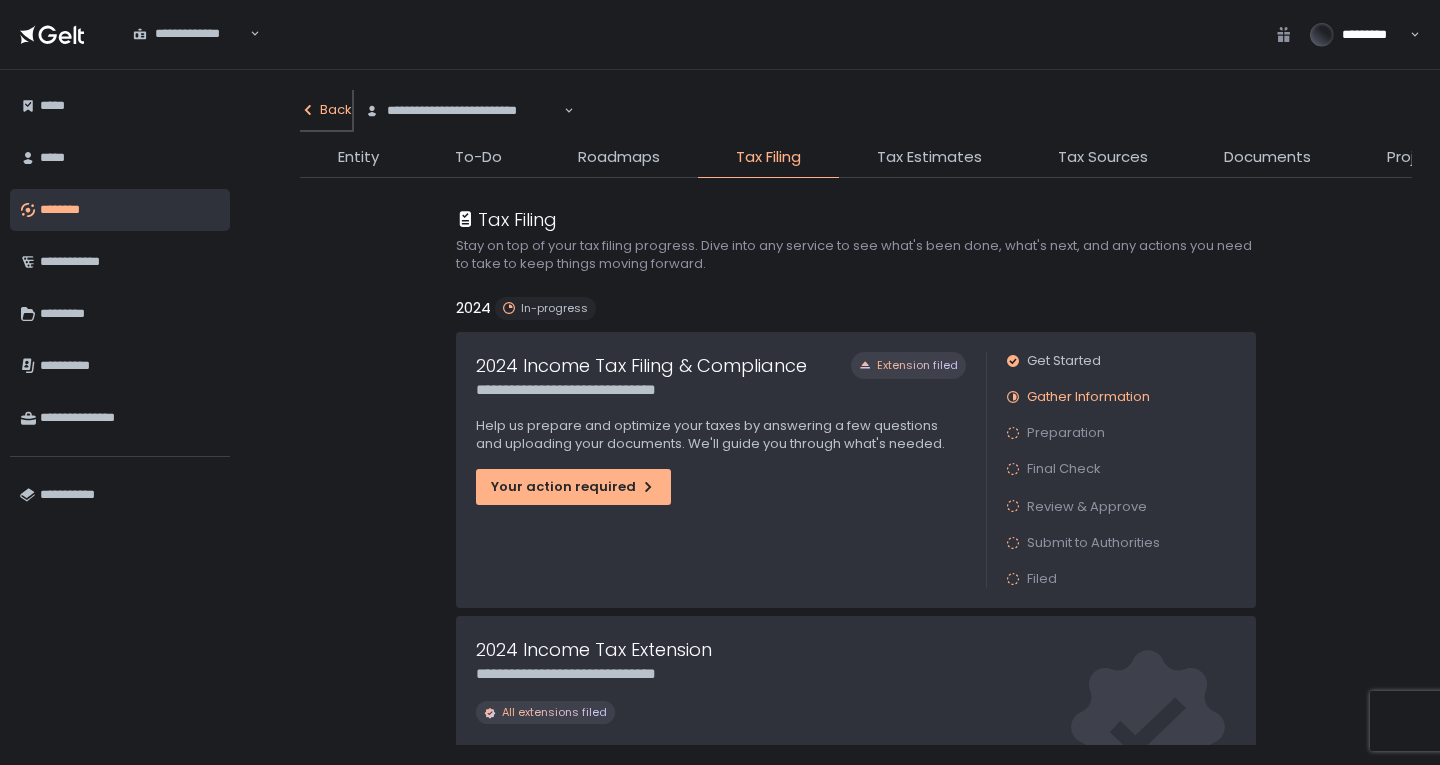 click on "Back" 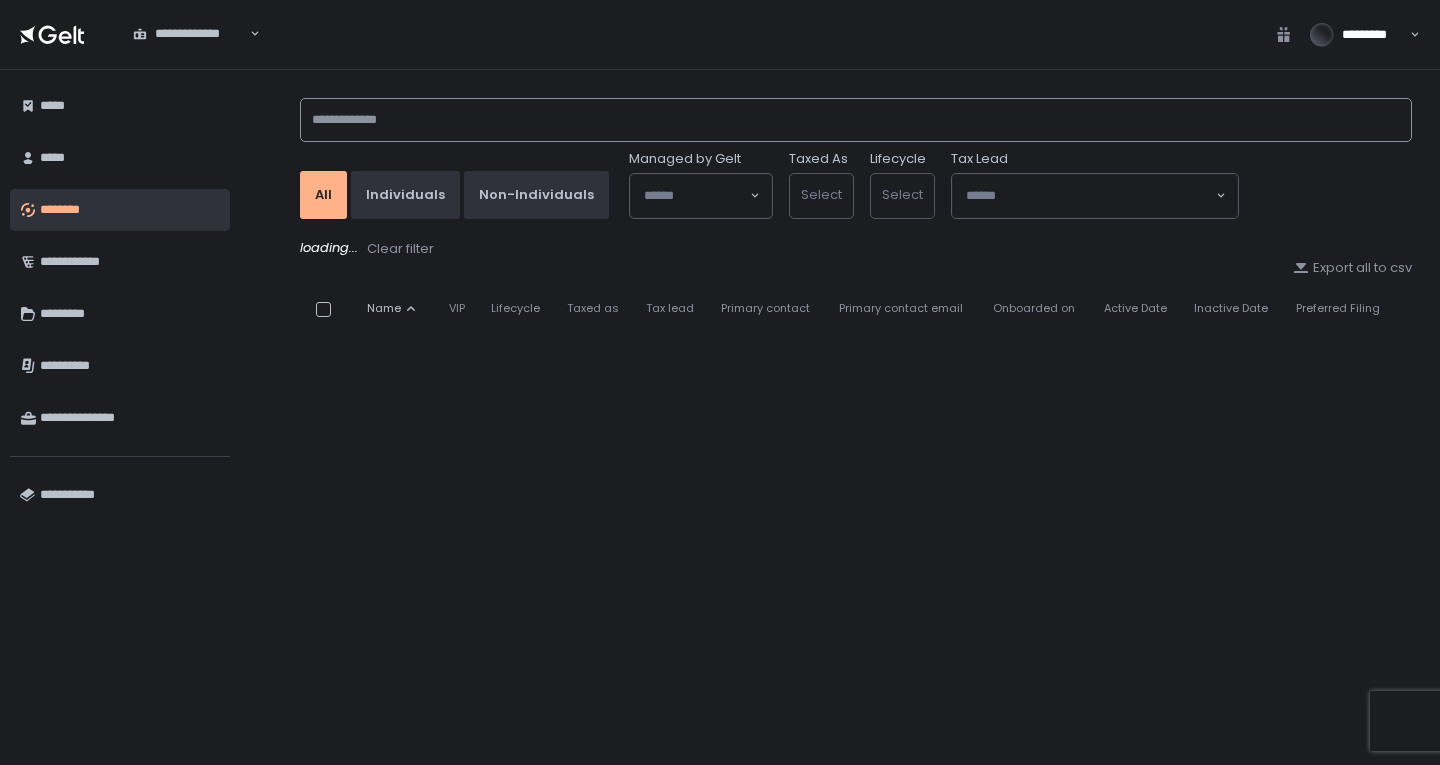 click 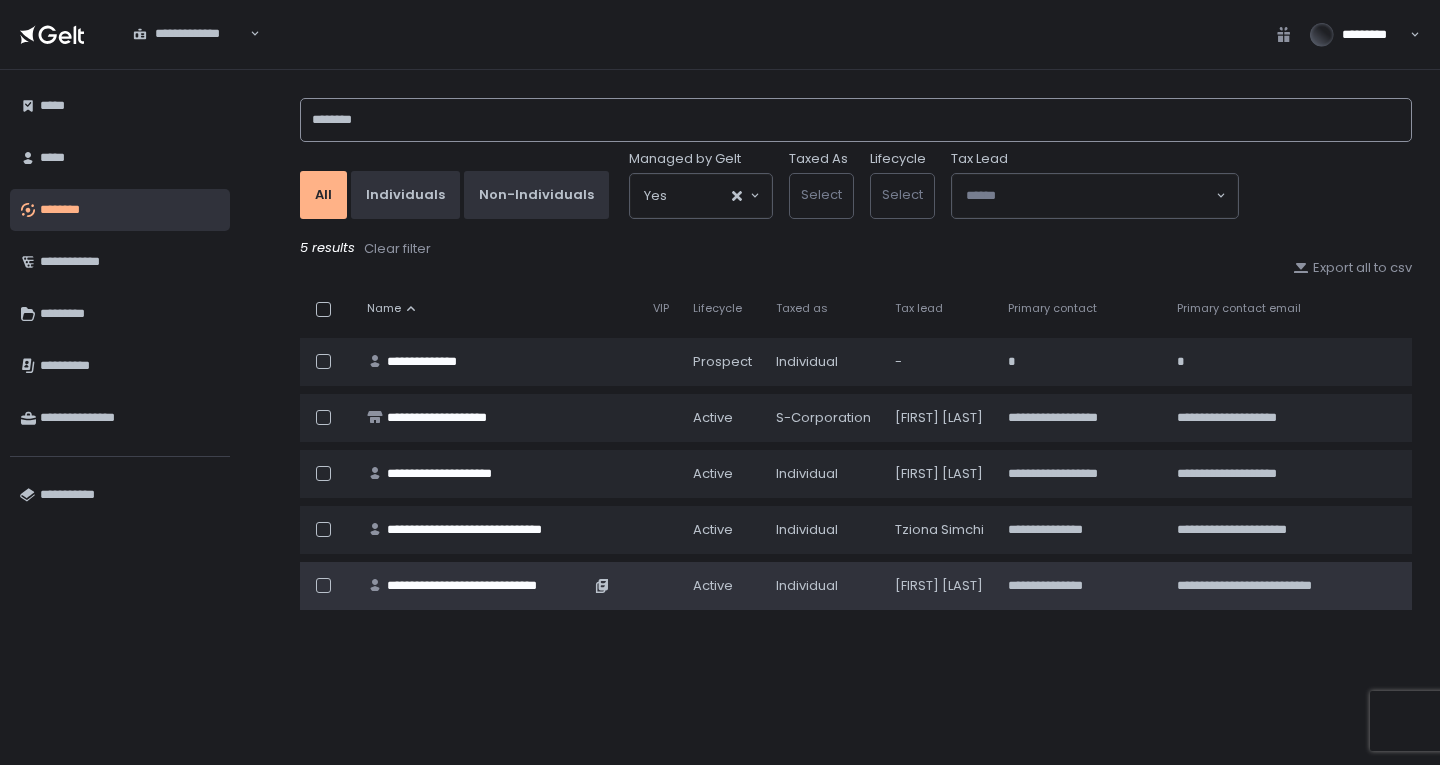type on "********" 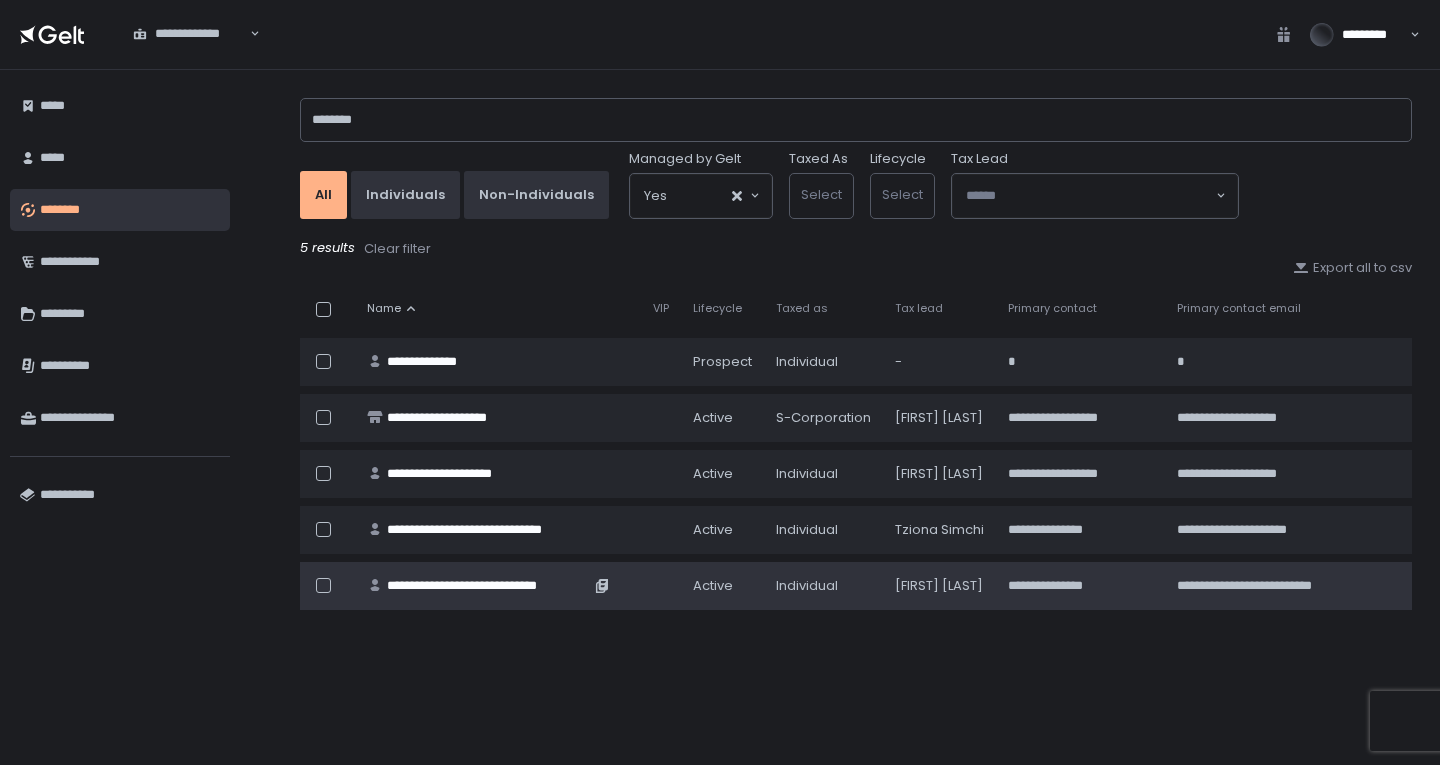 click on "**********" at bounding box center (488, 586) 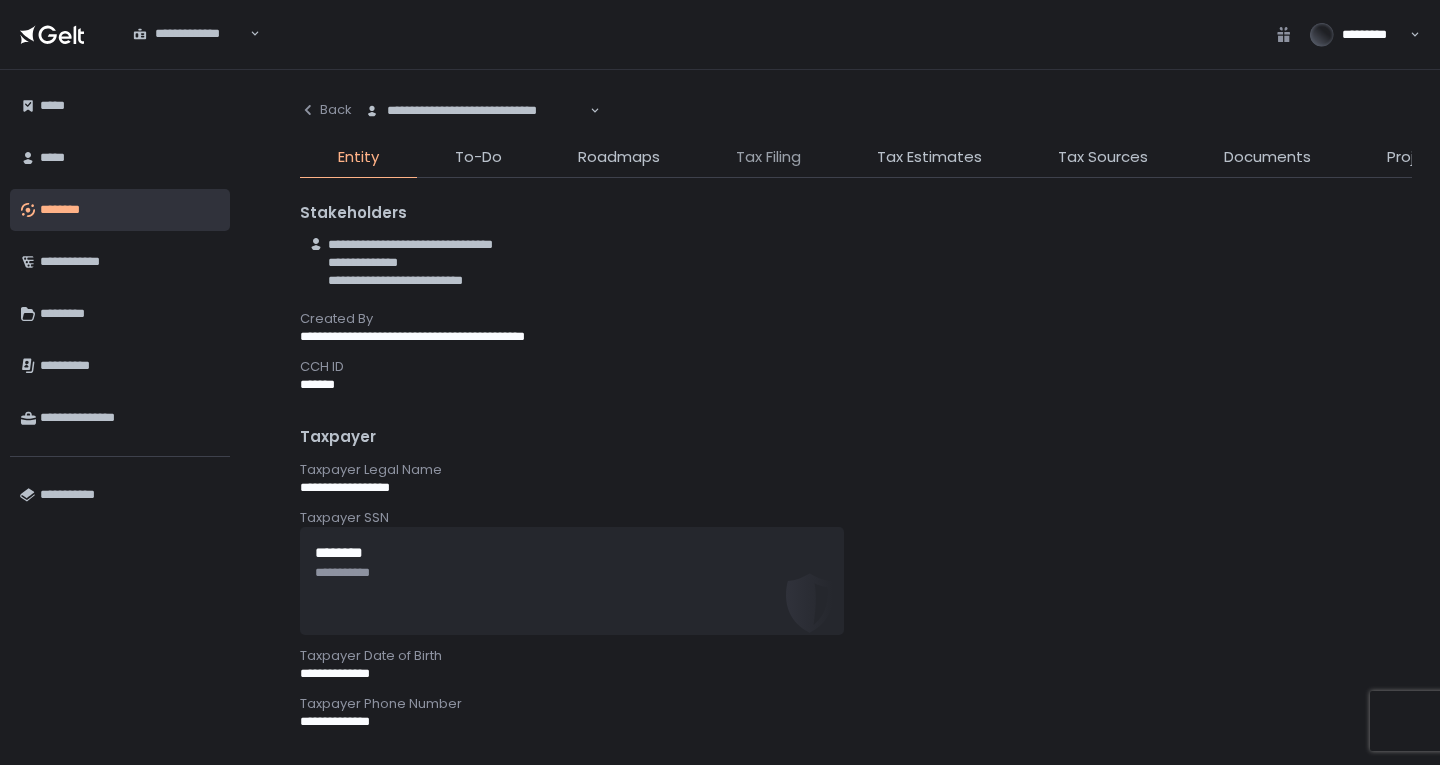 click on "Tax Filing" at bounding box center (768, 157) 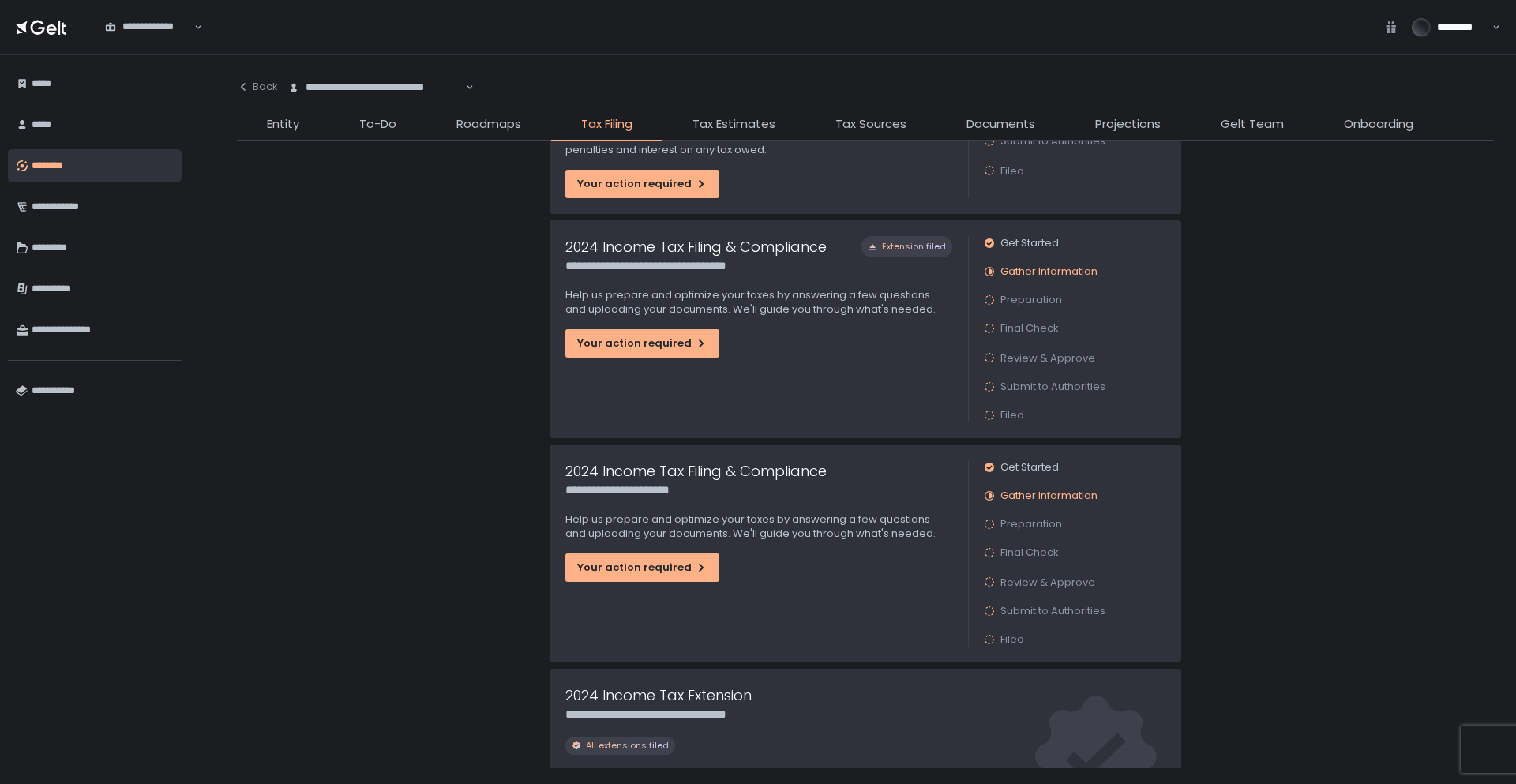 scroll, scrollTop: 237, scrollLeft: 0, axis: vertical 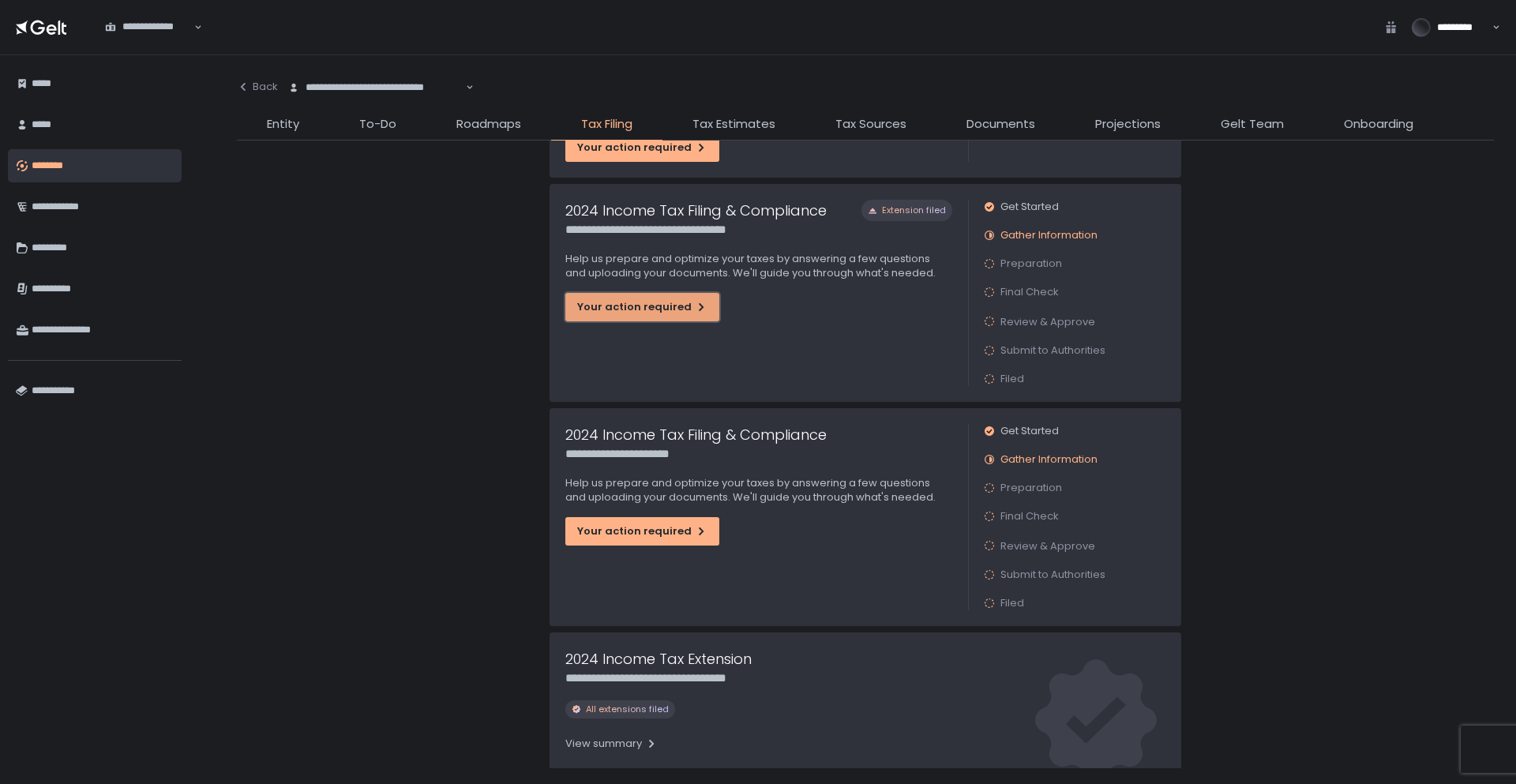 click on "Your action required" 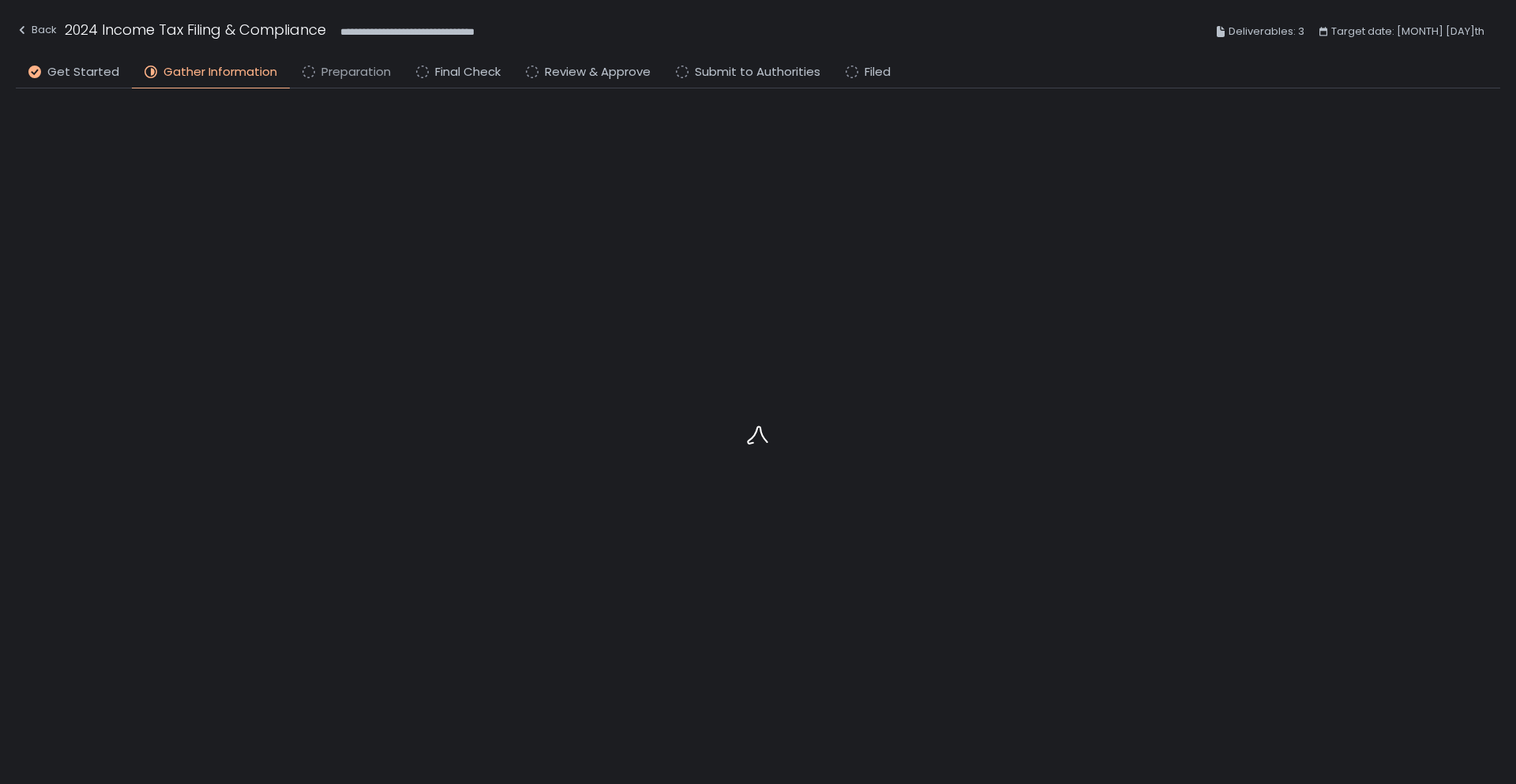 click on "Preparation" at bounding box center [356, 72] 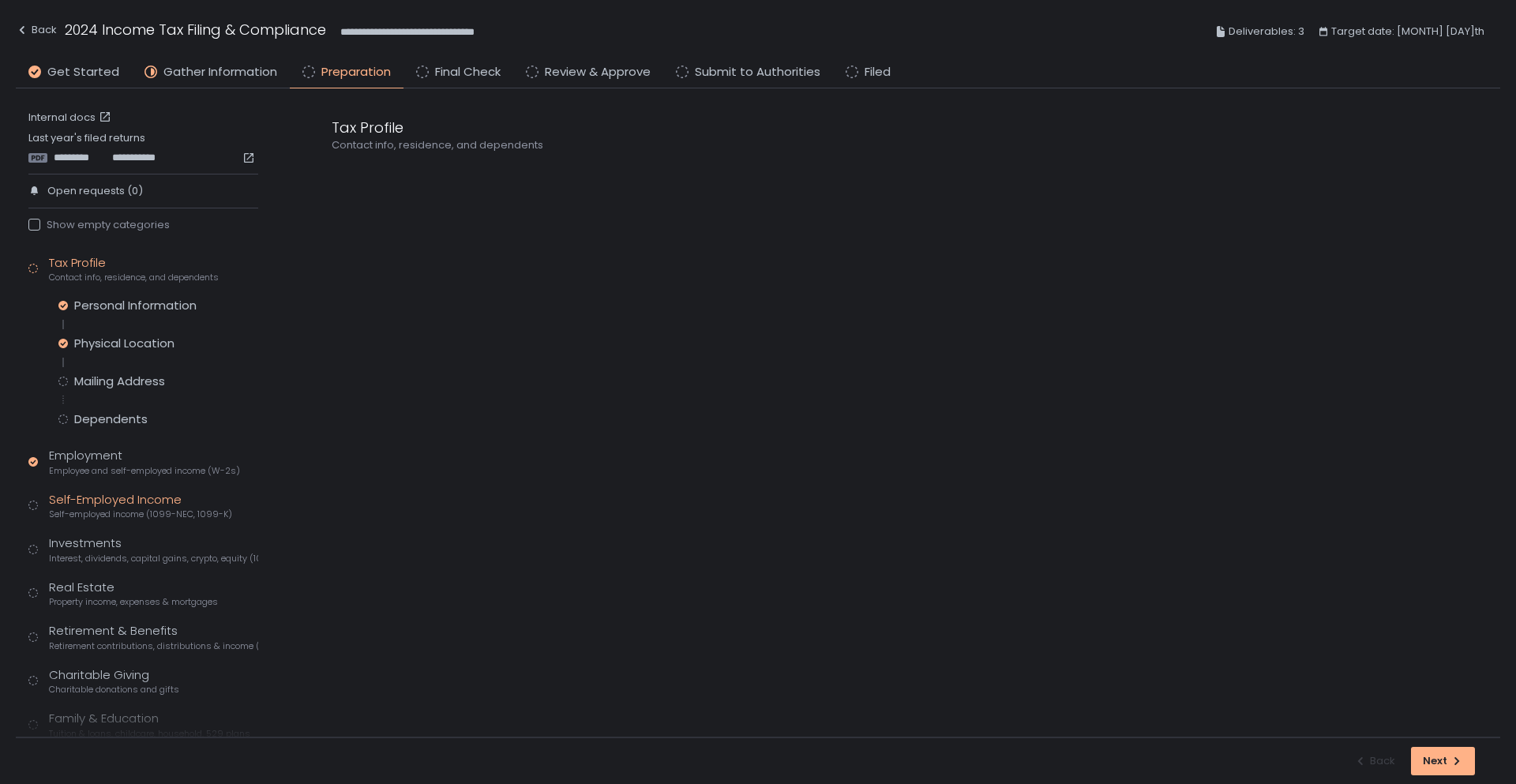 click on "Self-Employed Income Self-employed income (1099-NEC, 1099-K)" 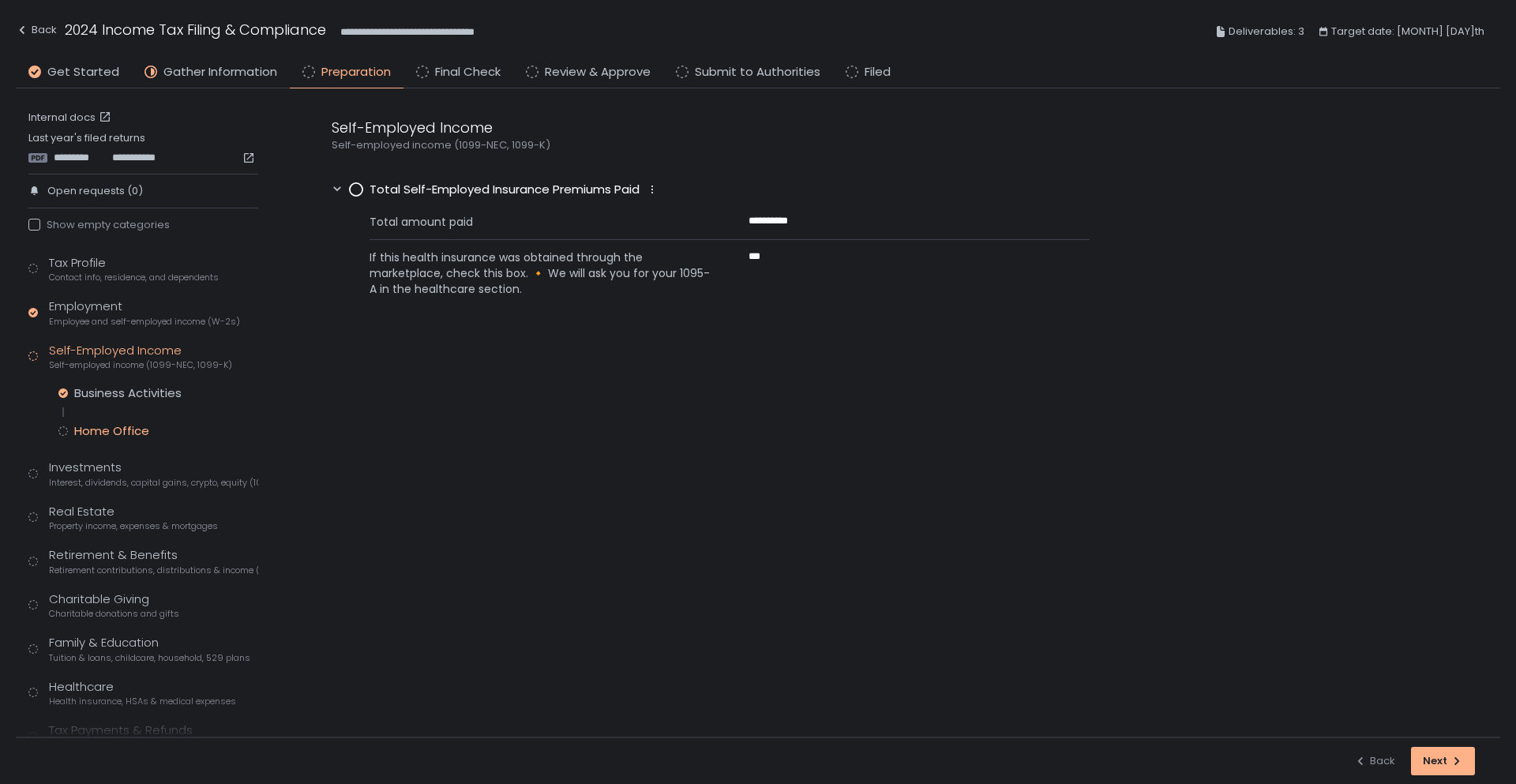 click on "Home Office" 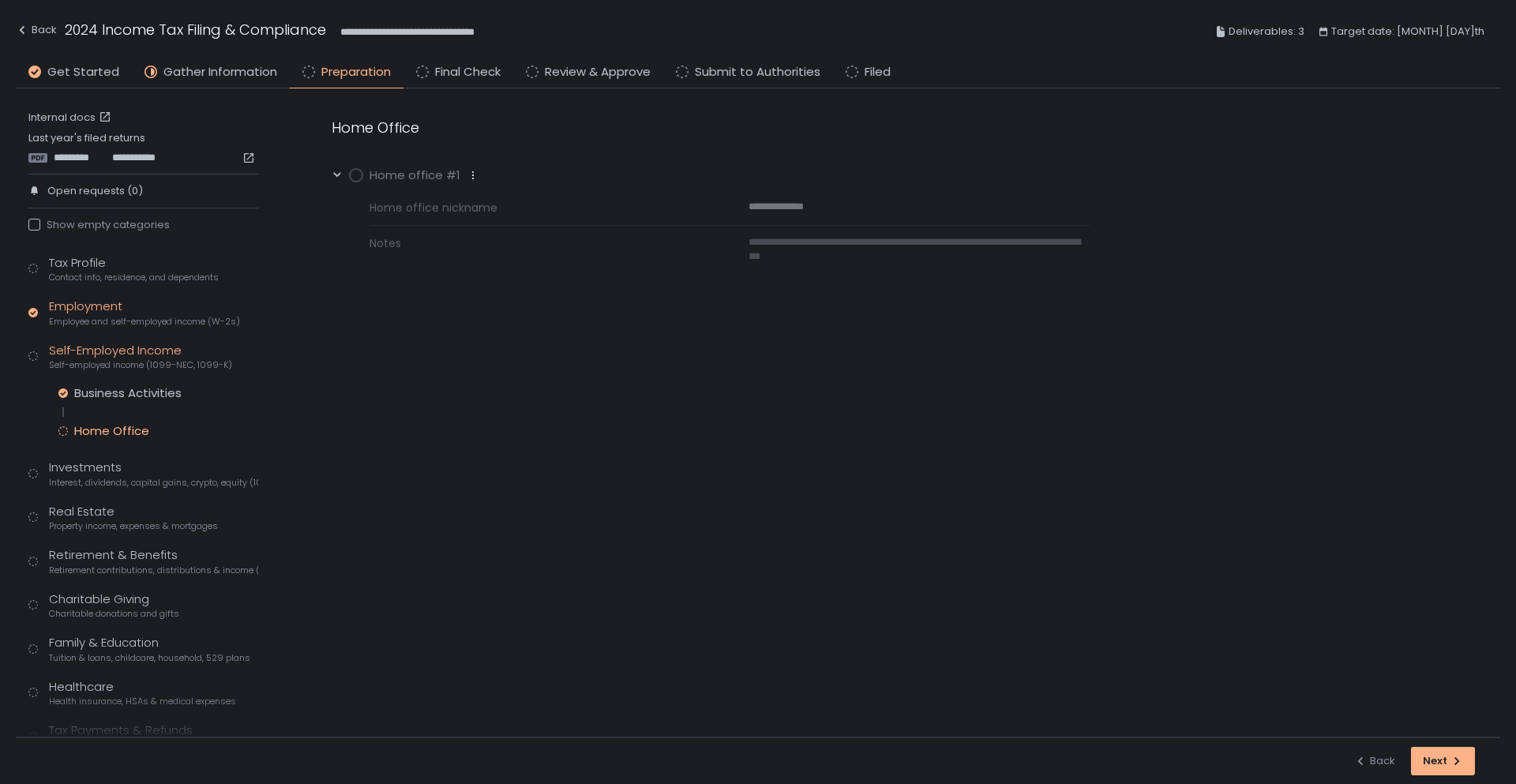 click on "Employee and self-employed income (W-2s)" 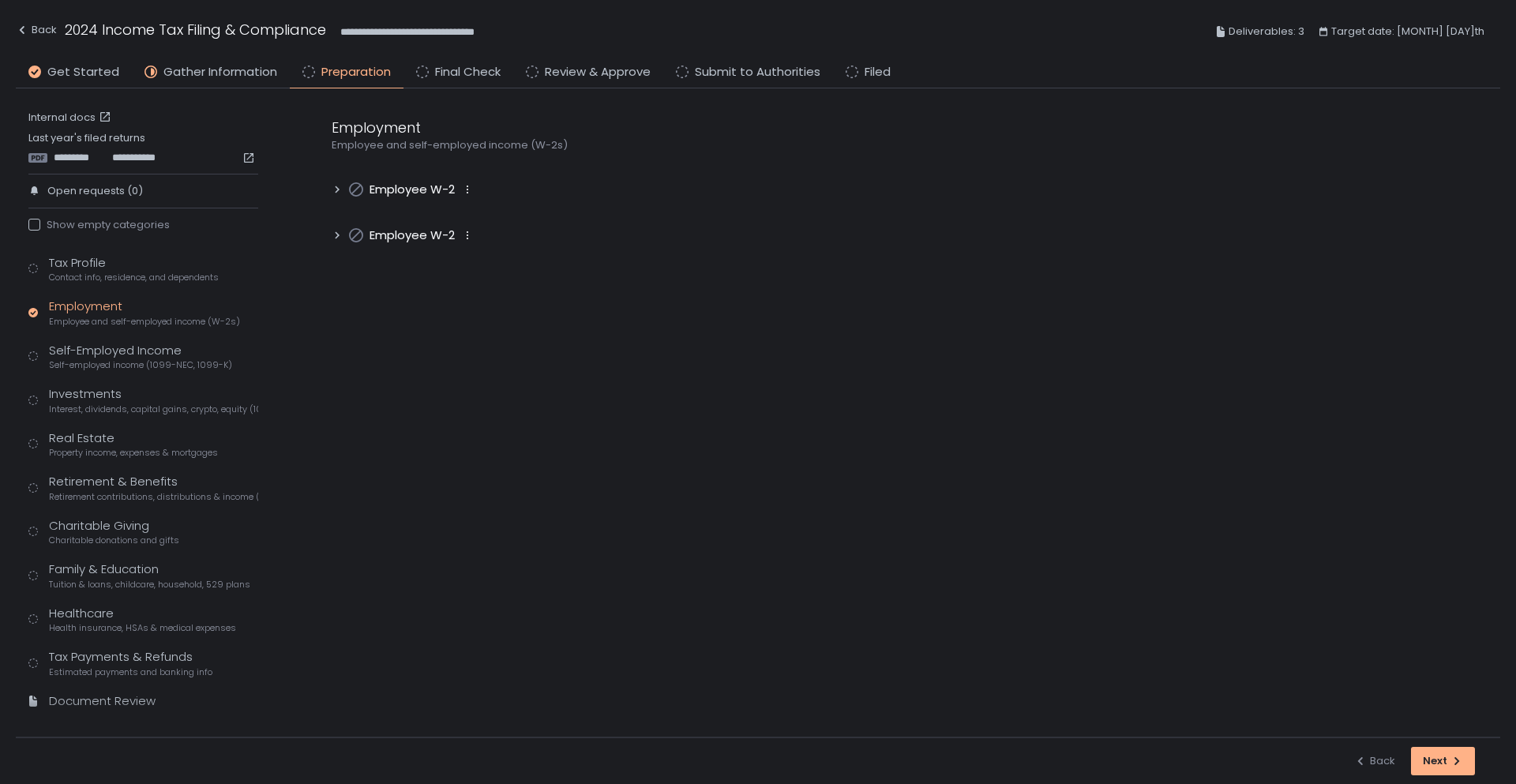 click on "Employee W-2" at bounding box center [412, 189] 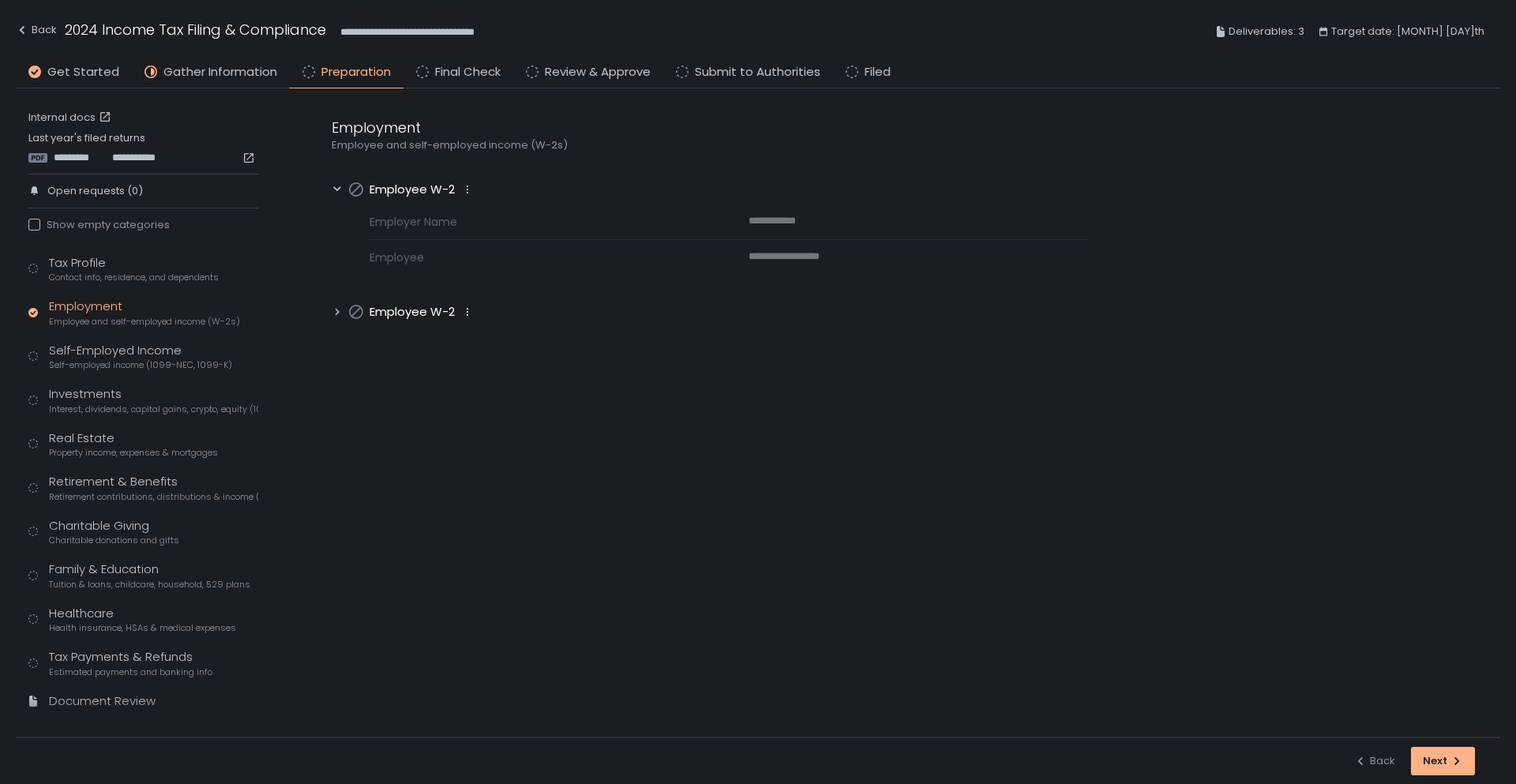 click on "Employee W-2" at bounding box center [412, 312] 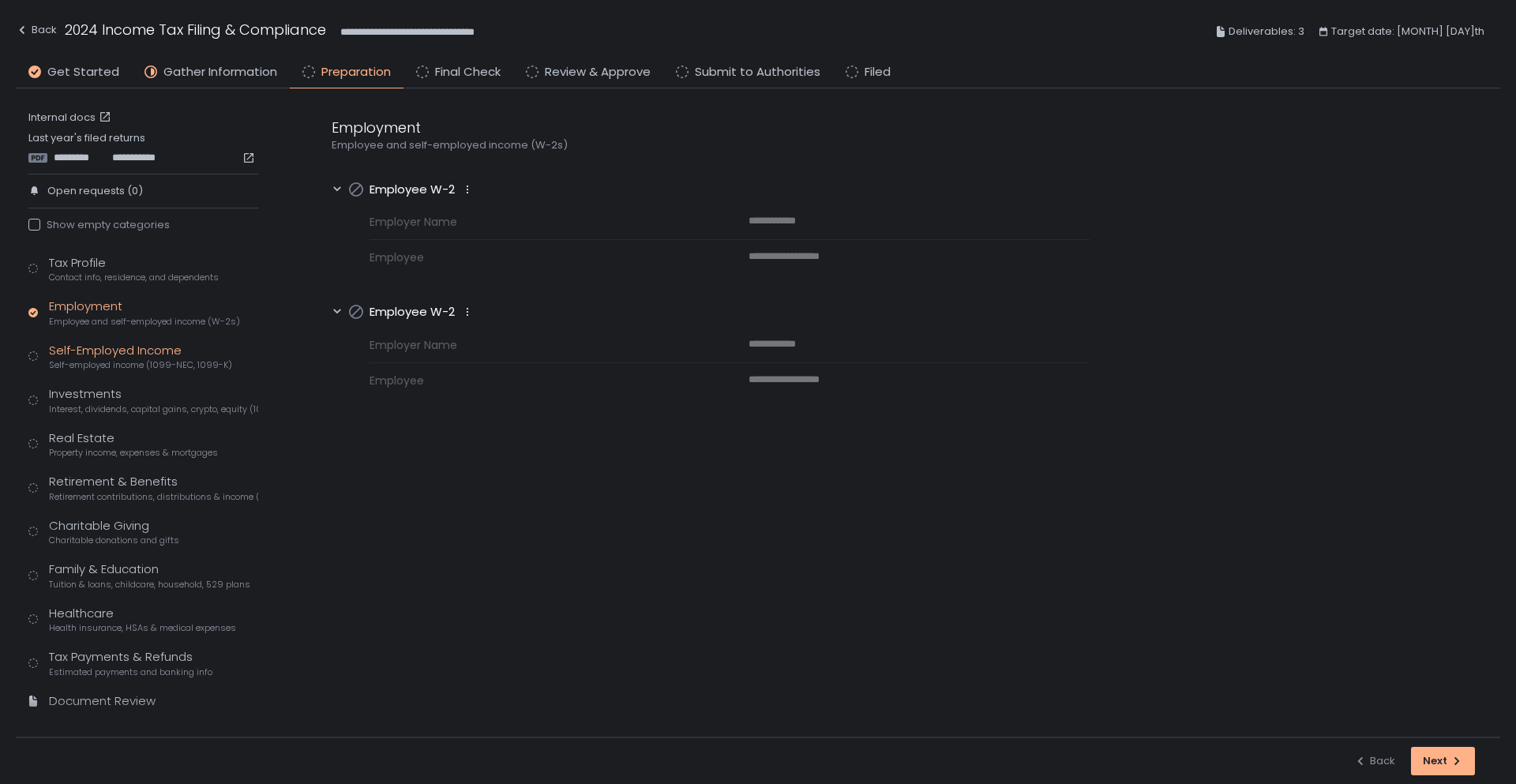click on "Self-employed income (1099-NEC, 1099-K)" 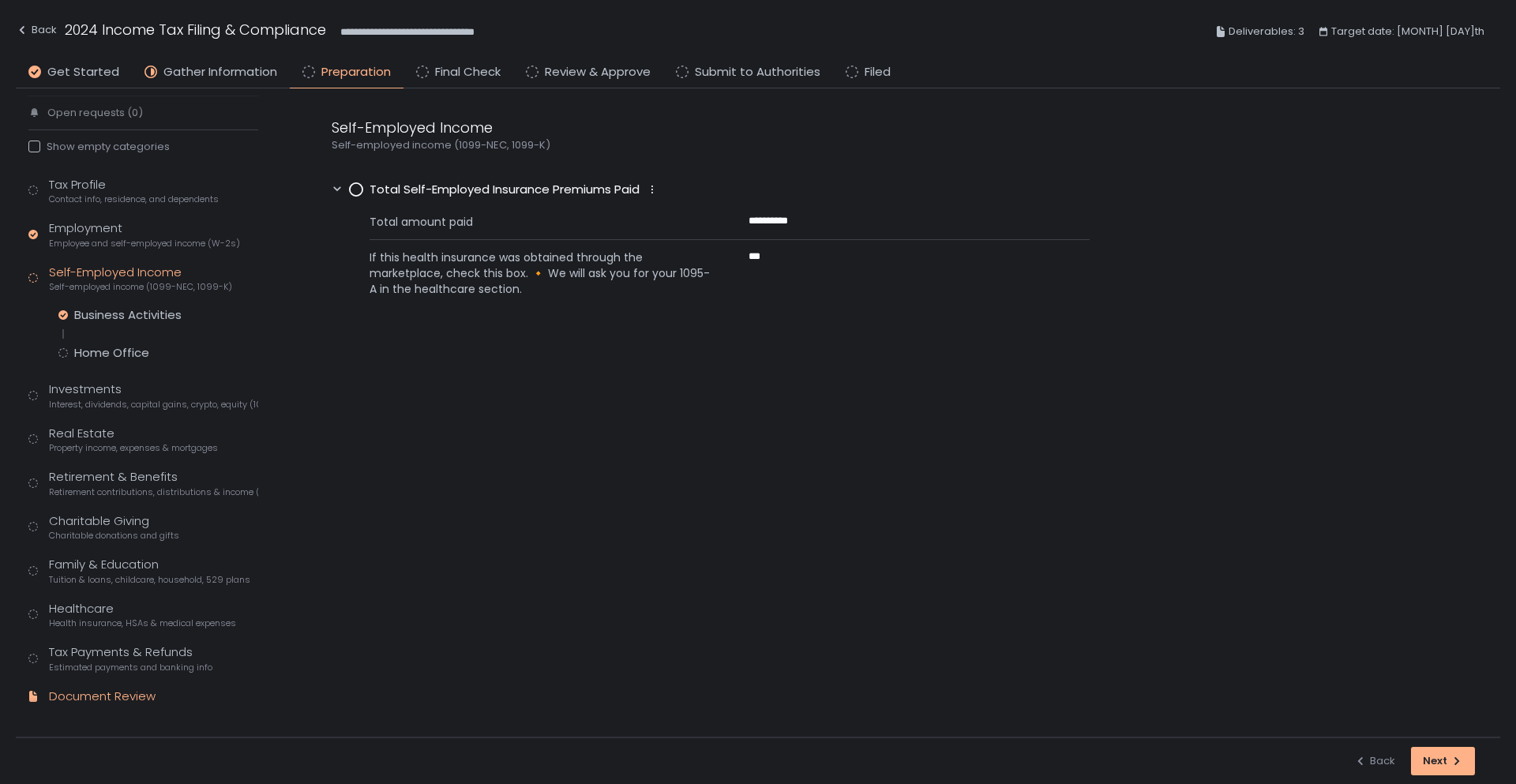 scroll, scrollTop: 92, scrollLeft: 0, axis: vertical 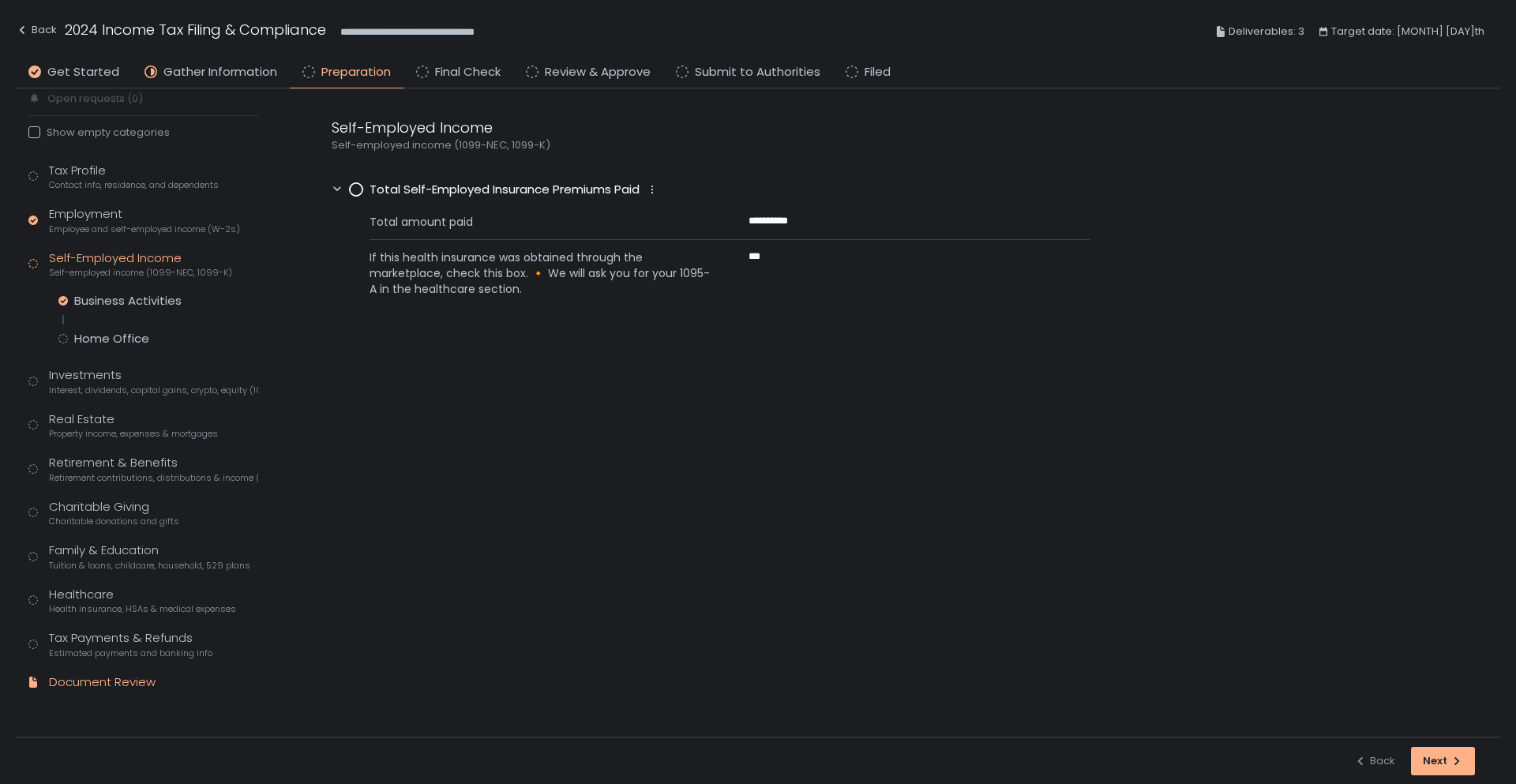 click on "Document Review" 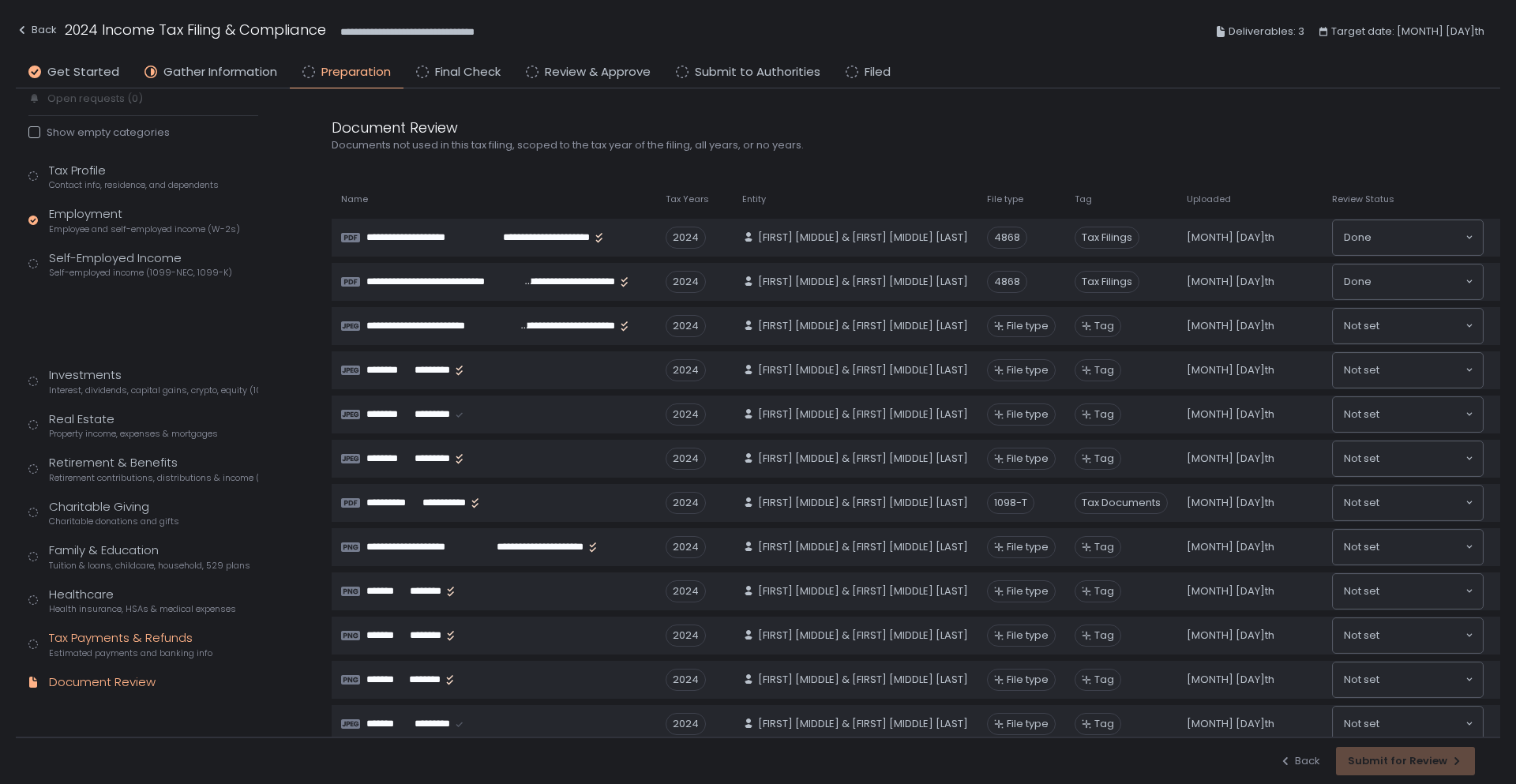 scroll, scrollTop: 19, scrollLeft: 0, axis: vertical 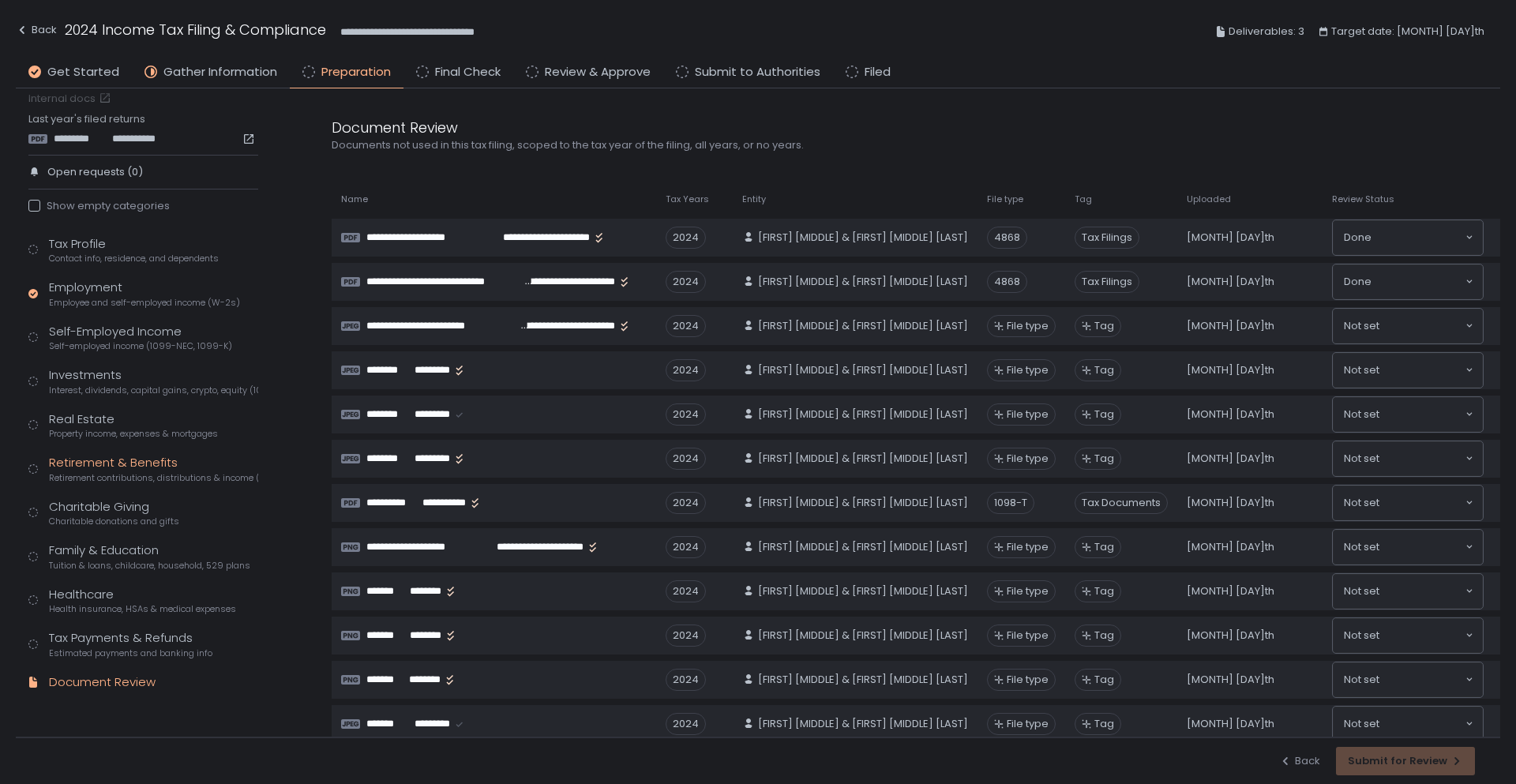 click on "Retirement contributions, distributions & income (1099-R, 5498)" 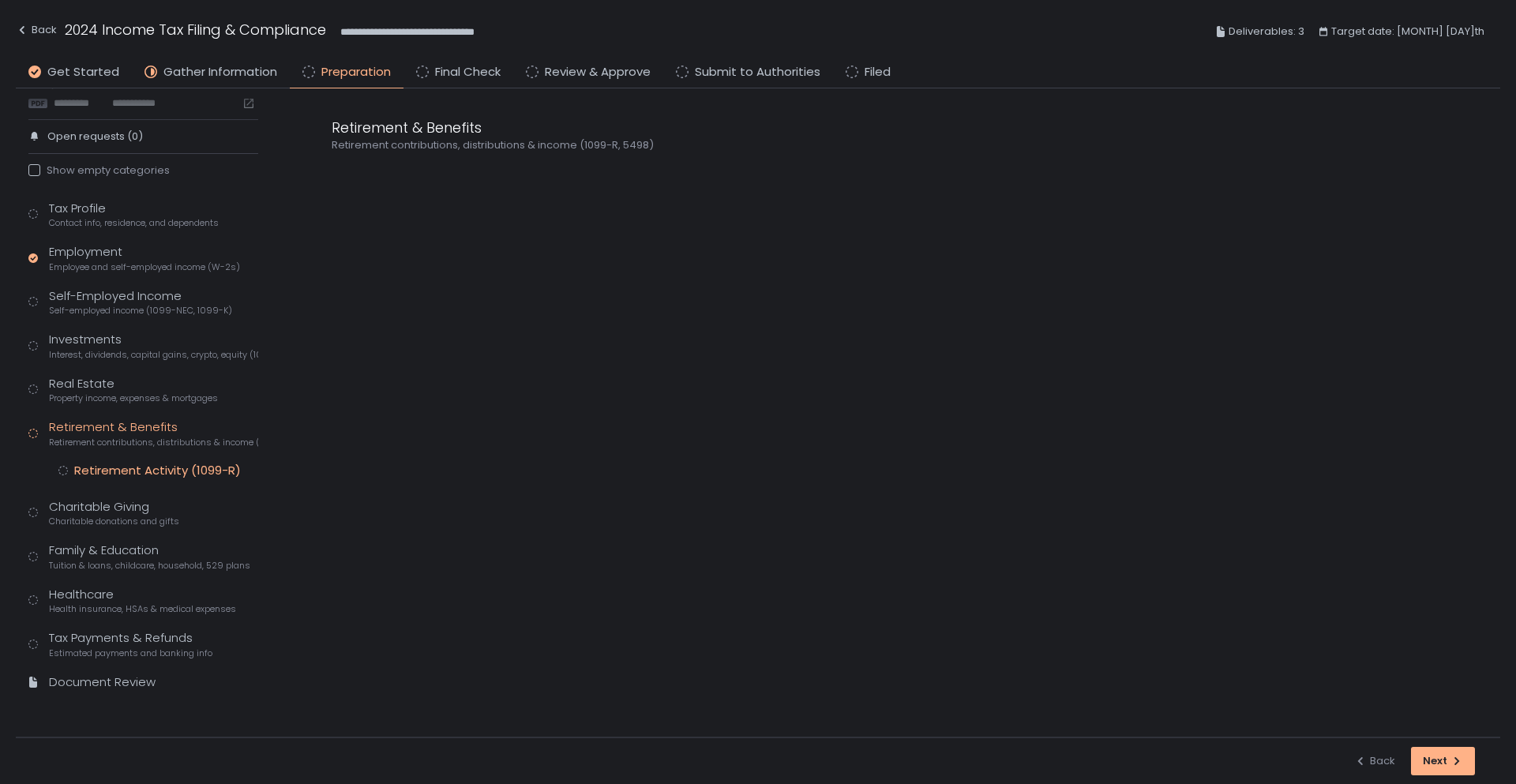 click on "Retirement Activity (1099-R)" 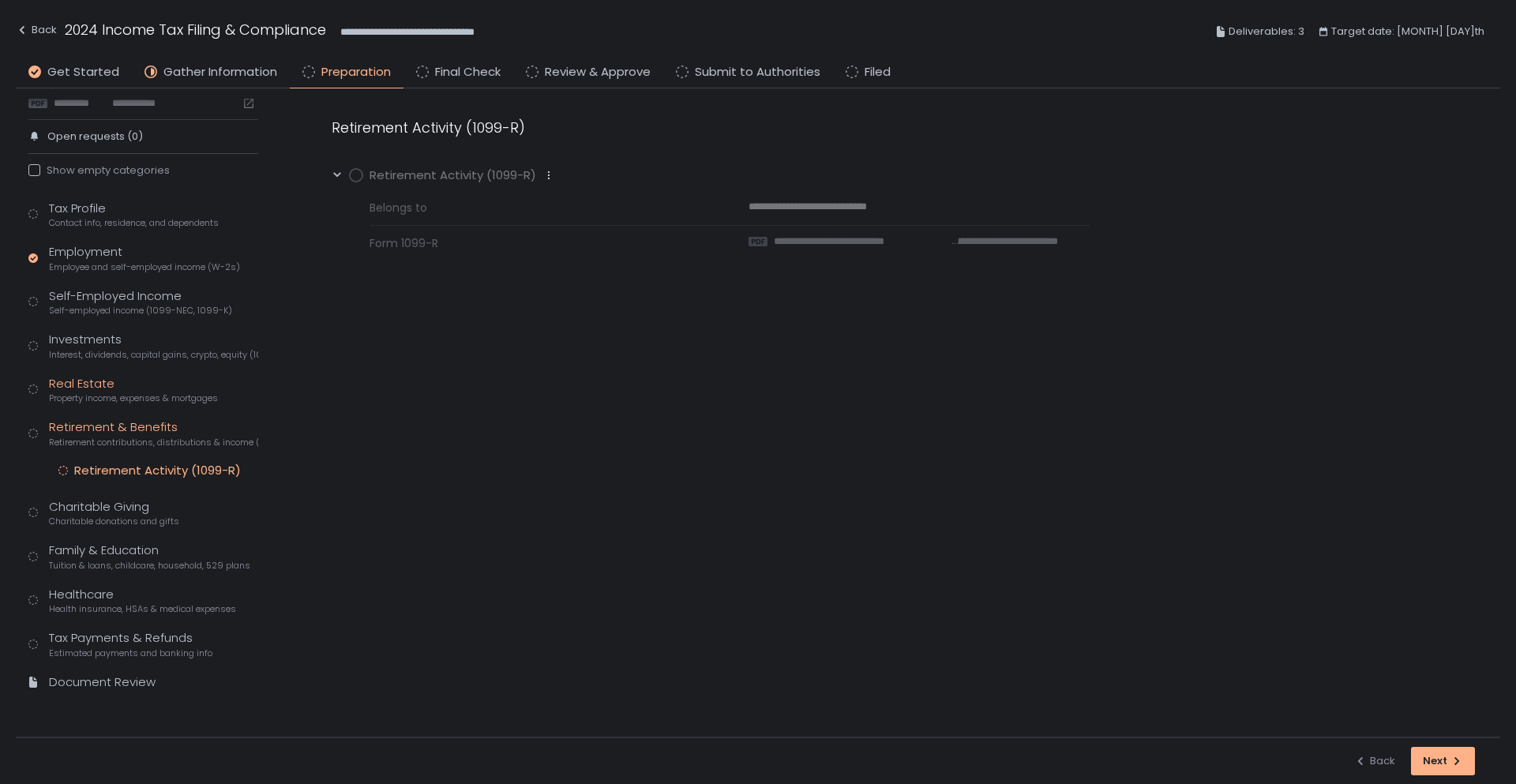 click on "Property income, expenses & mortgages" 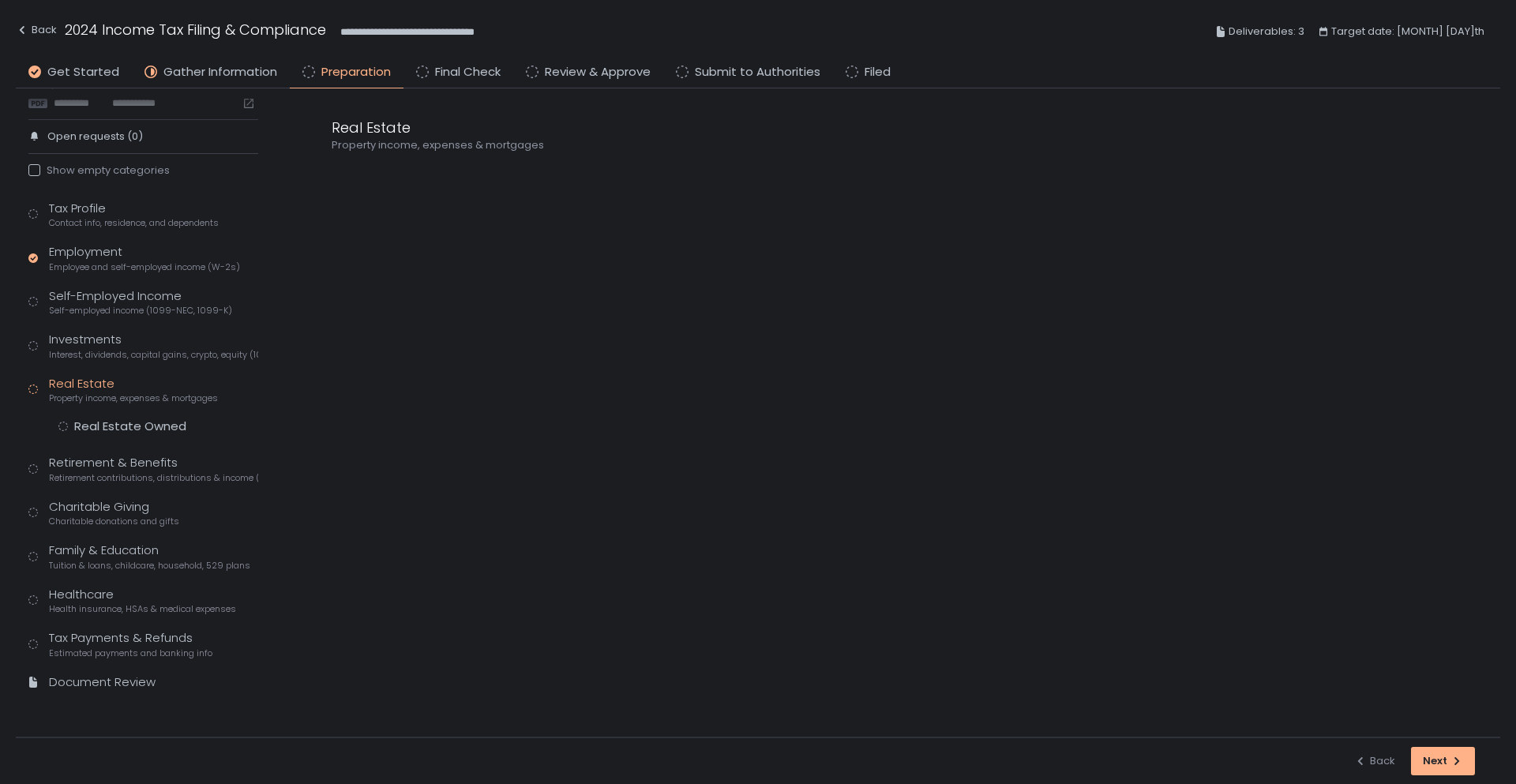 scroll, scrollTop: 54, scrollLeft: 0, axis: vertical 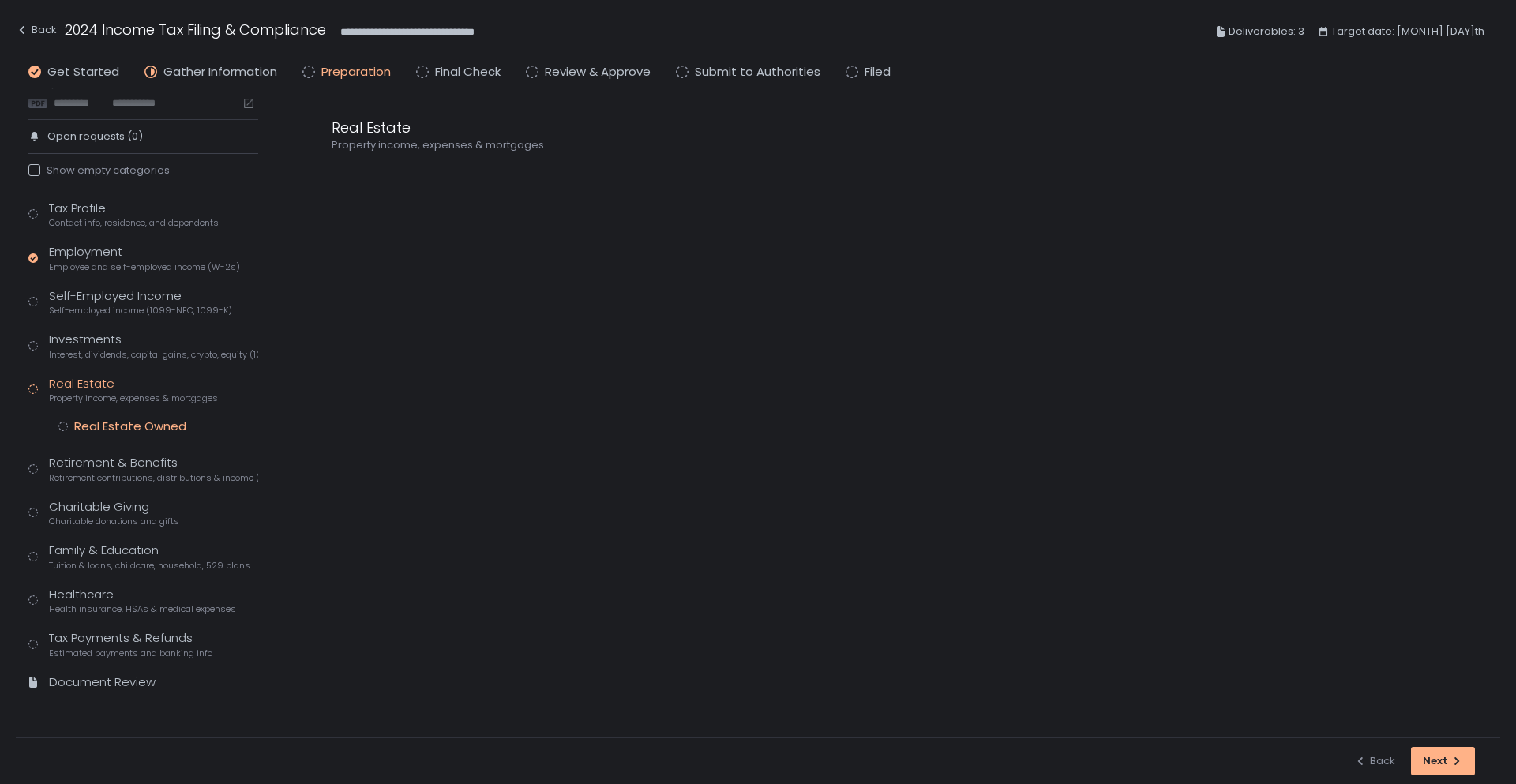 click on "Real Estate Owned" 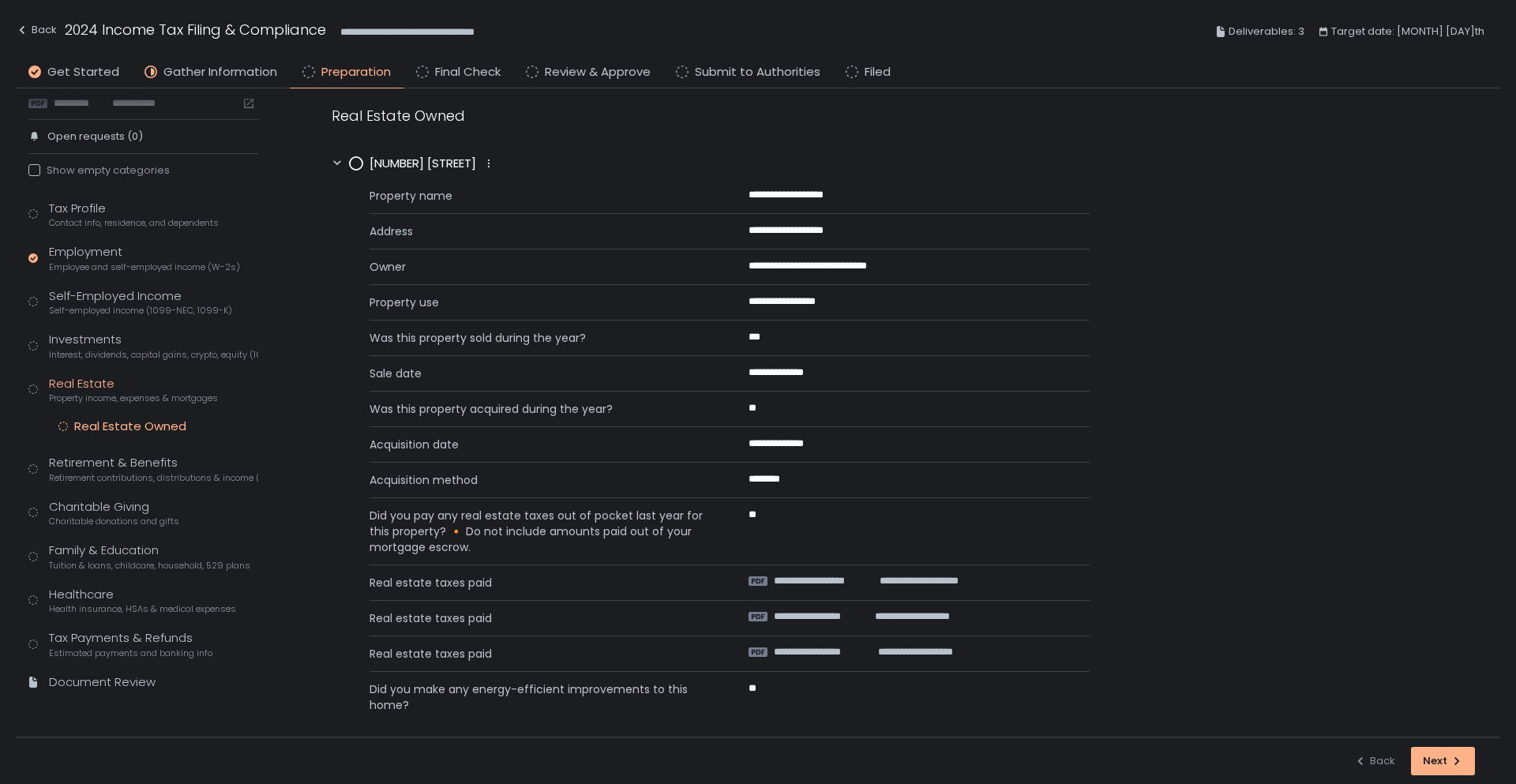 scroll, scrollTop: 0, scrollLeft: 0, axis: both 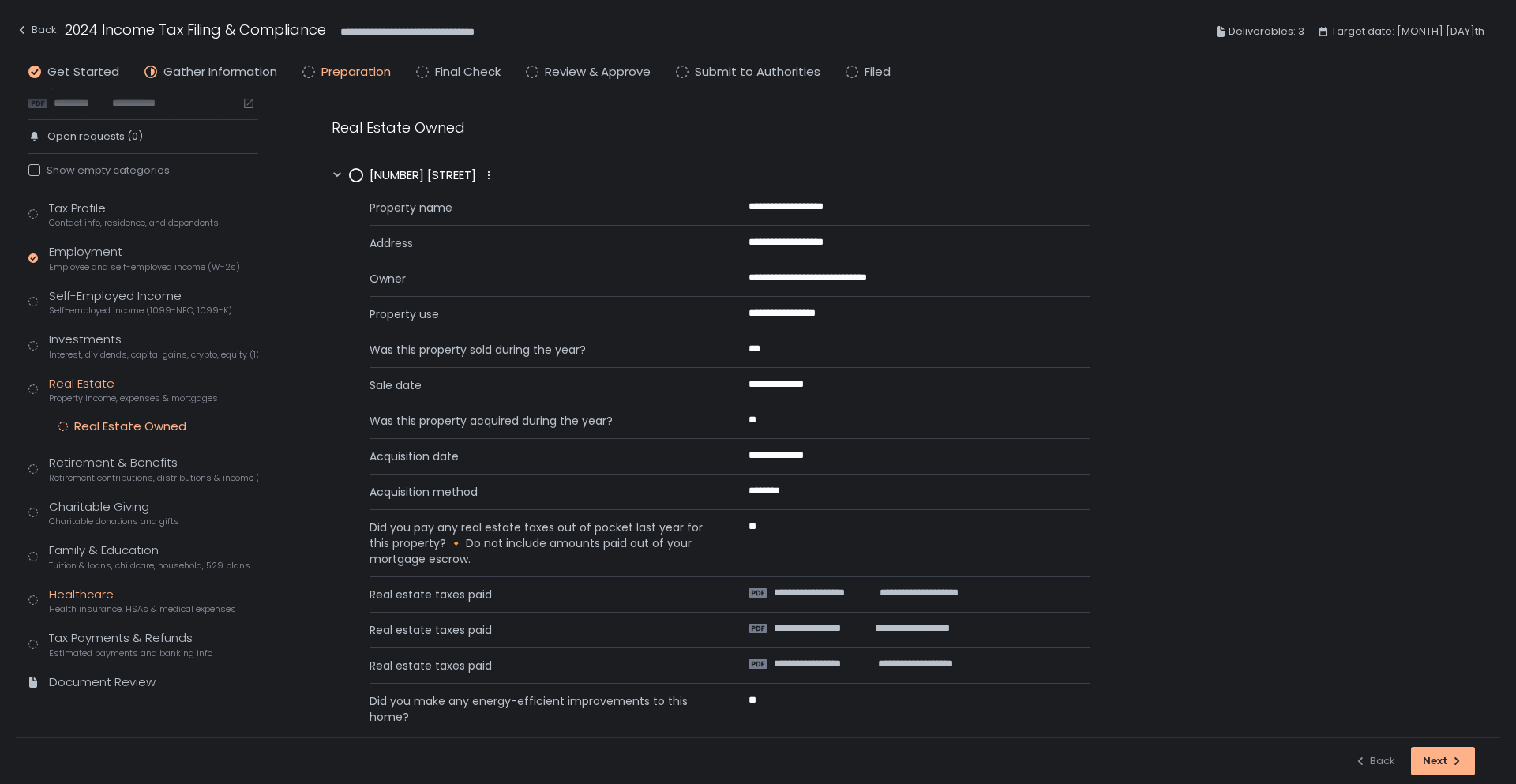 click on "Healthcare Health insurance, HSAs & medical expenses" 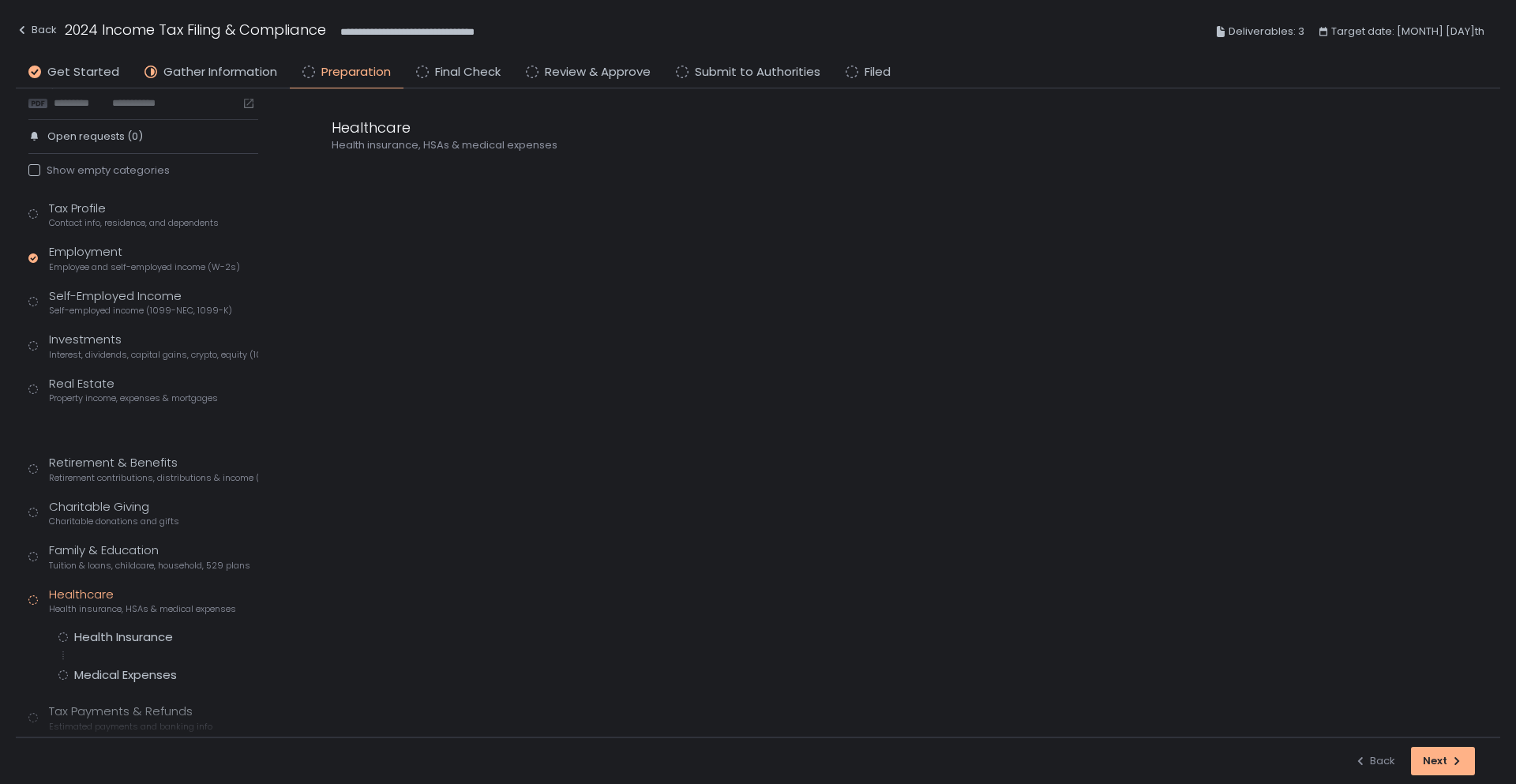 scroll, scrollTop: 92, scrollLeft: 0, axis: vertical 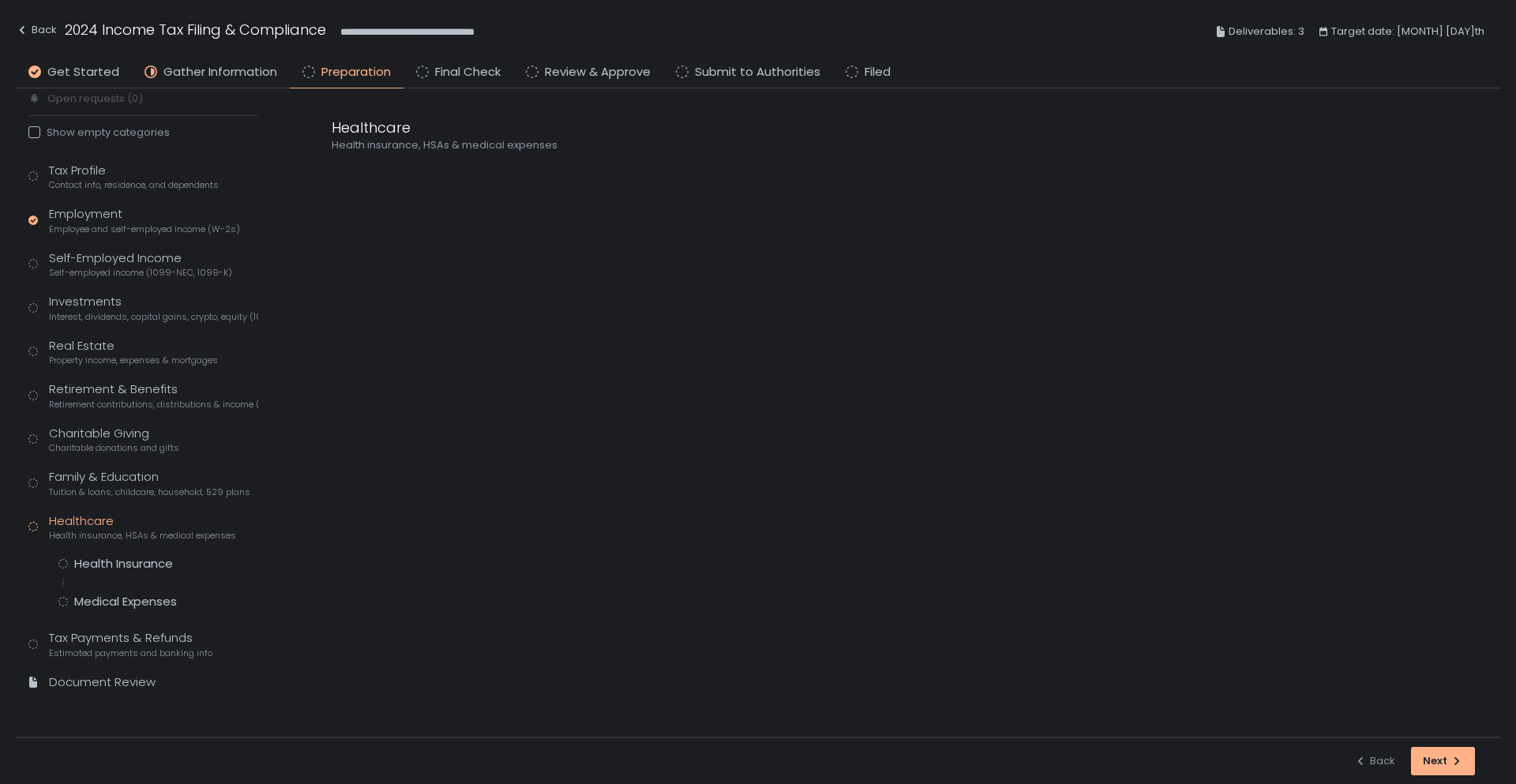 click on "Healthcare Health insurance, HSAs & medical expenses" 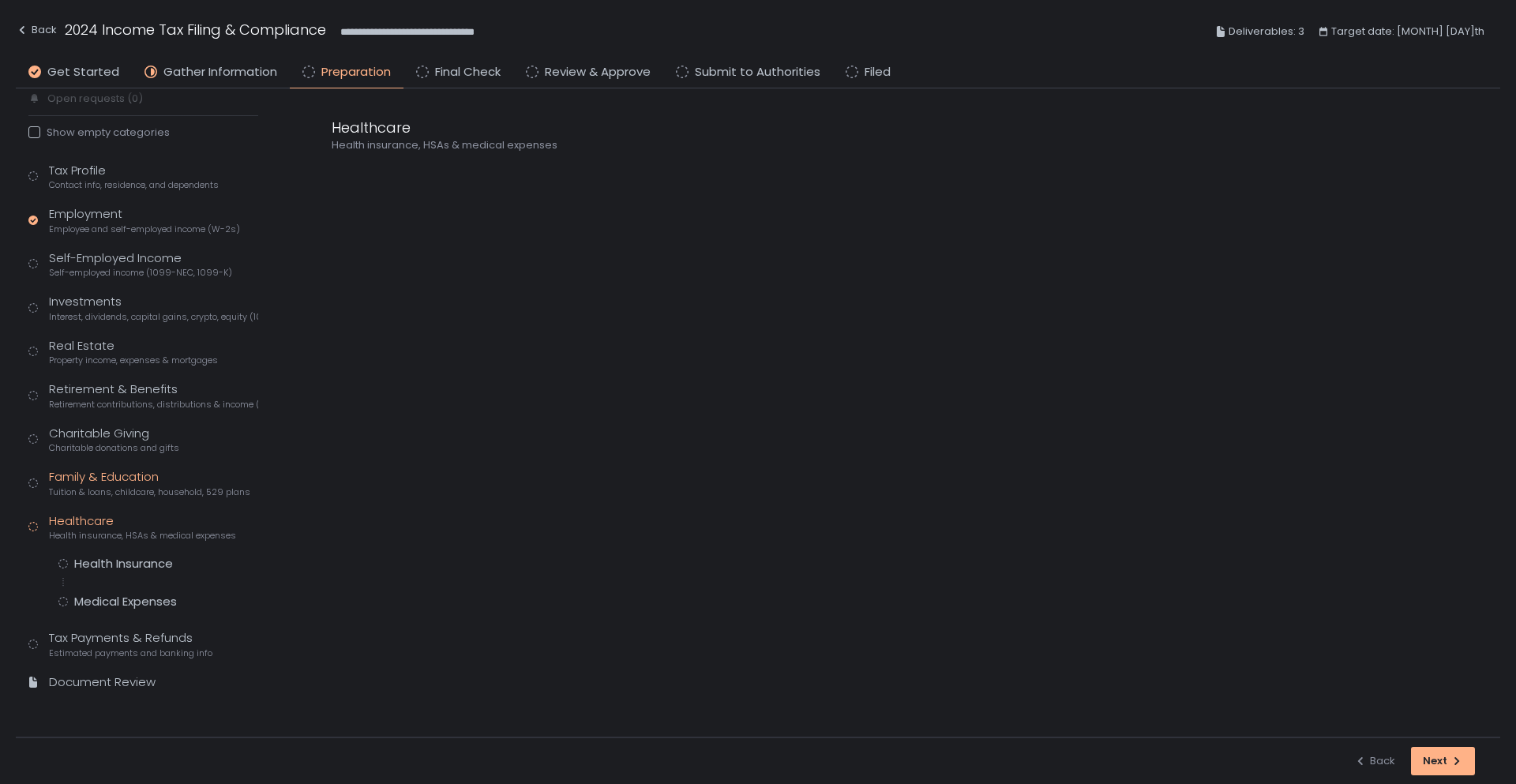 click on "Family & Education Tuition & loans, childcare, household, 529 plans" 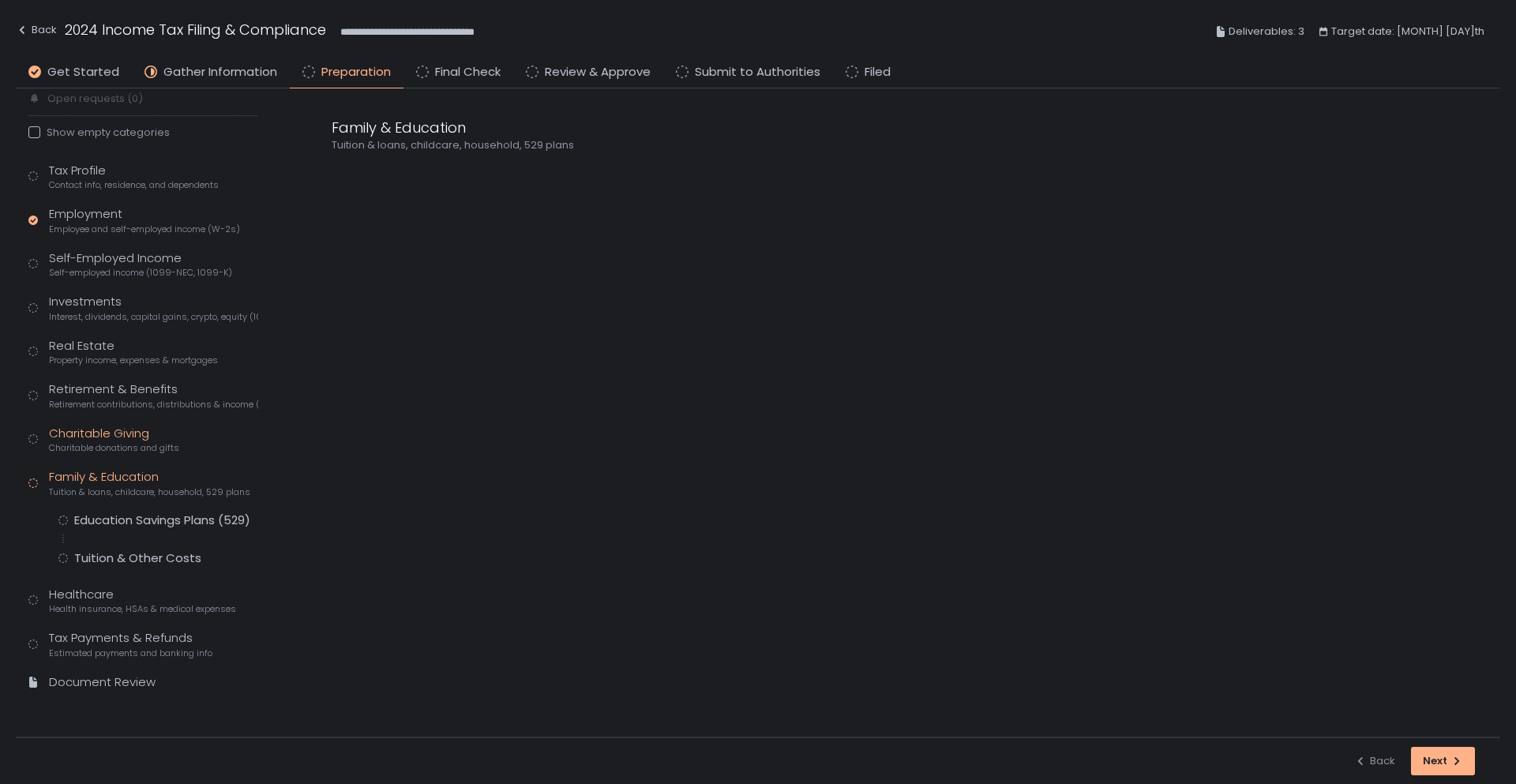click on "Charitable Giving Charitable donations and gifts" 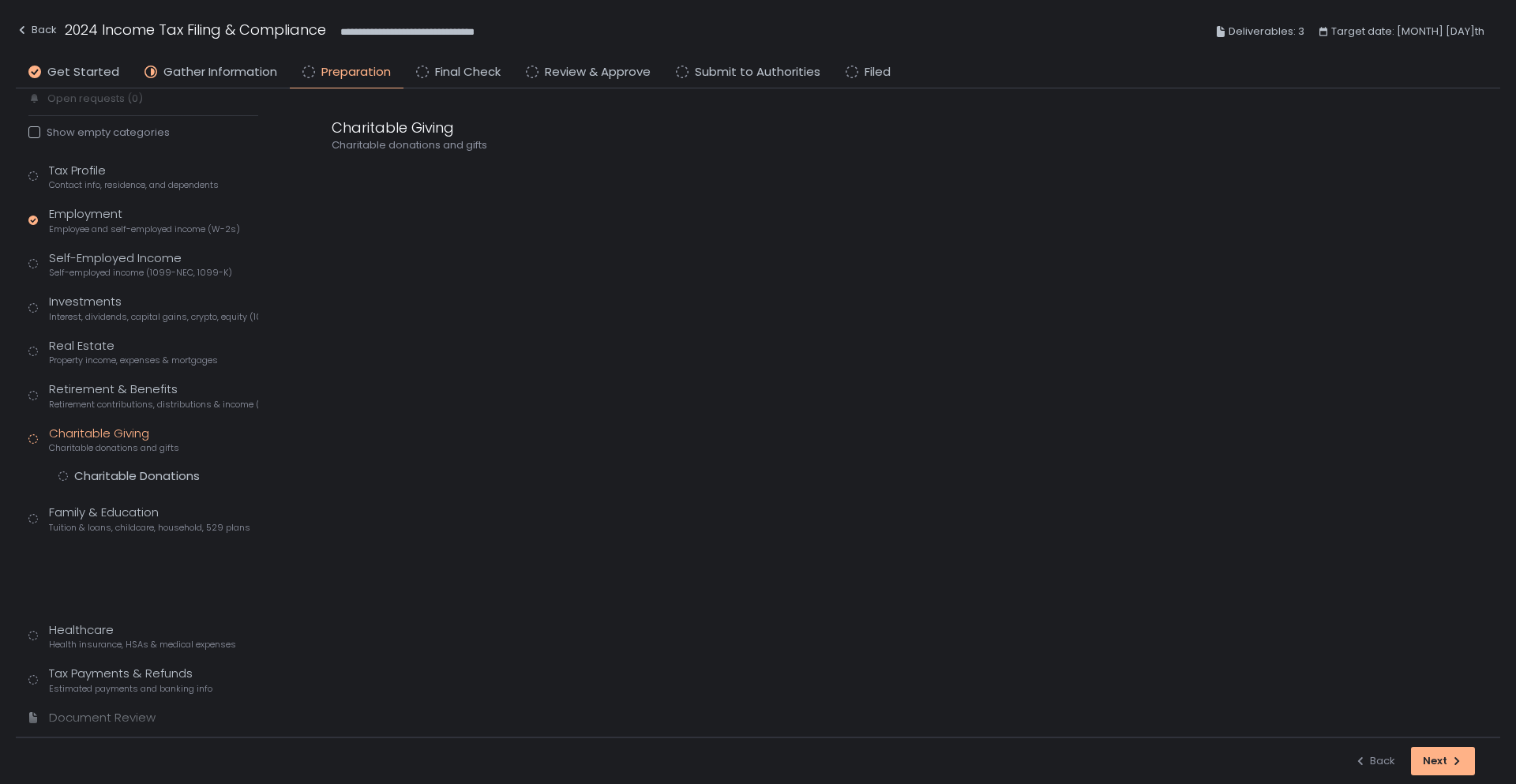 scroll, scrollTop: 54, scrollLeft: 0, axis: vertical 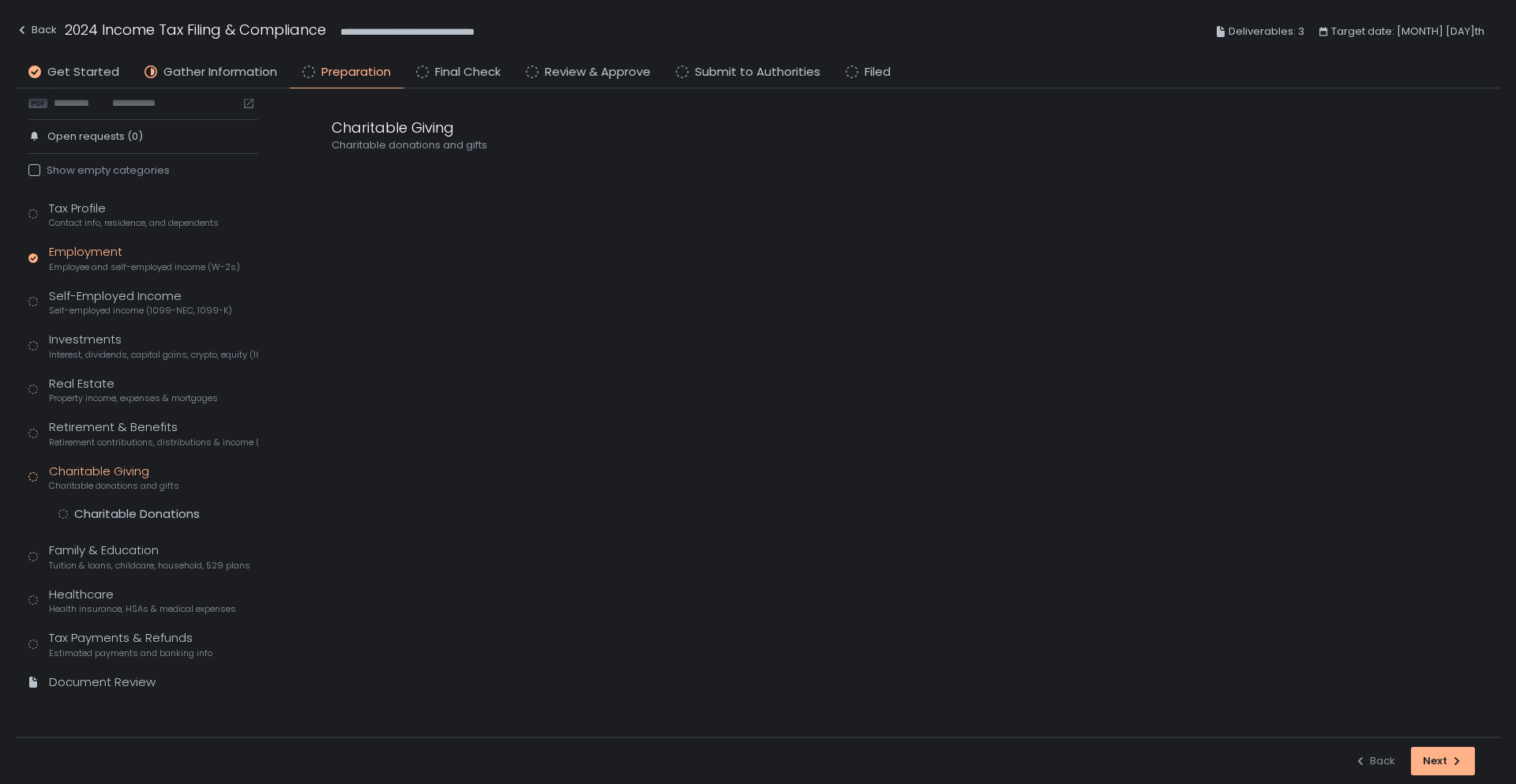 click on "Employment Employee and self-employed income (W-2s)" 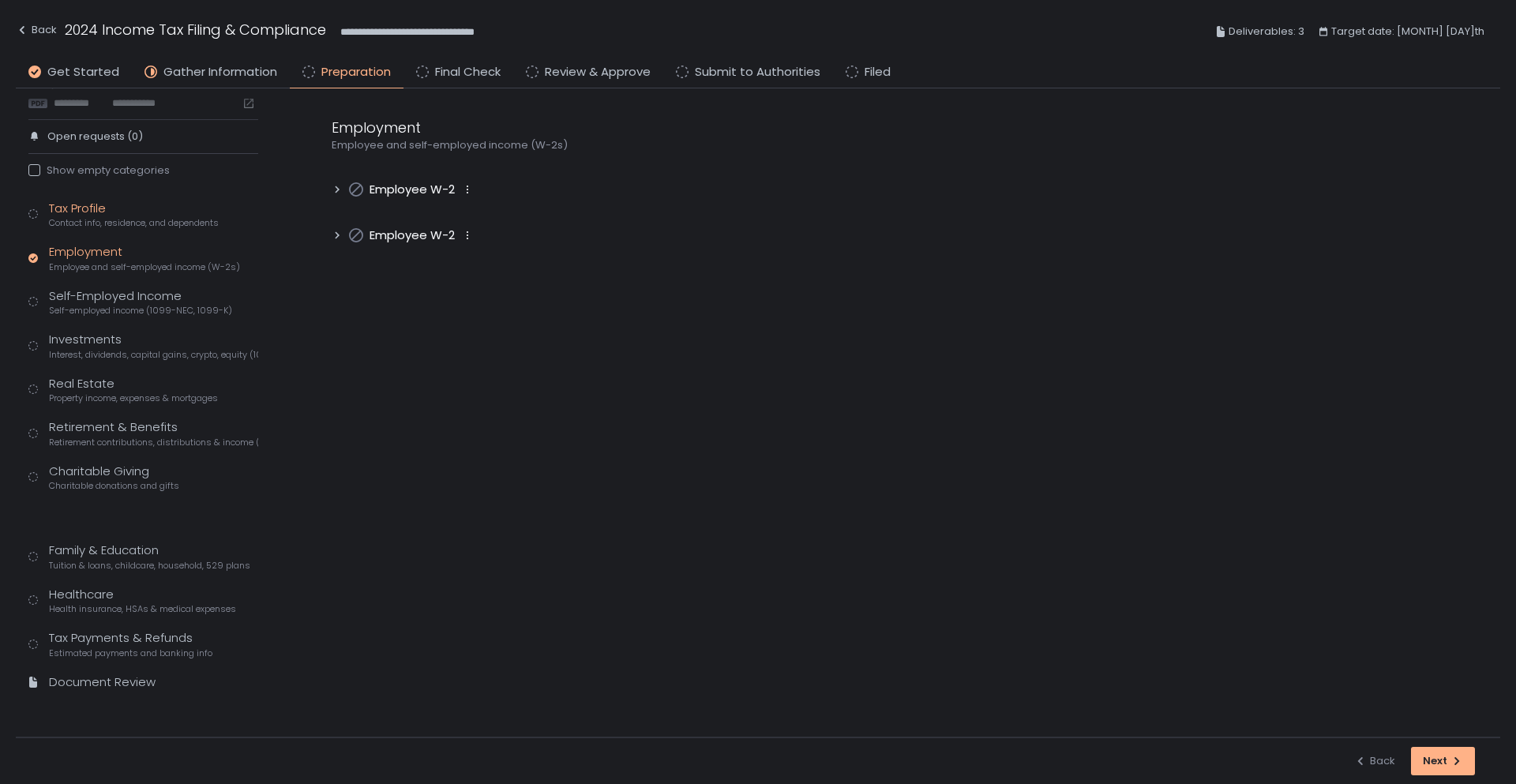 scroll, scrollTop: 19, scrollLeft: 0, axis: vertical 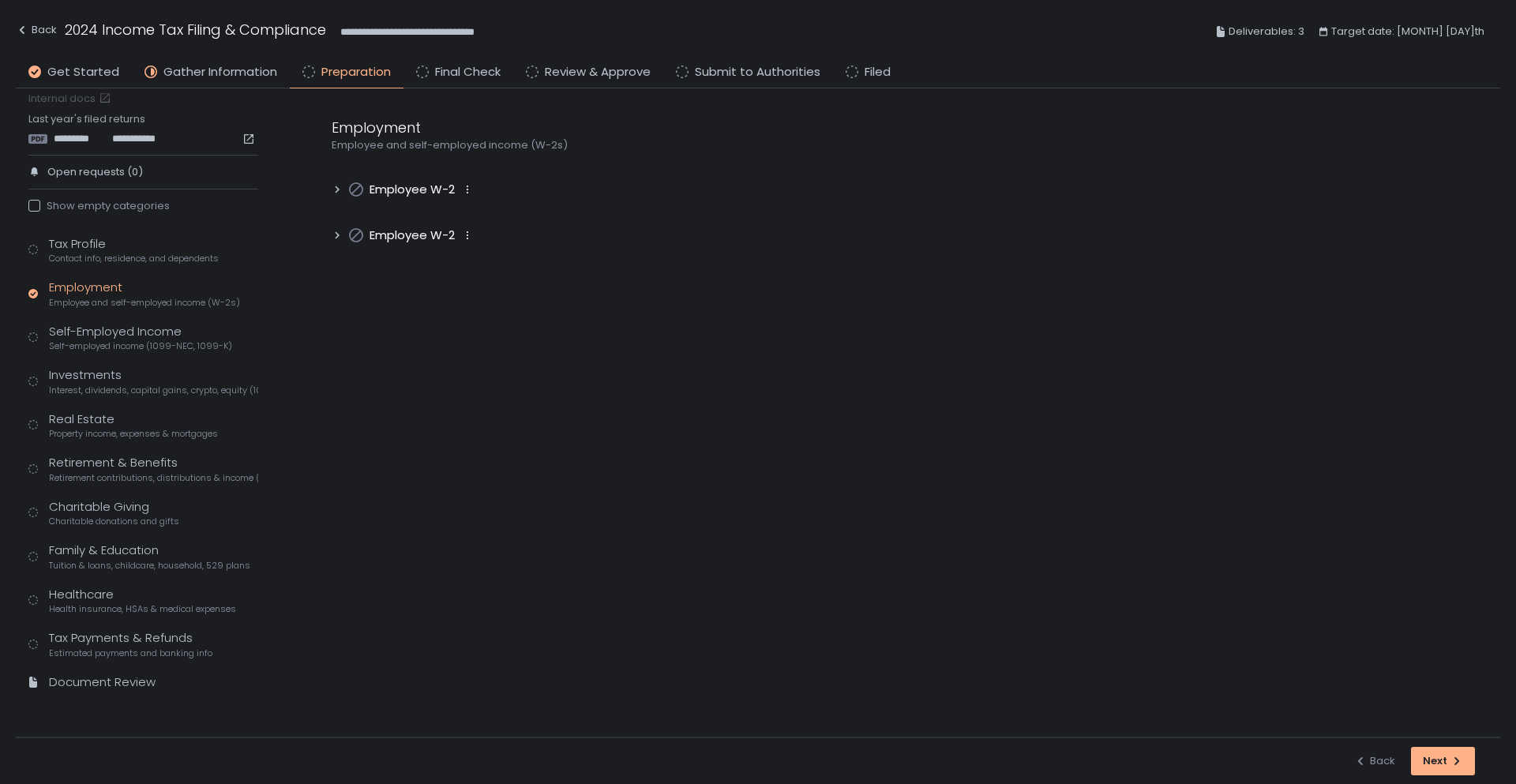 click on "Employee W-2" at bounding box center [412, 189] 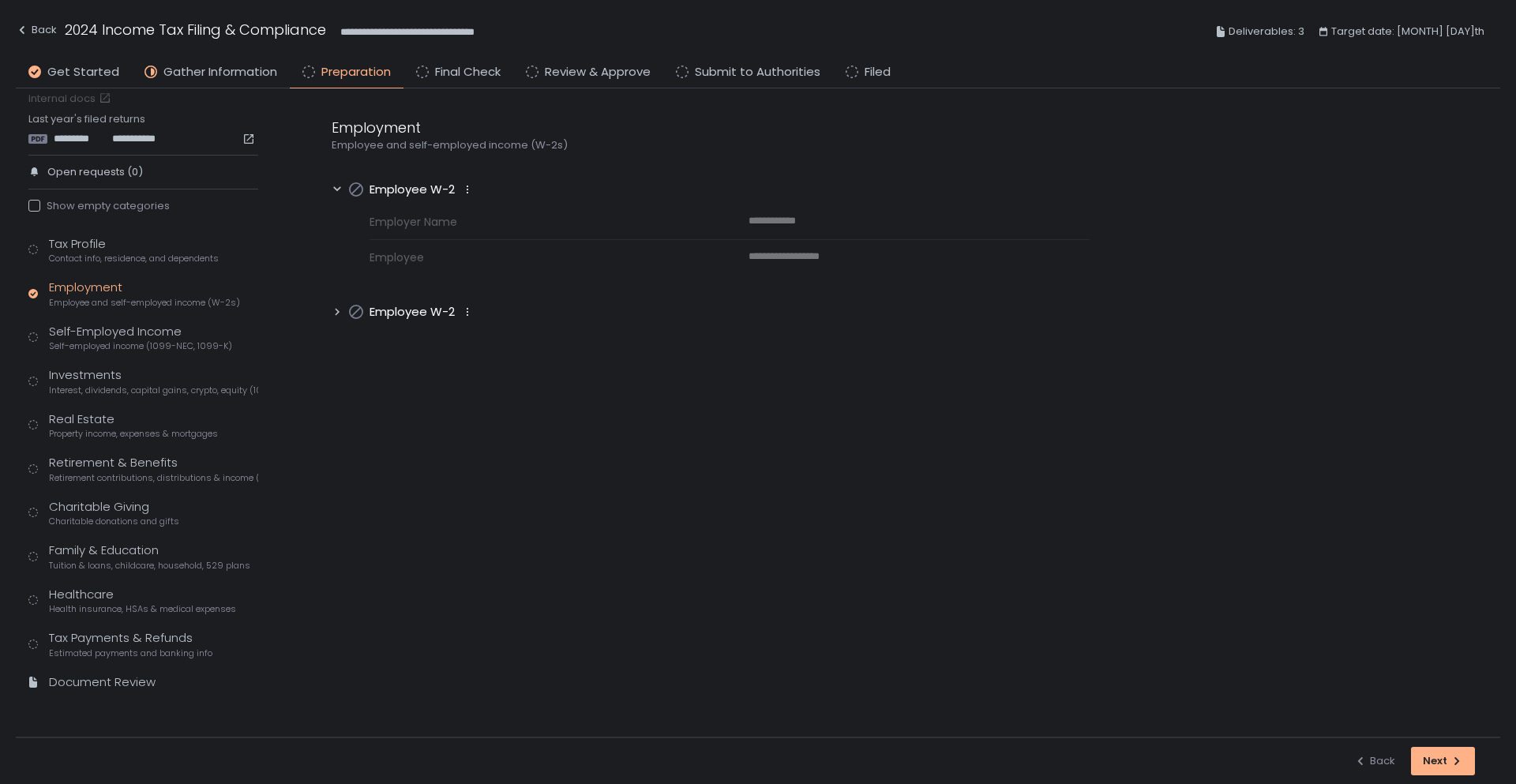 click on "Employee W-2" at bounding box center (412, 312) 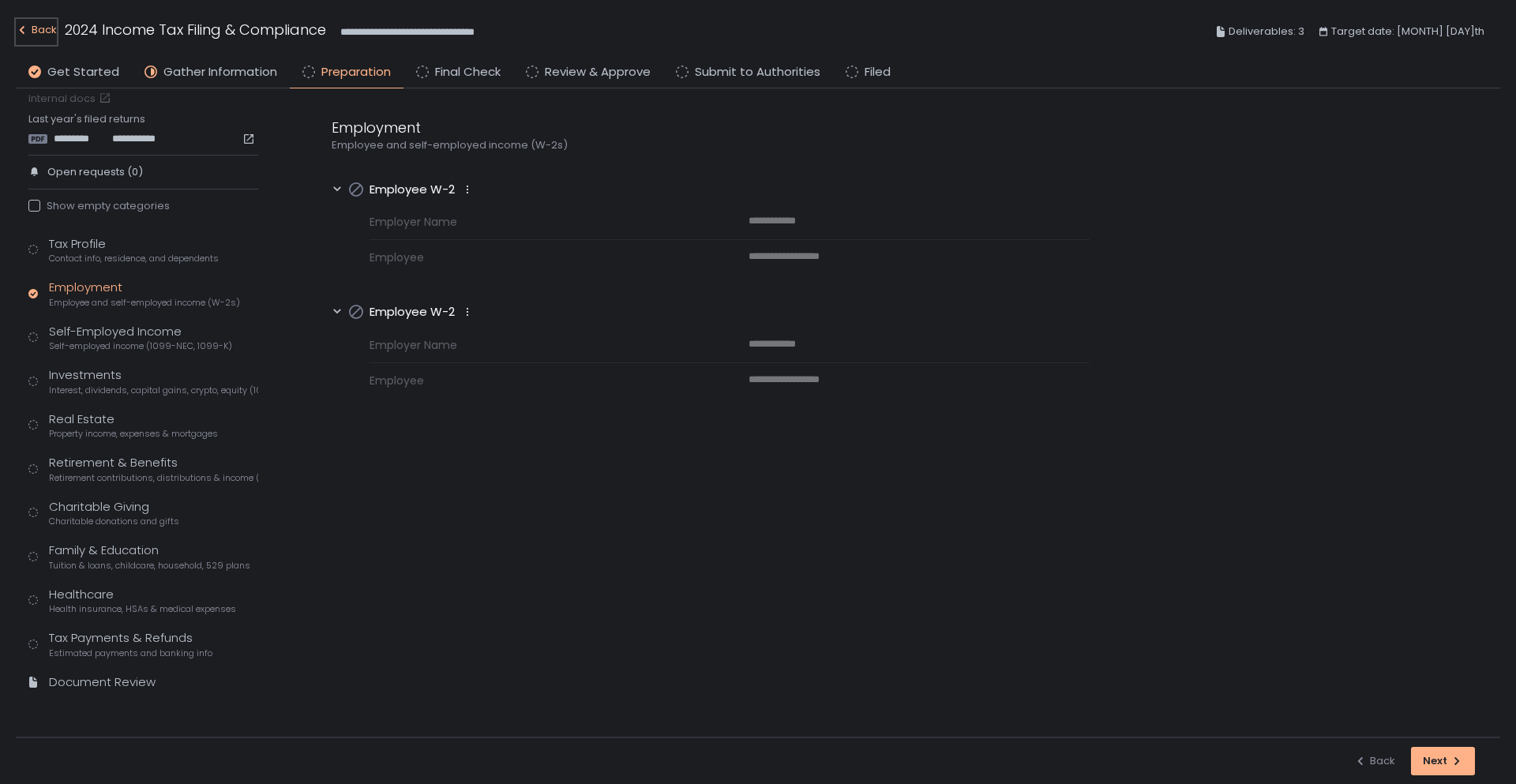 click on "Back" 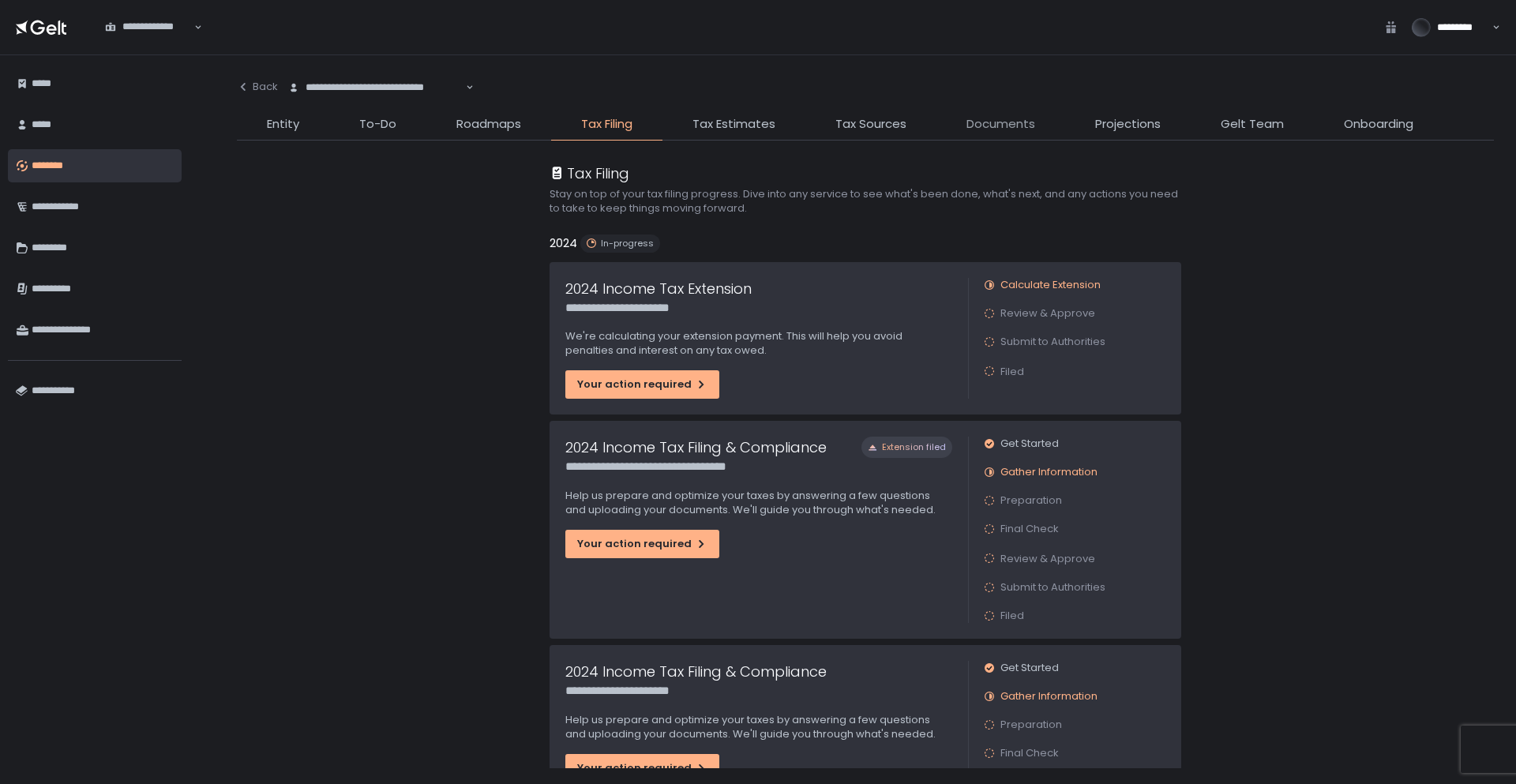 click on "Documents" at bounding box center [1000, 124] 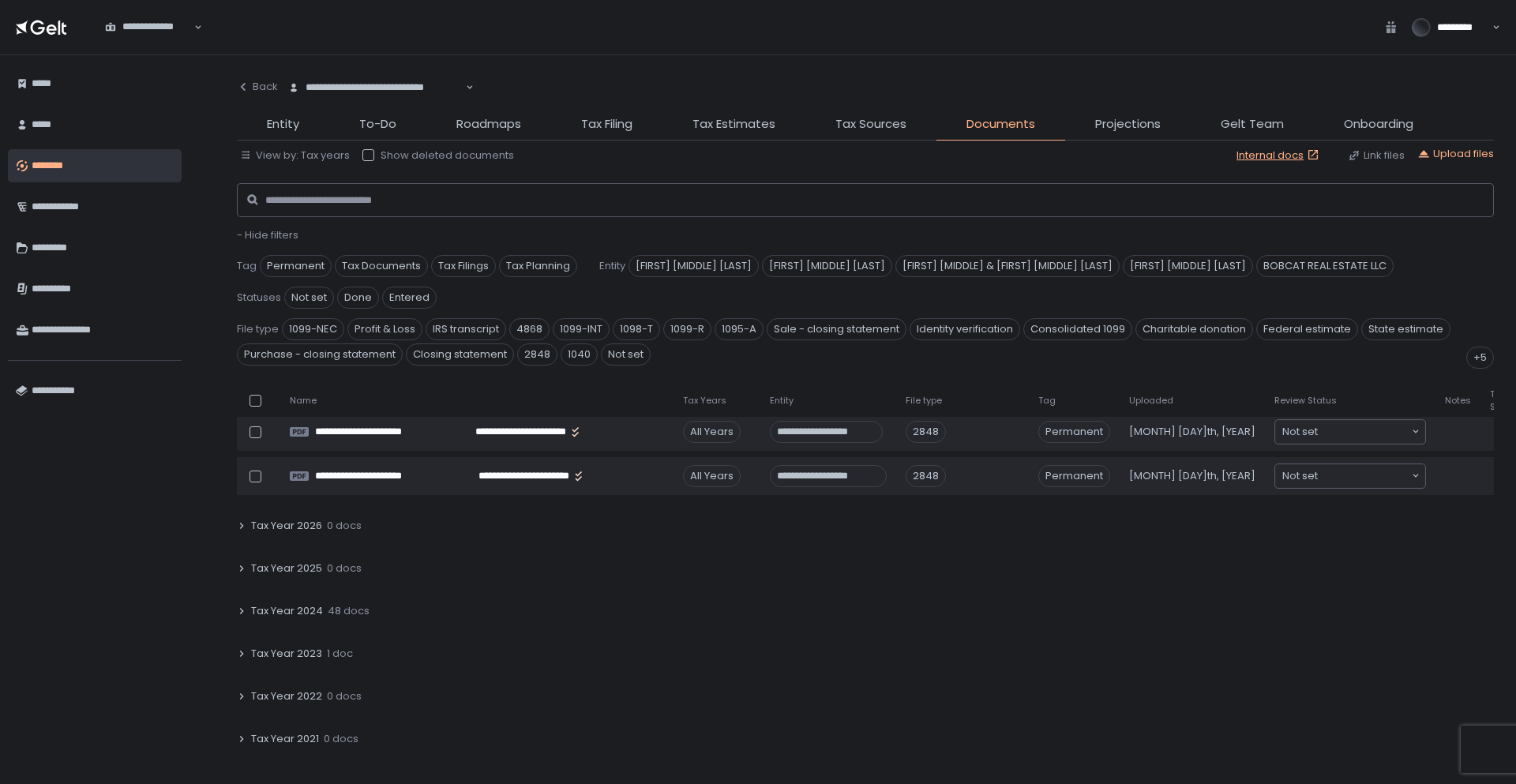 scroll, scrollTop: 158, scrollLeft: 0, axis: vertical 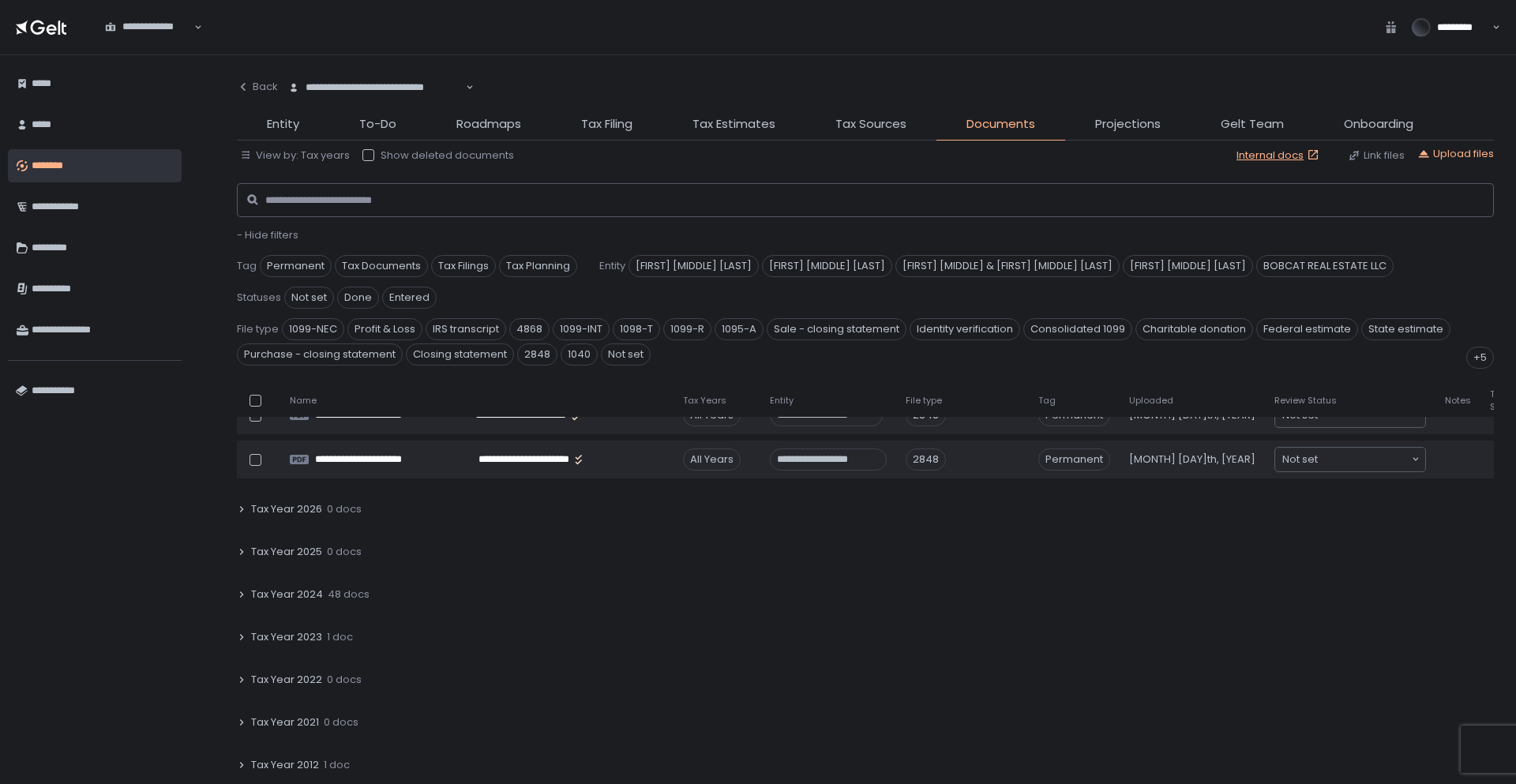 click on "48 docs" 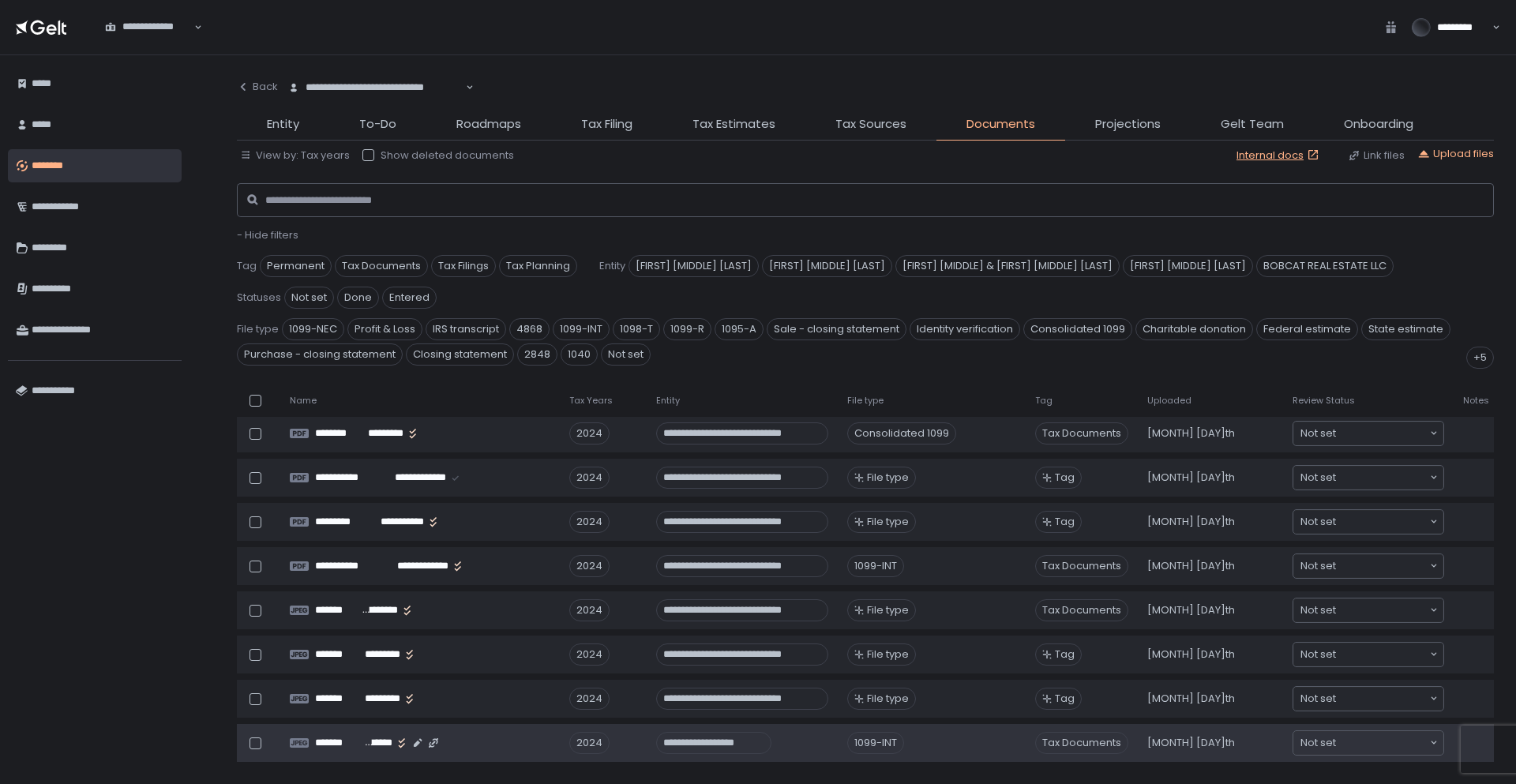 scroll, scrollTop: 2211, scrollLeft: 0, axis: vertical 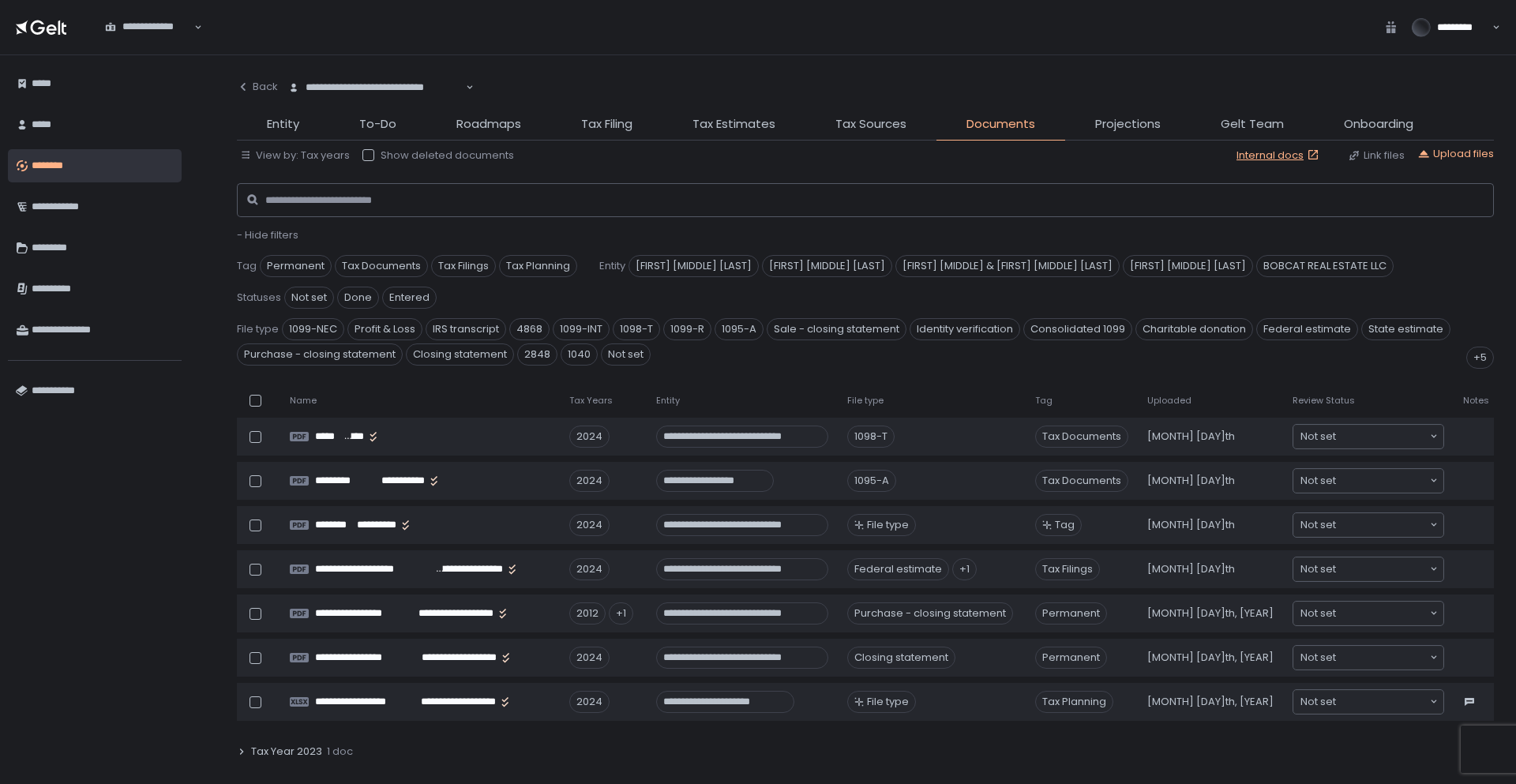click on "Tax Year 2023 1 doc" 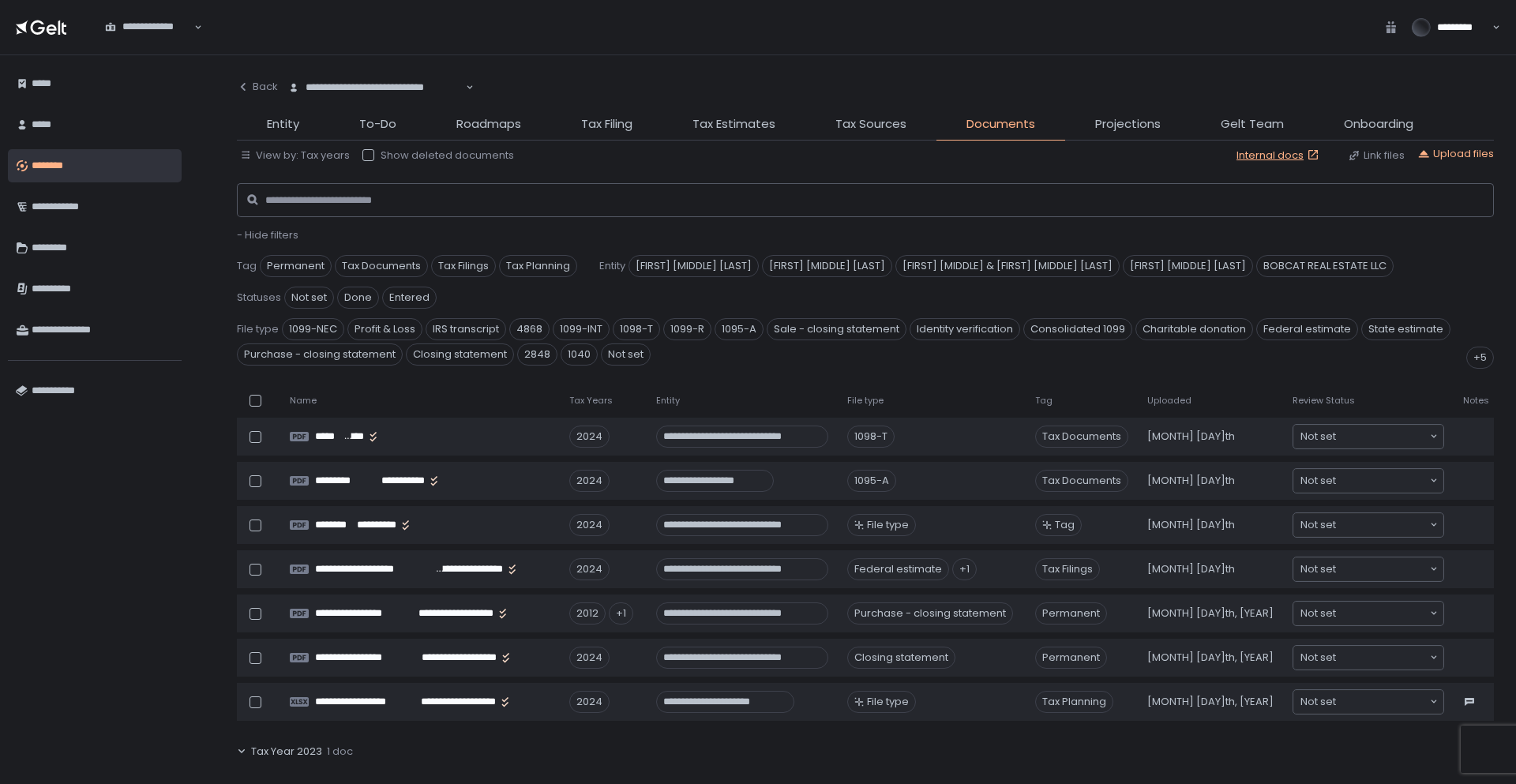 click on "1 doc" 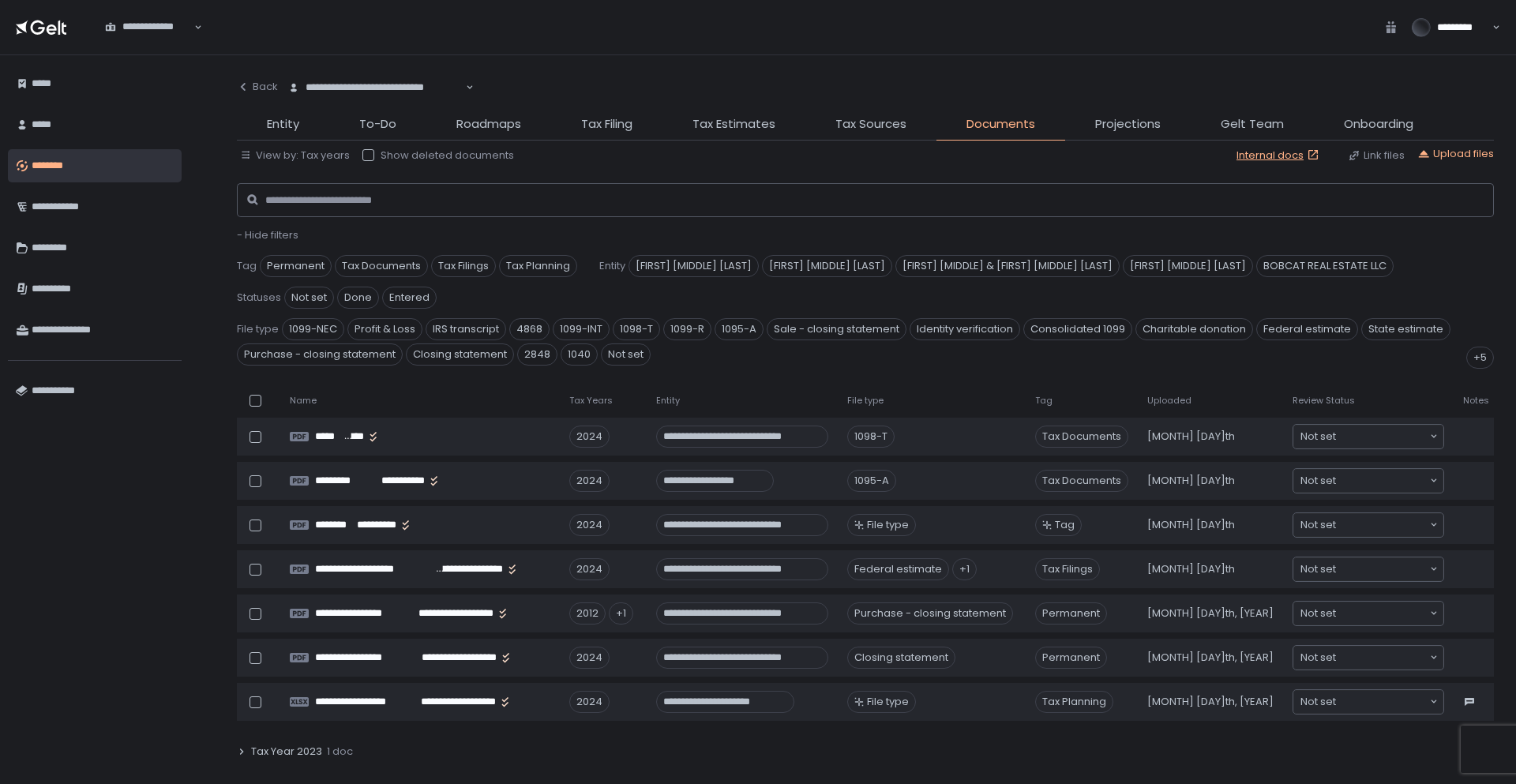 click on "1 doc" 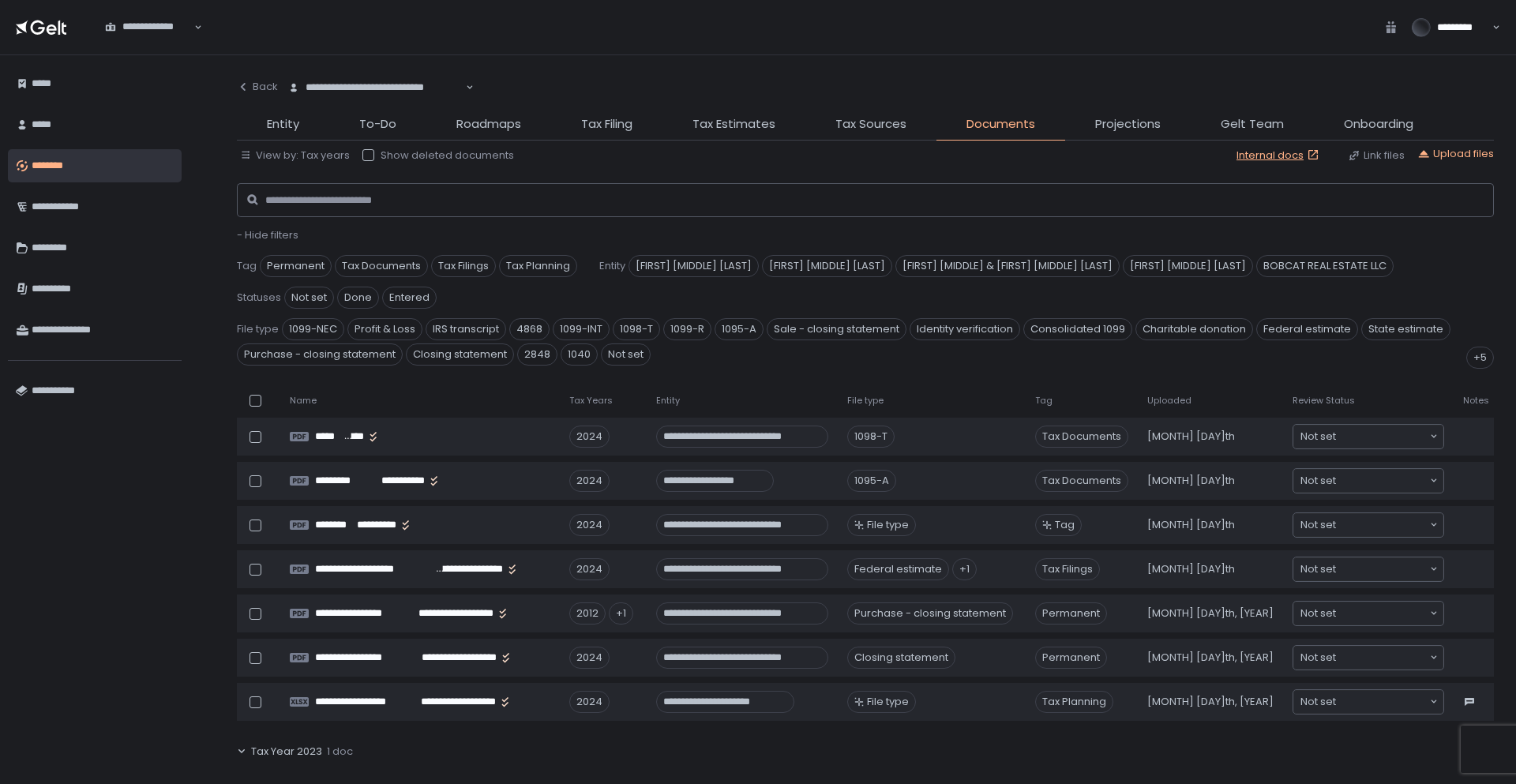 click on "Tax Year 2023" 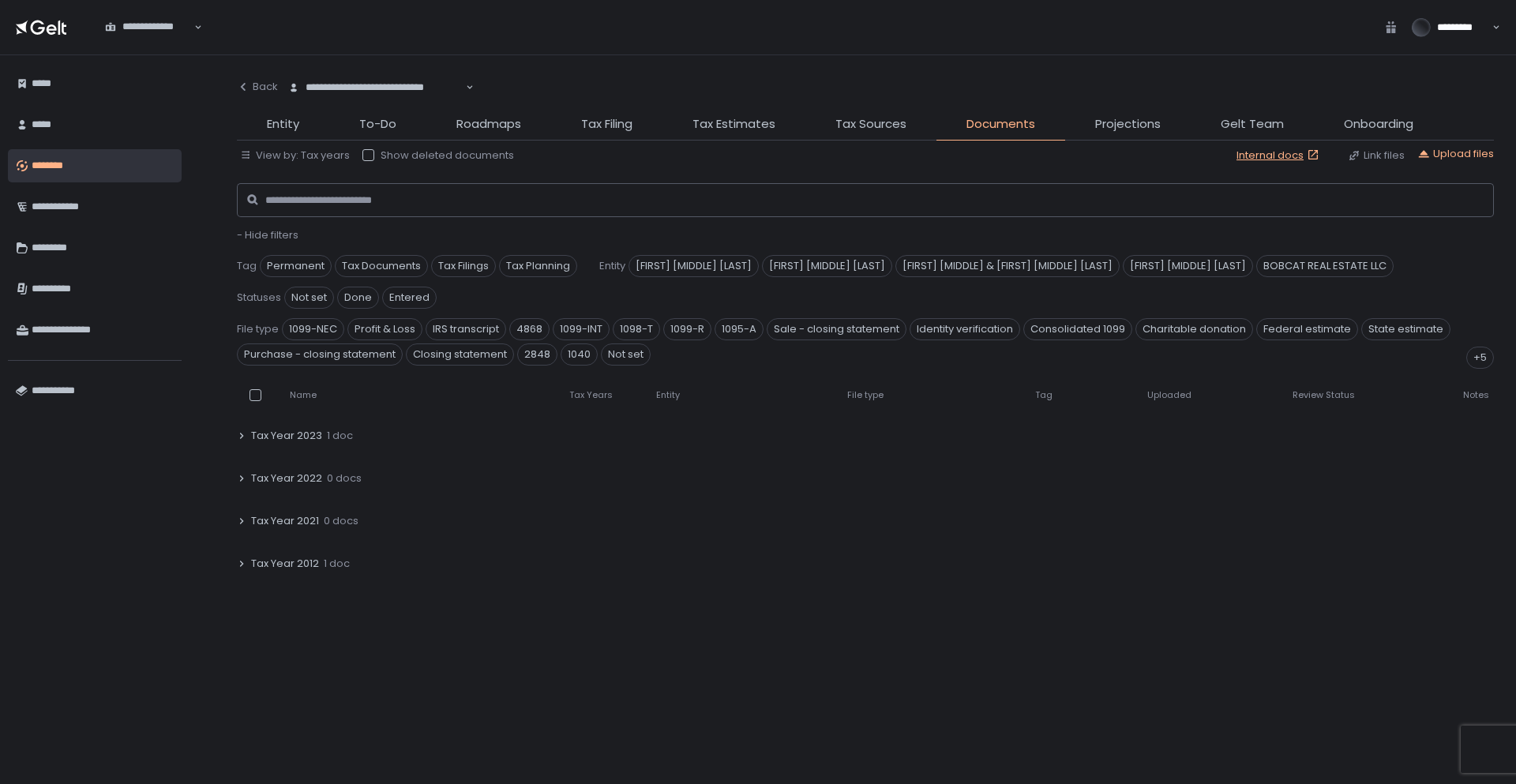 scroll, scrollTop: 2448, scrollLeft: 0, axis: vertical 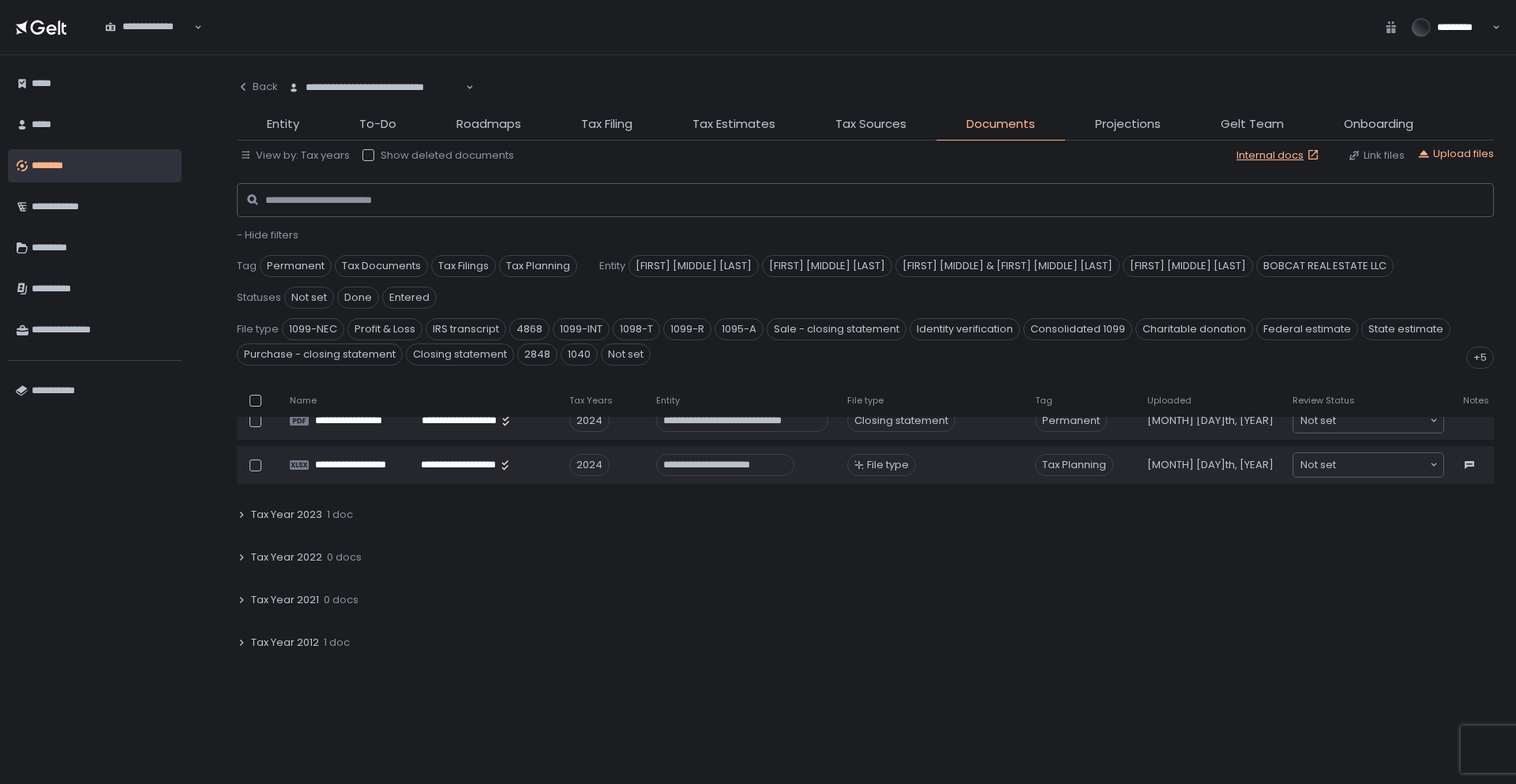 click on "1 doc" 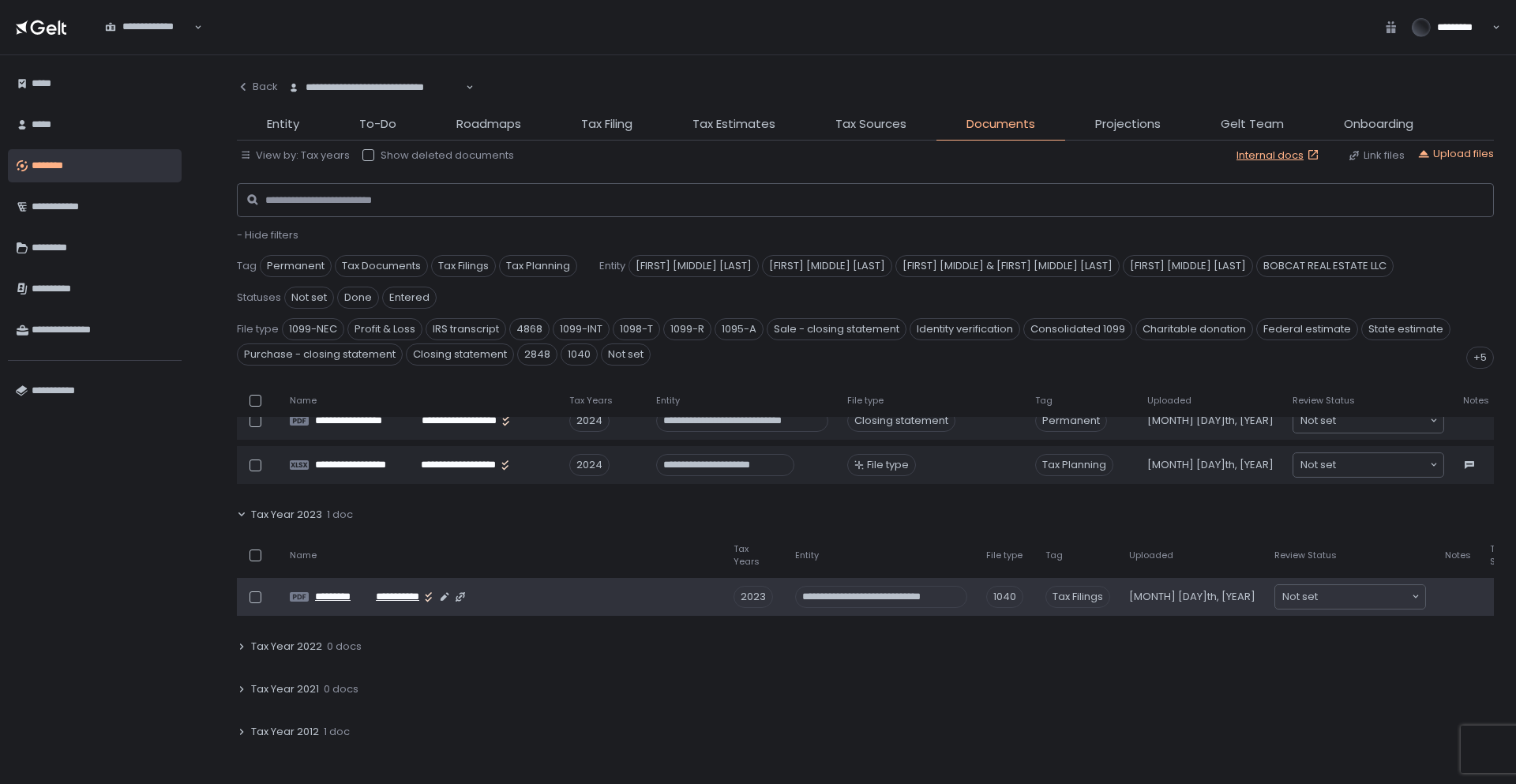 click on "*********" at bounding box center [343, 597] 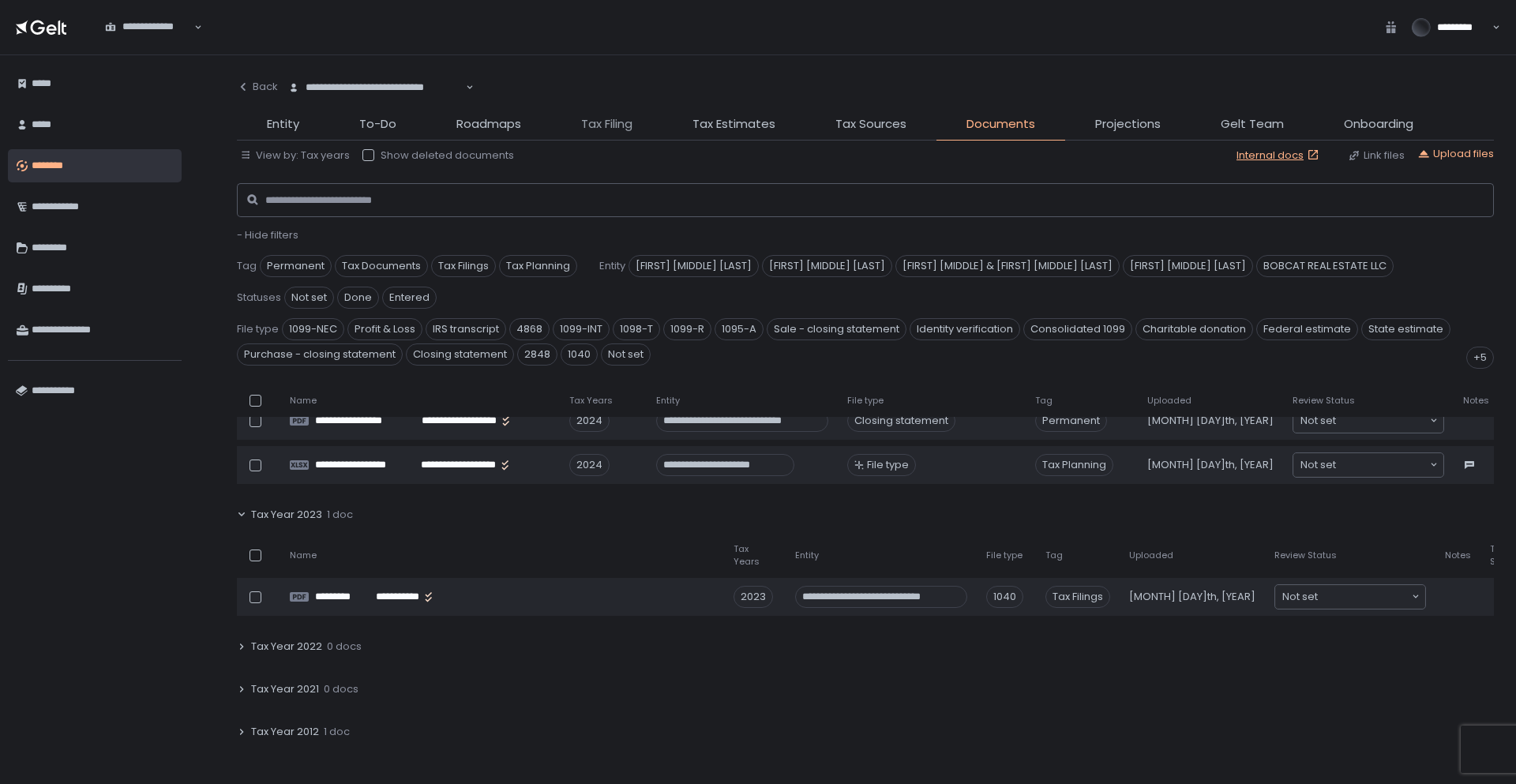 click on "Tax Filing" at bounding box center [606, 124] 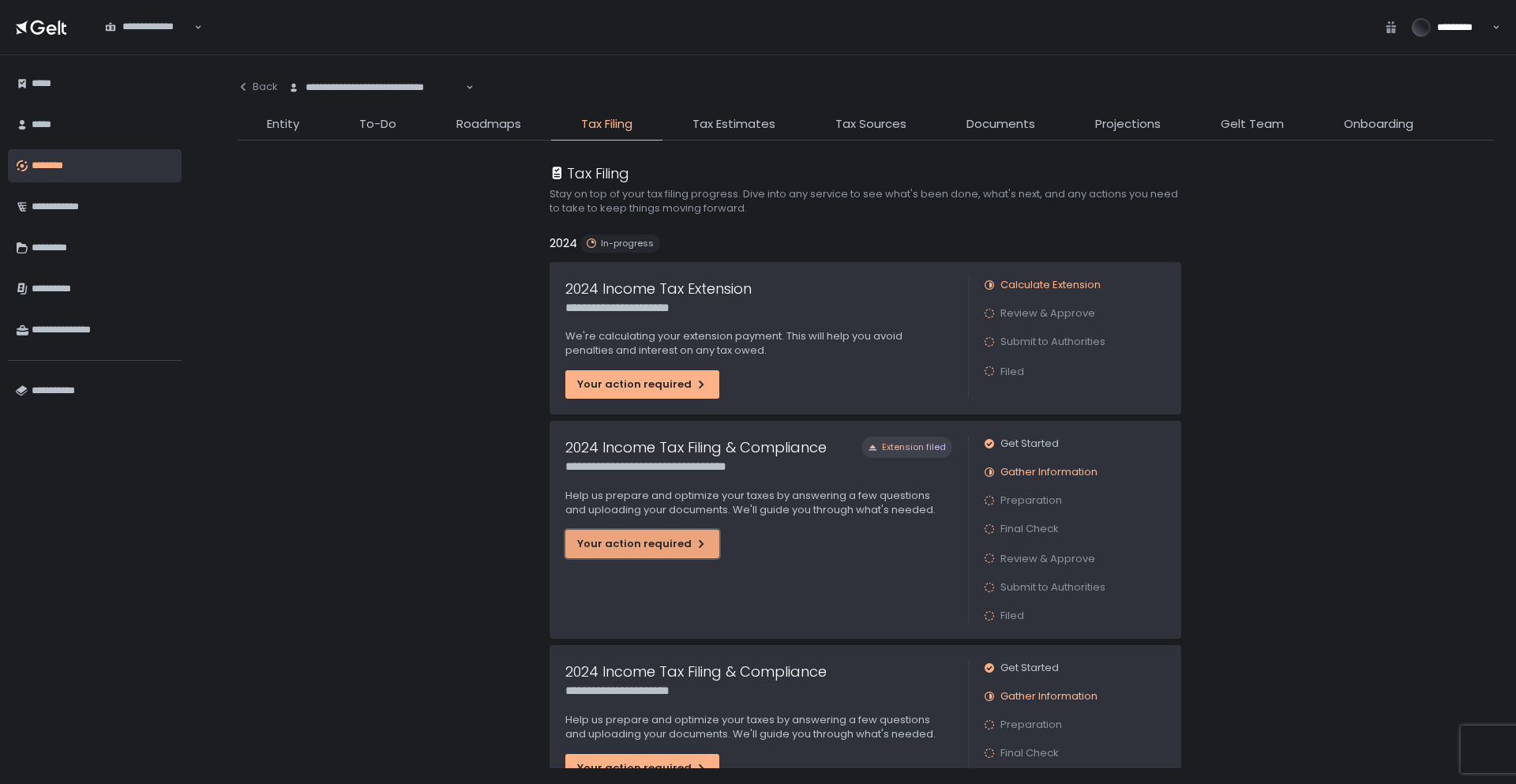 click on "Your action required" 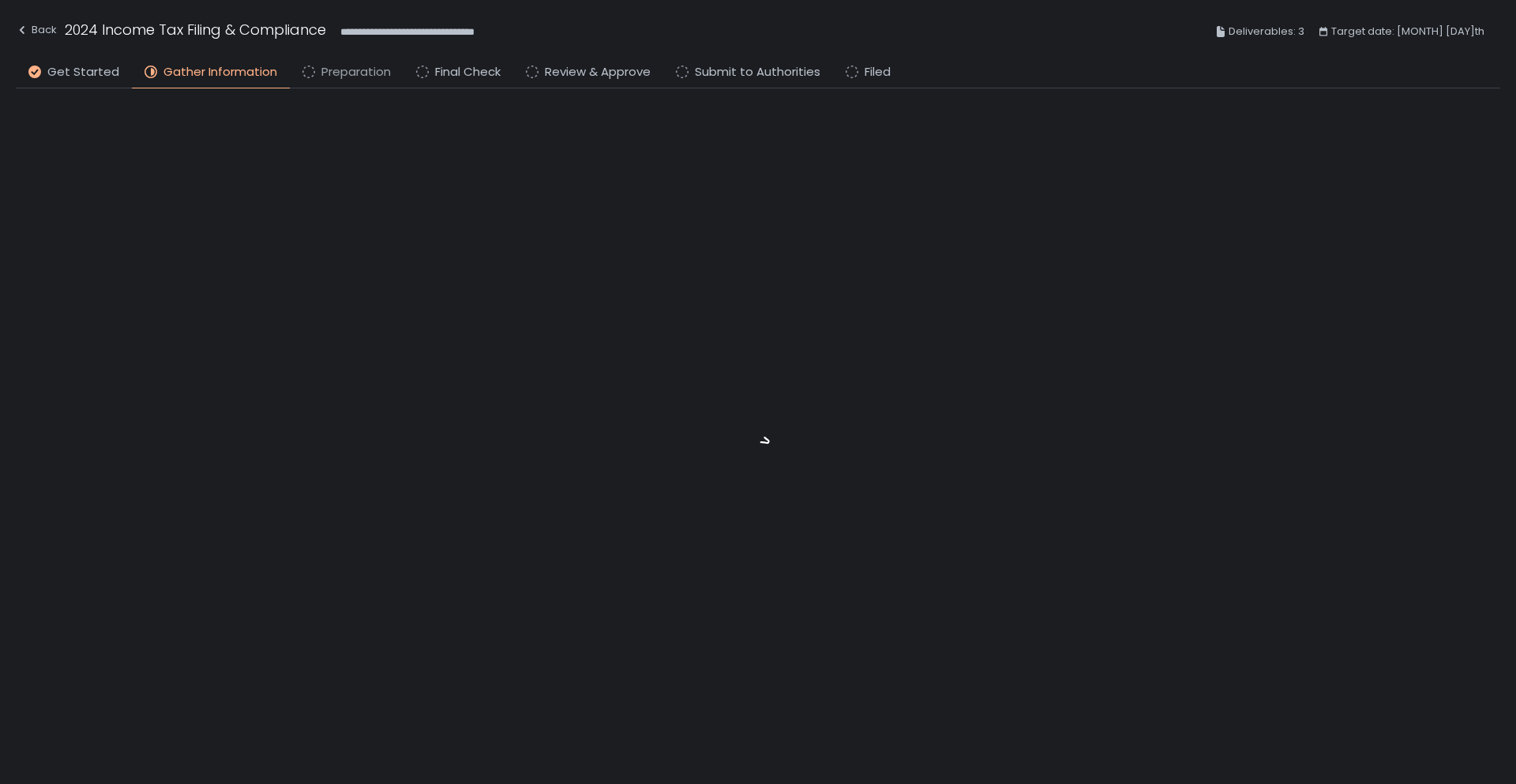 click on "Preparation" at bounding box center [356, 72] 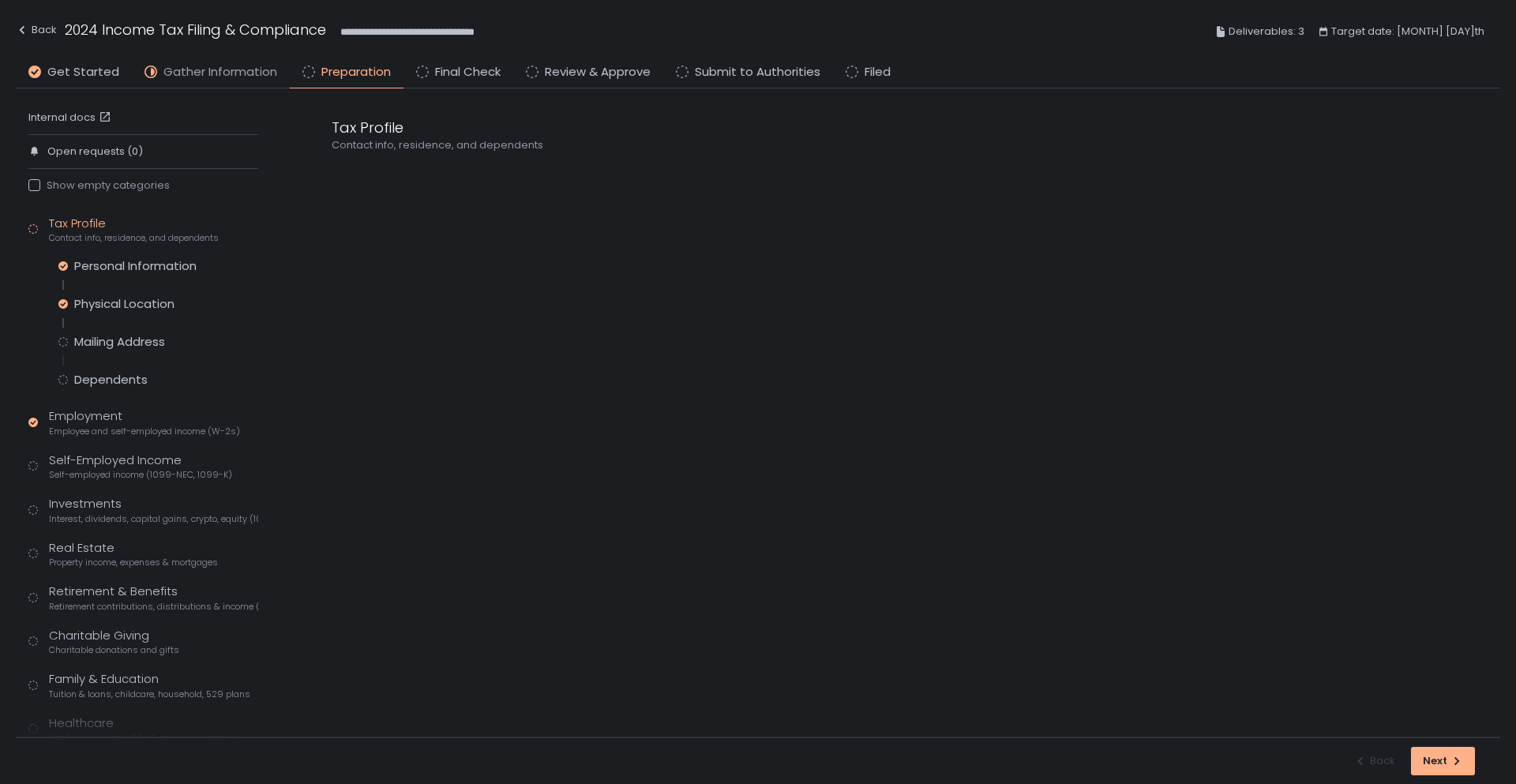 click on "Gather Information" at bounding box center [220, 72] 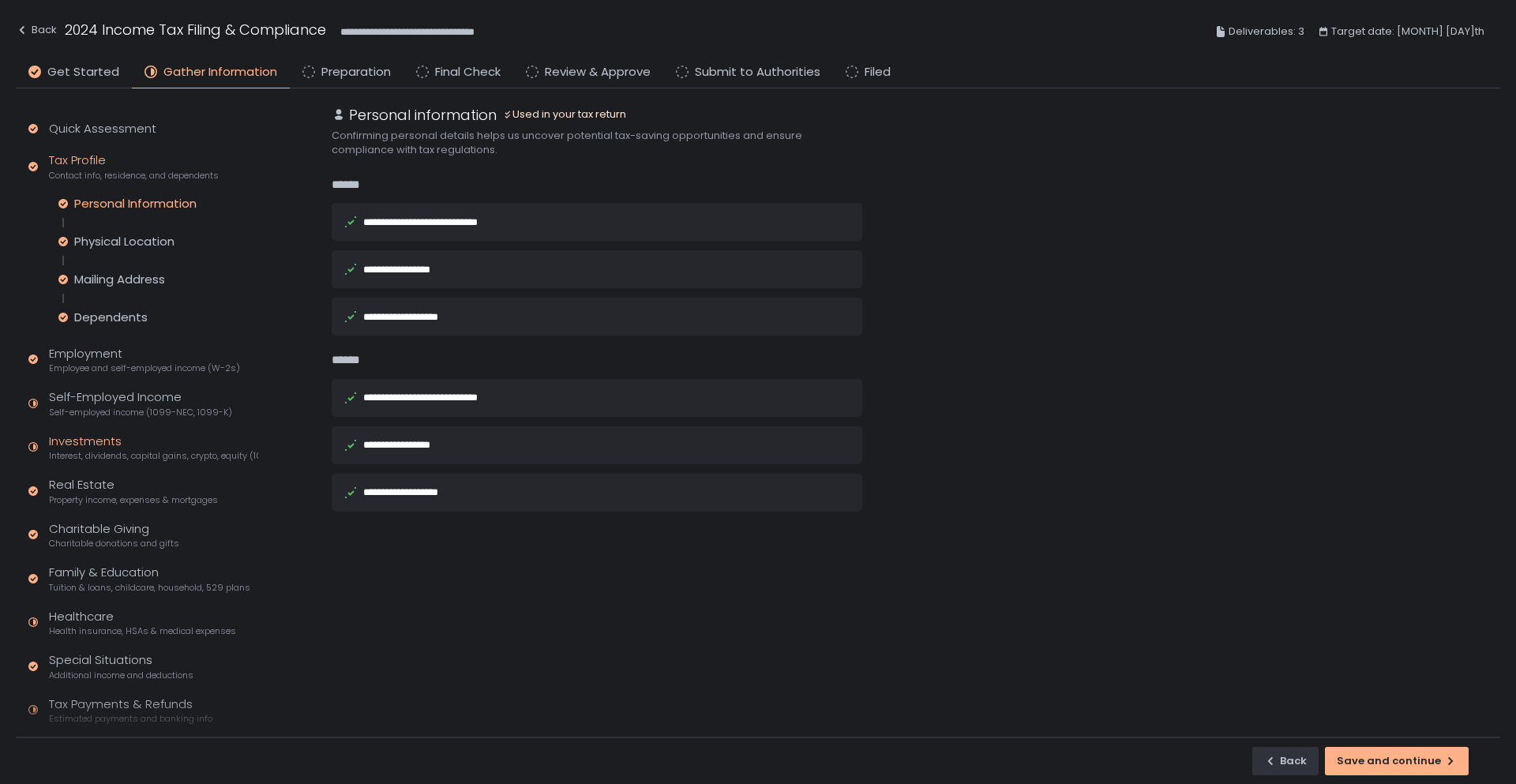 click on "Interest, dividends, capital gains, crypto, equity (1099s, K-1s)" 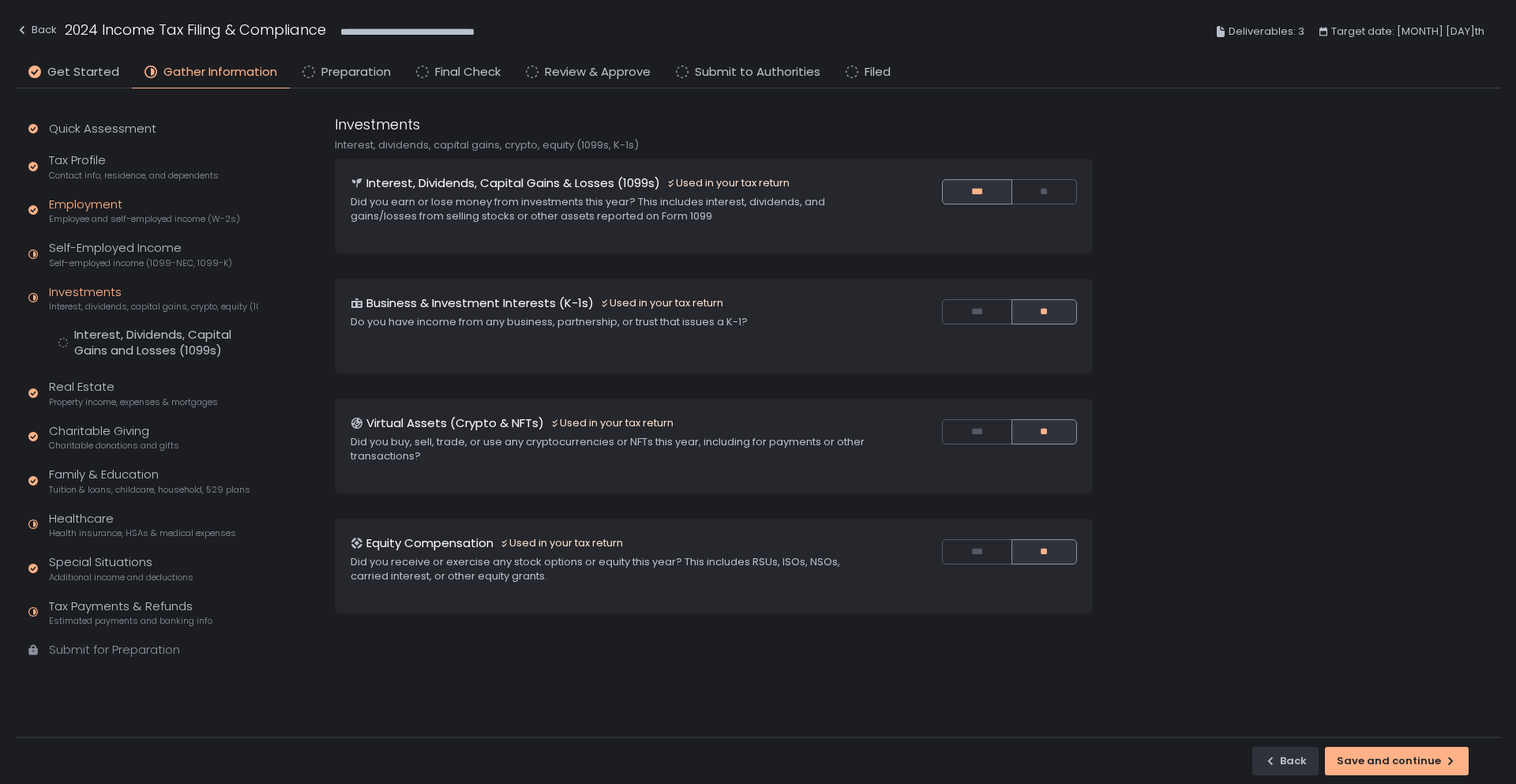 click on "Employment Employee and self-employed income (W-2s)" 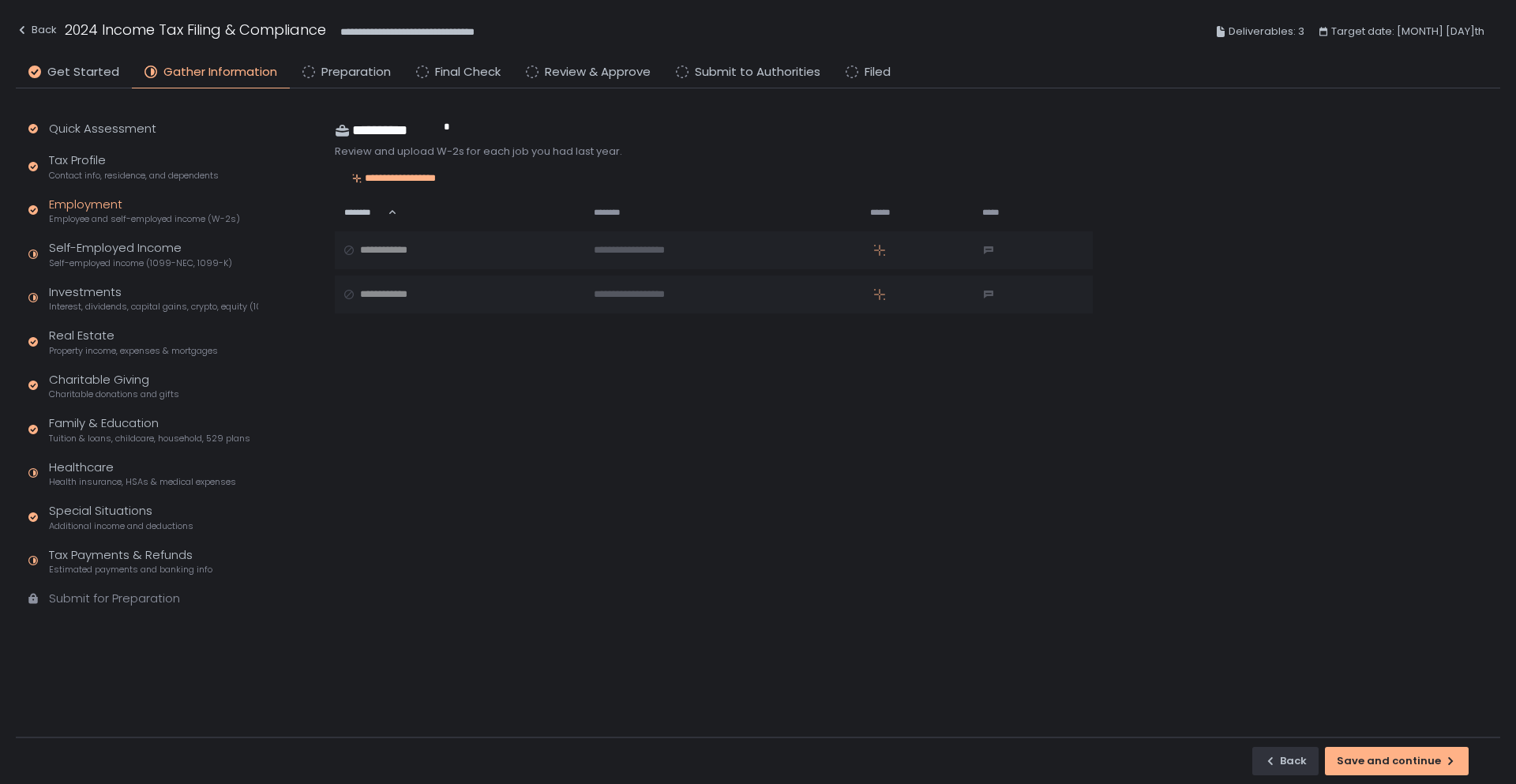 click on "Employee and self-employed income (W-2s)" 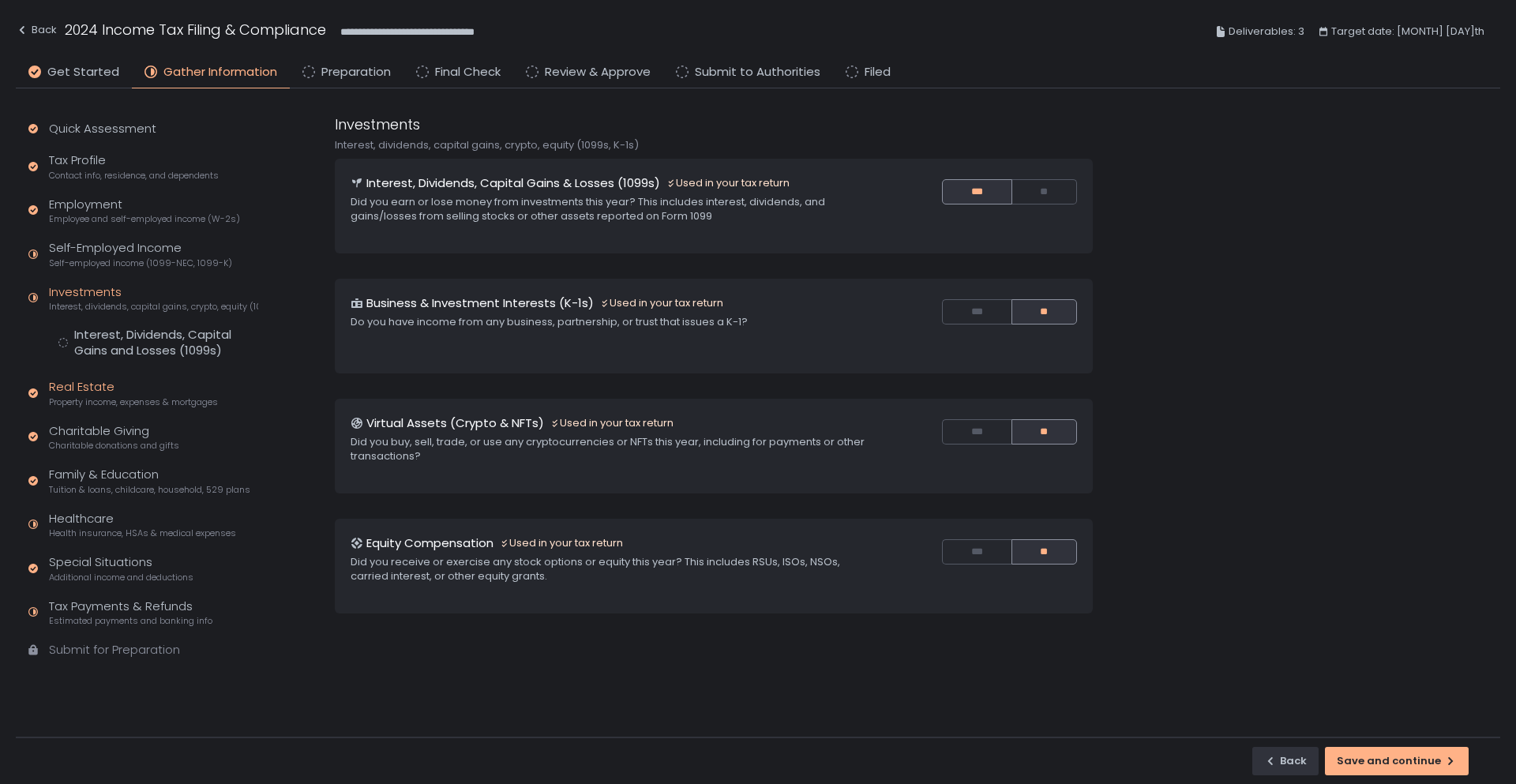 click on "Property income, expenses & mortgages" 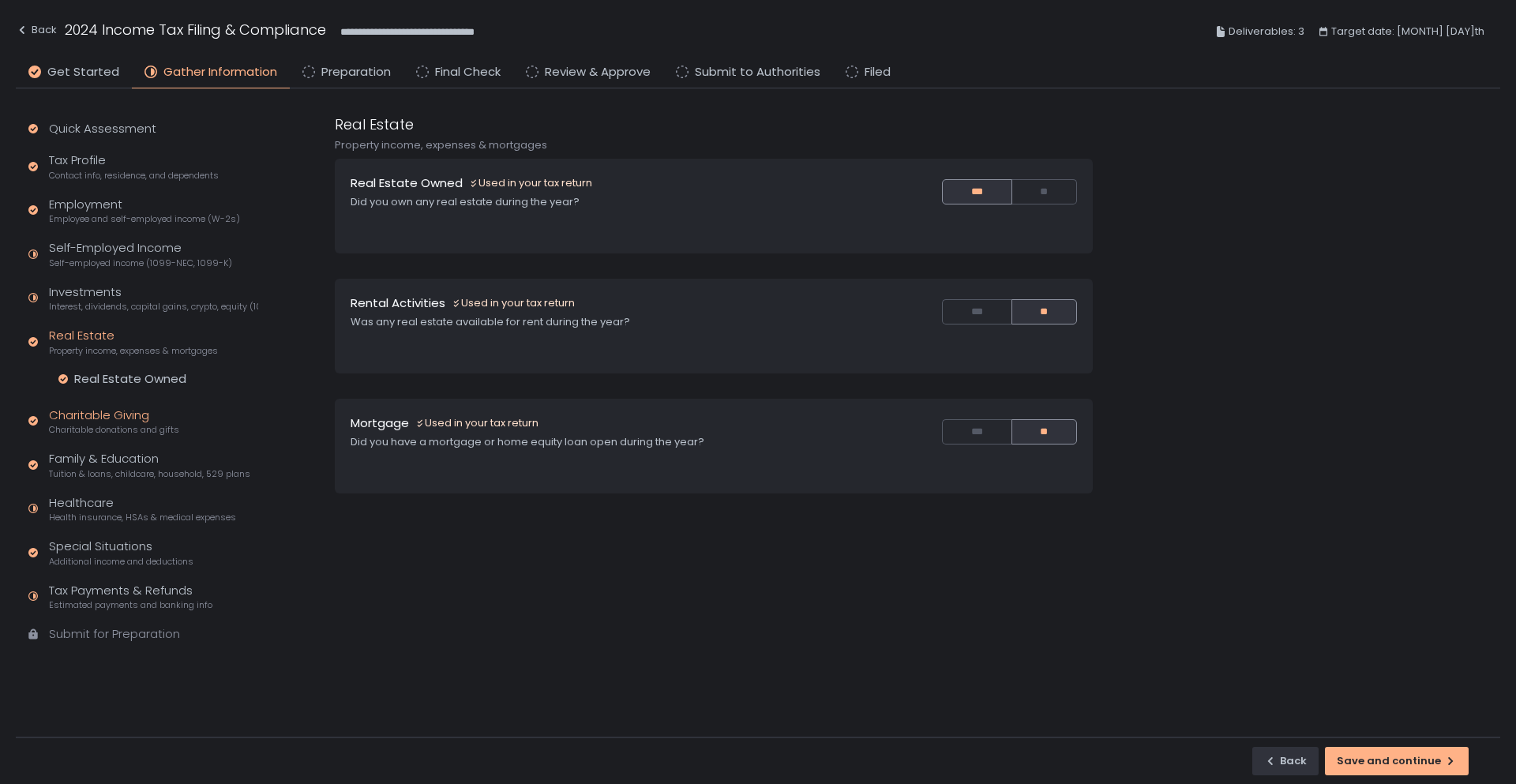 click on "Charitable Giving Charitable donations and gifts" 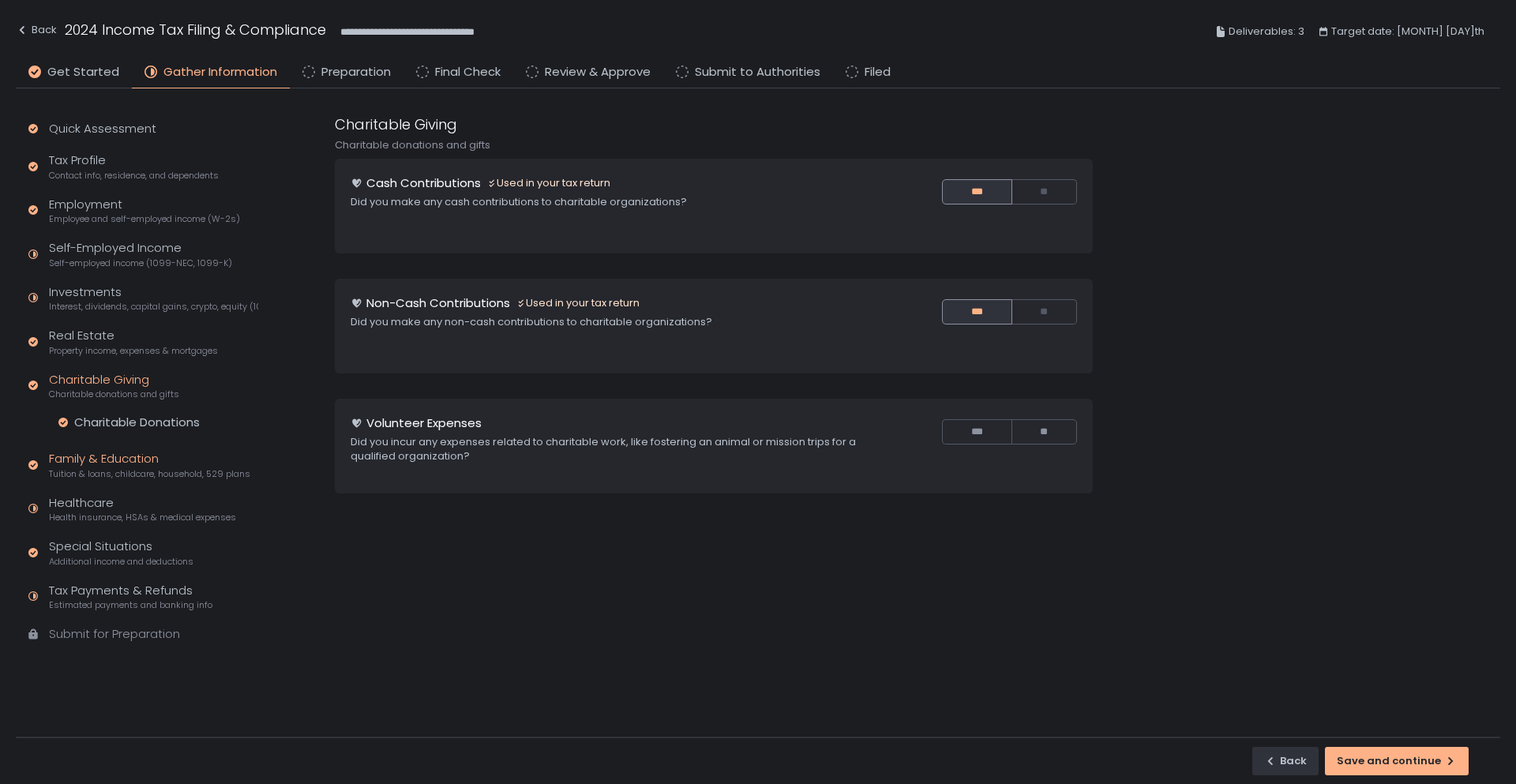 click on "Family & Education Tuition & loans, childcare, household, 529 plans" 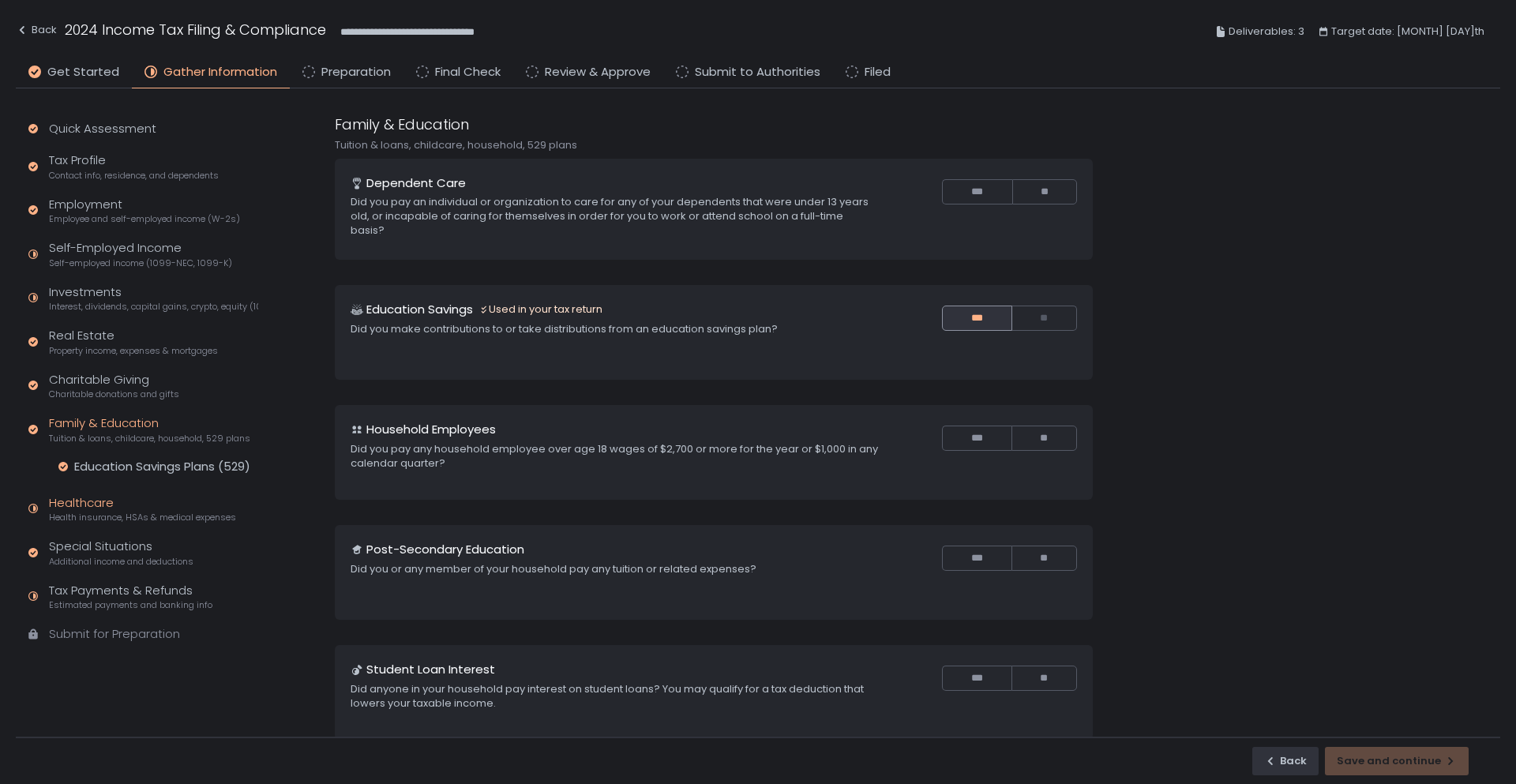 click on "Health insurance, HSAs & medical expenses" 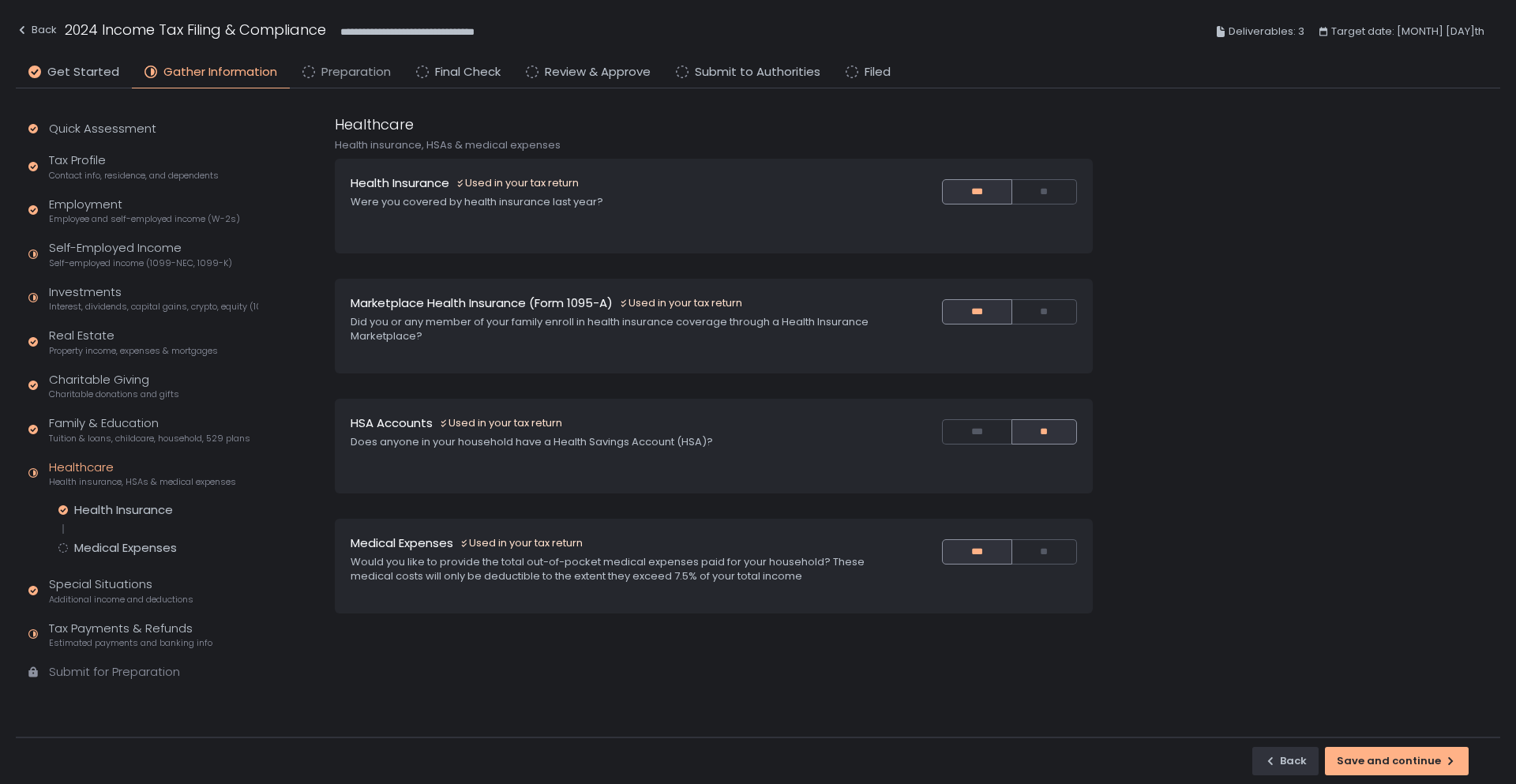 click on "Preparation" at bounding box center [356, 72] 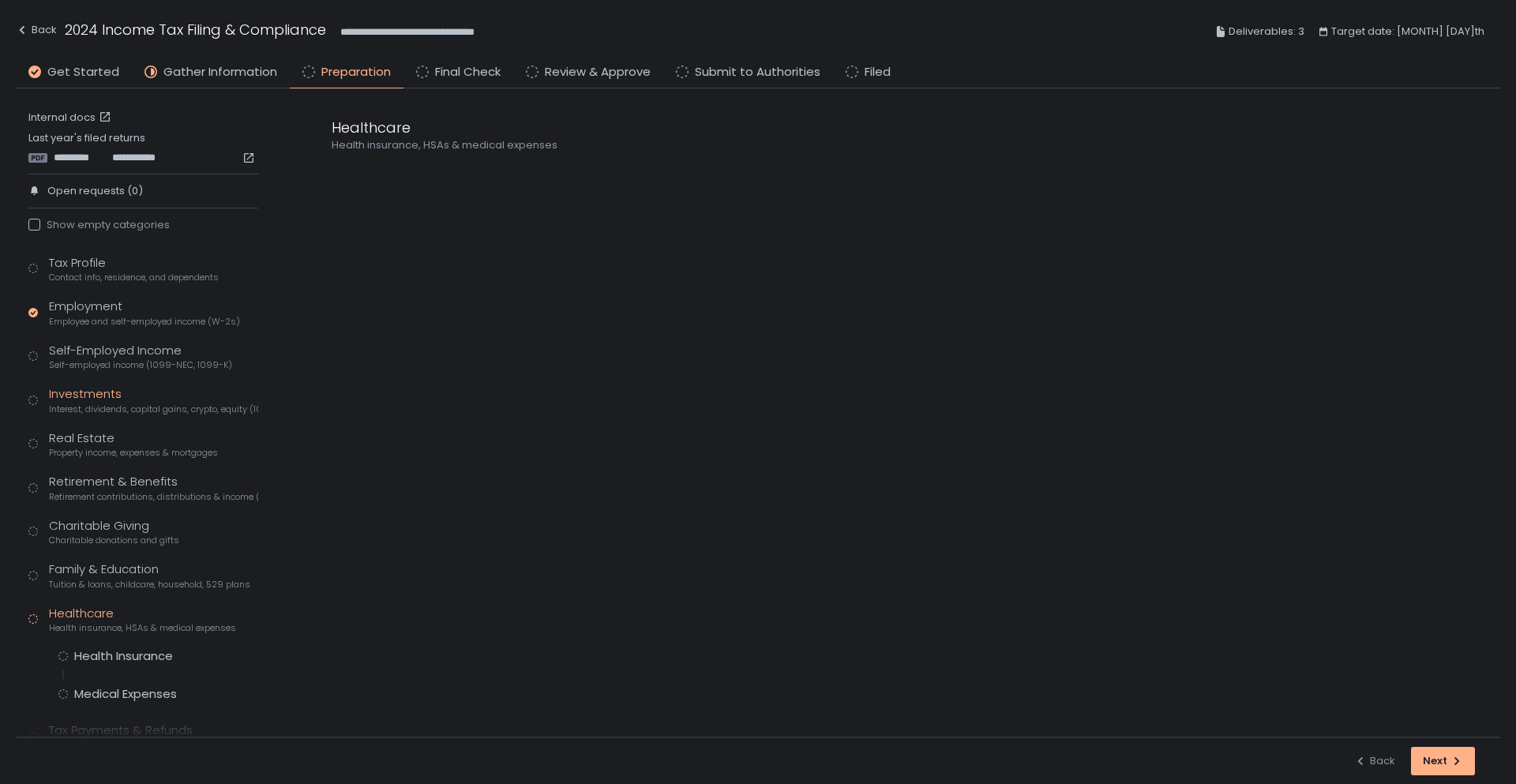 click on "Interest, dividends, capital gains, crypto, equity (1099s, K-1s)" 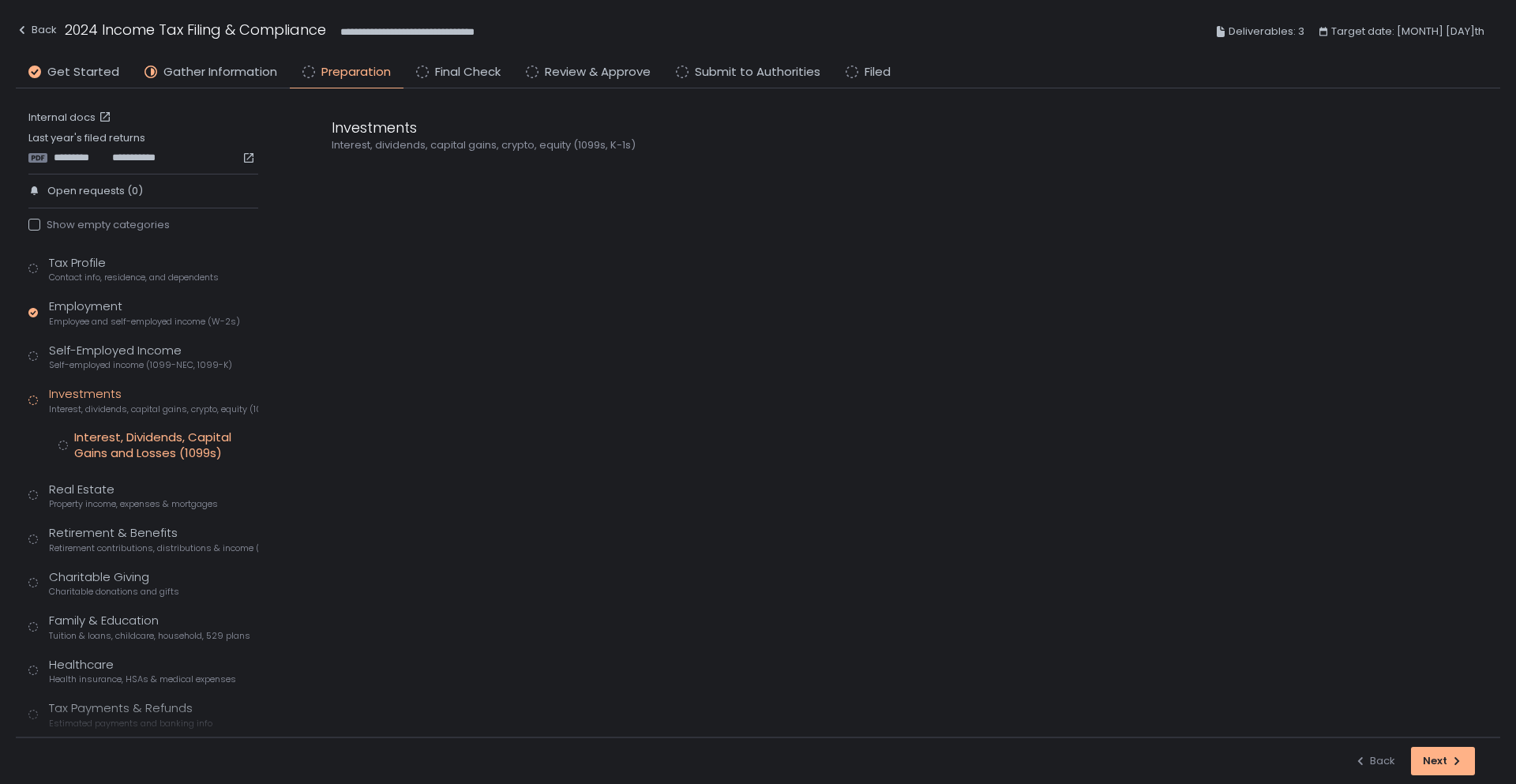 click on "Interest, Dividends, Capital Gains and Losses (1099s)" 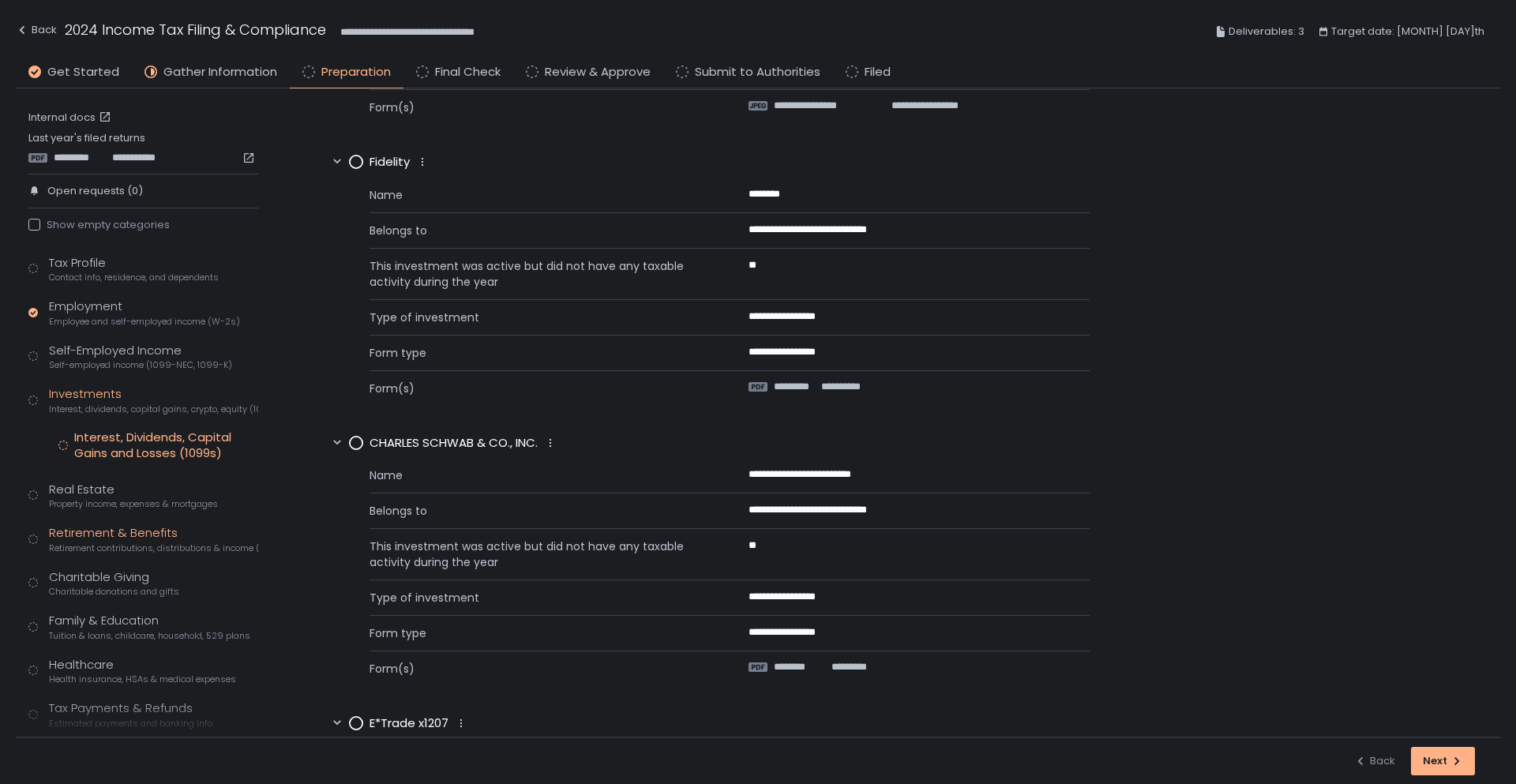 scroll, scrollTop: 395, scrollLeft: 0, axis: vertical 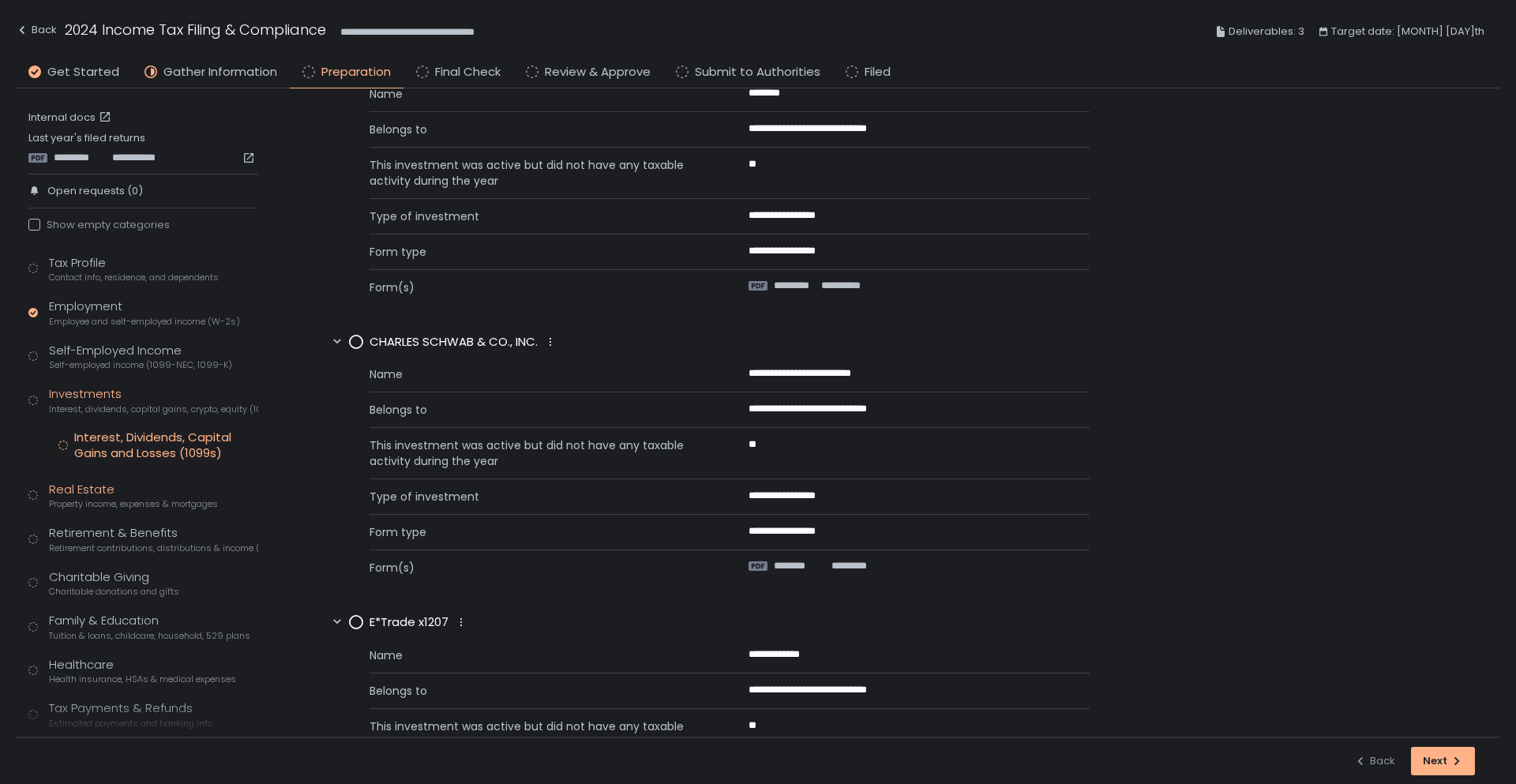 click on "Real Estate Property income, expenses & mortgages" 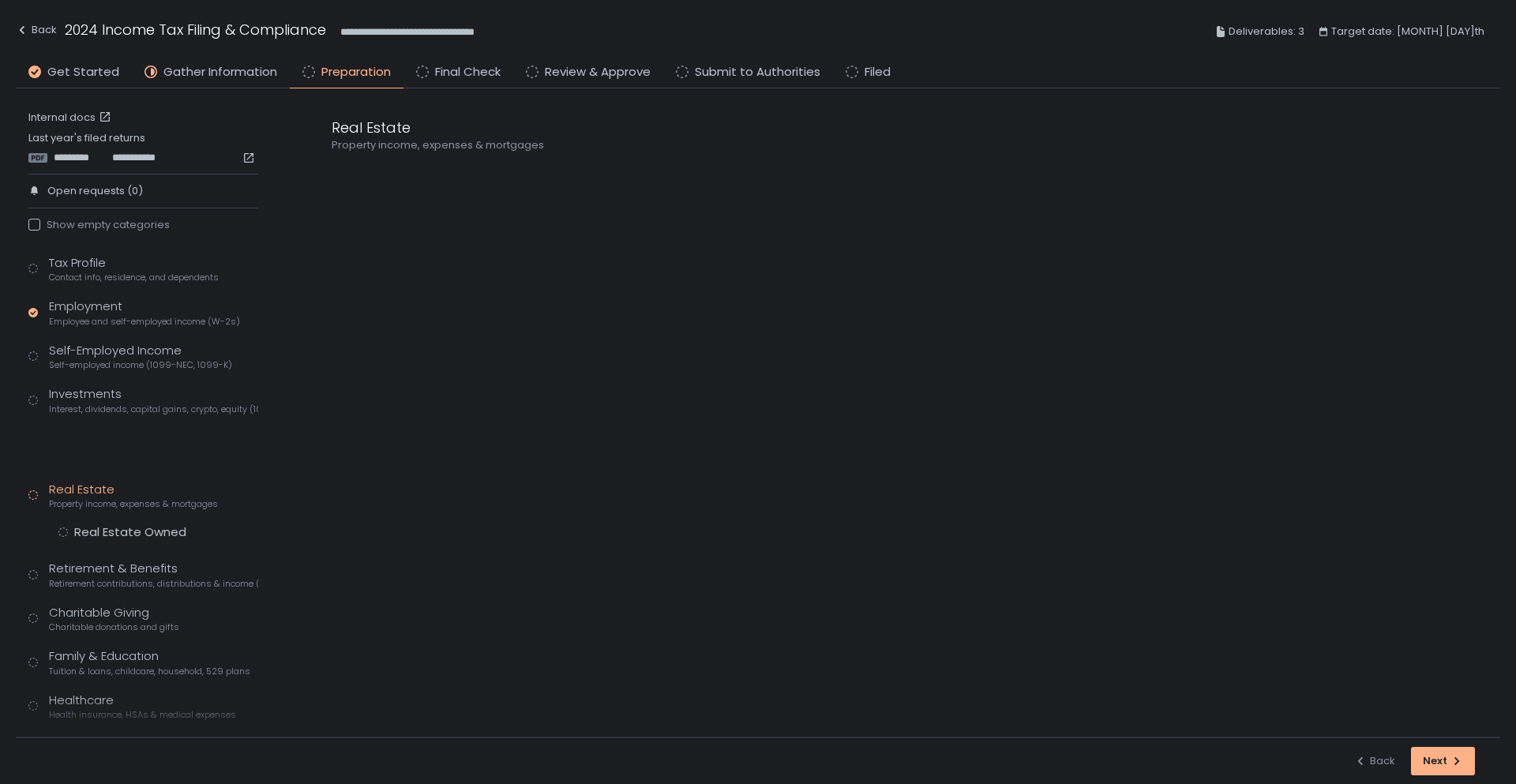 scroll, scrollTop: 0, scrollLeft: 0, axis: both 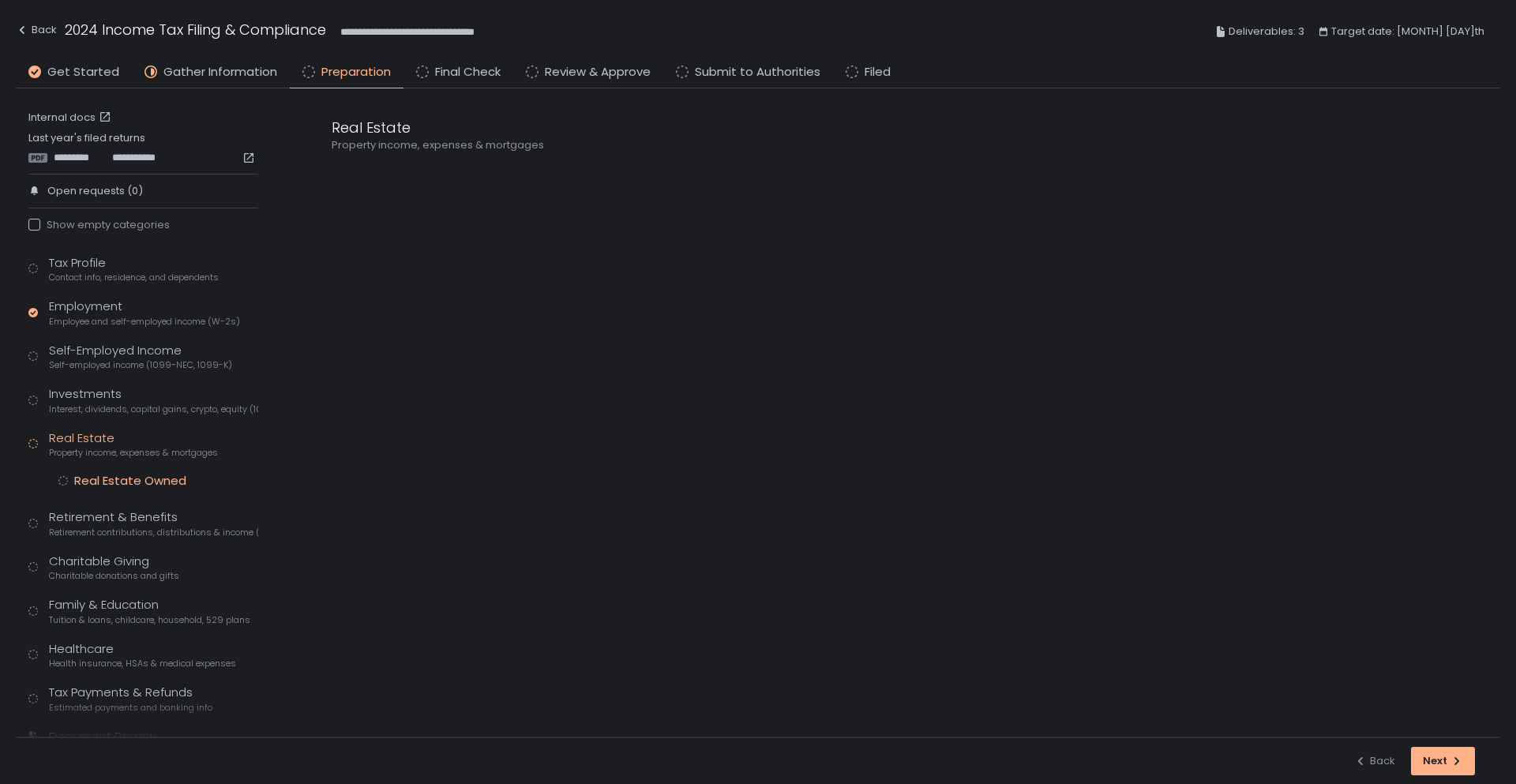 click on "Real Estate Owned" 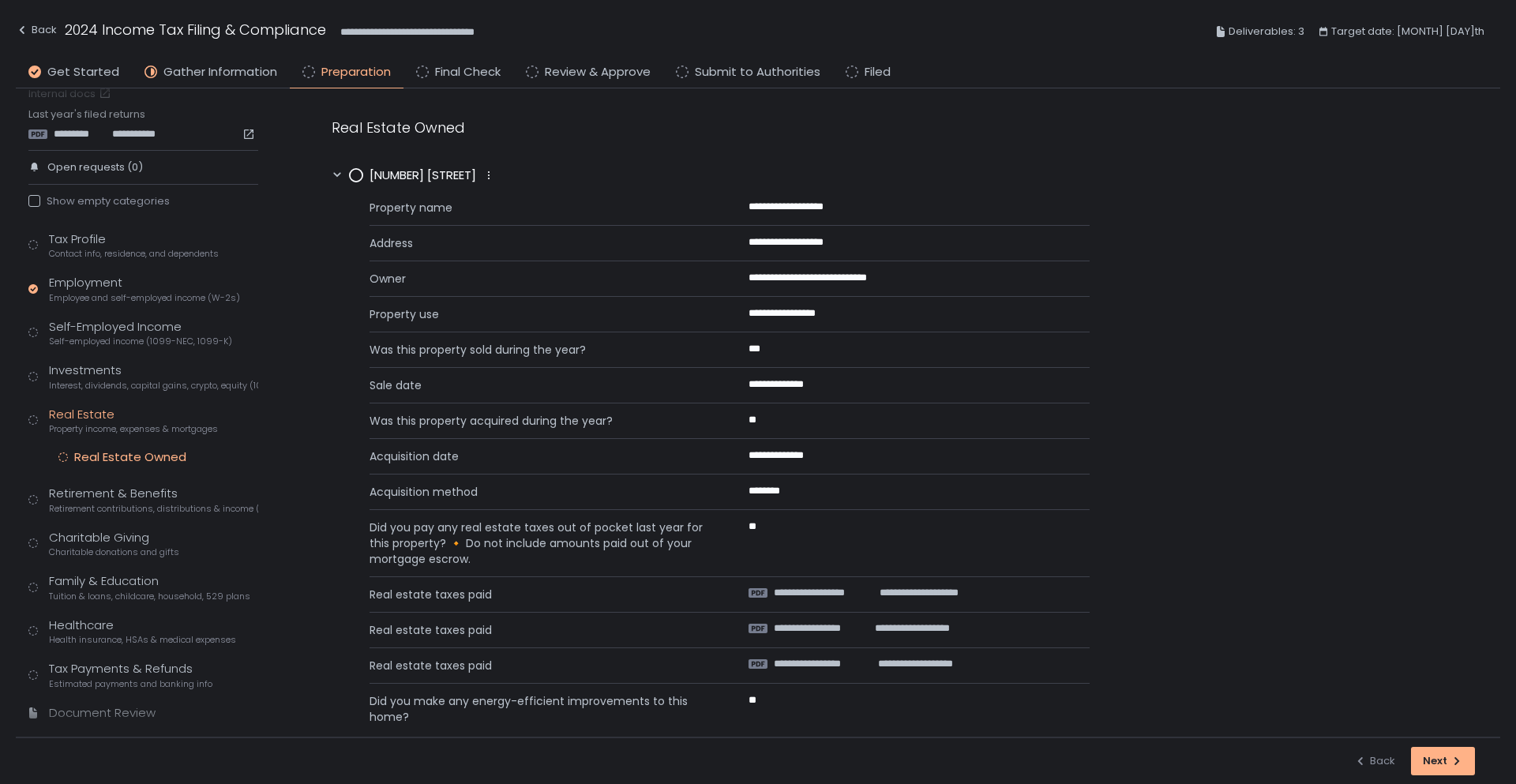 scroll, scrollTop: 54, scrollLeft: 0, axis: vertical 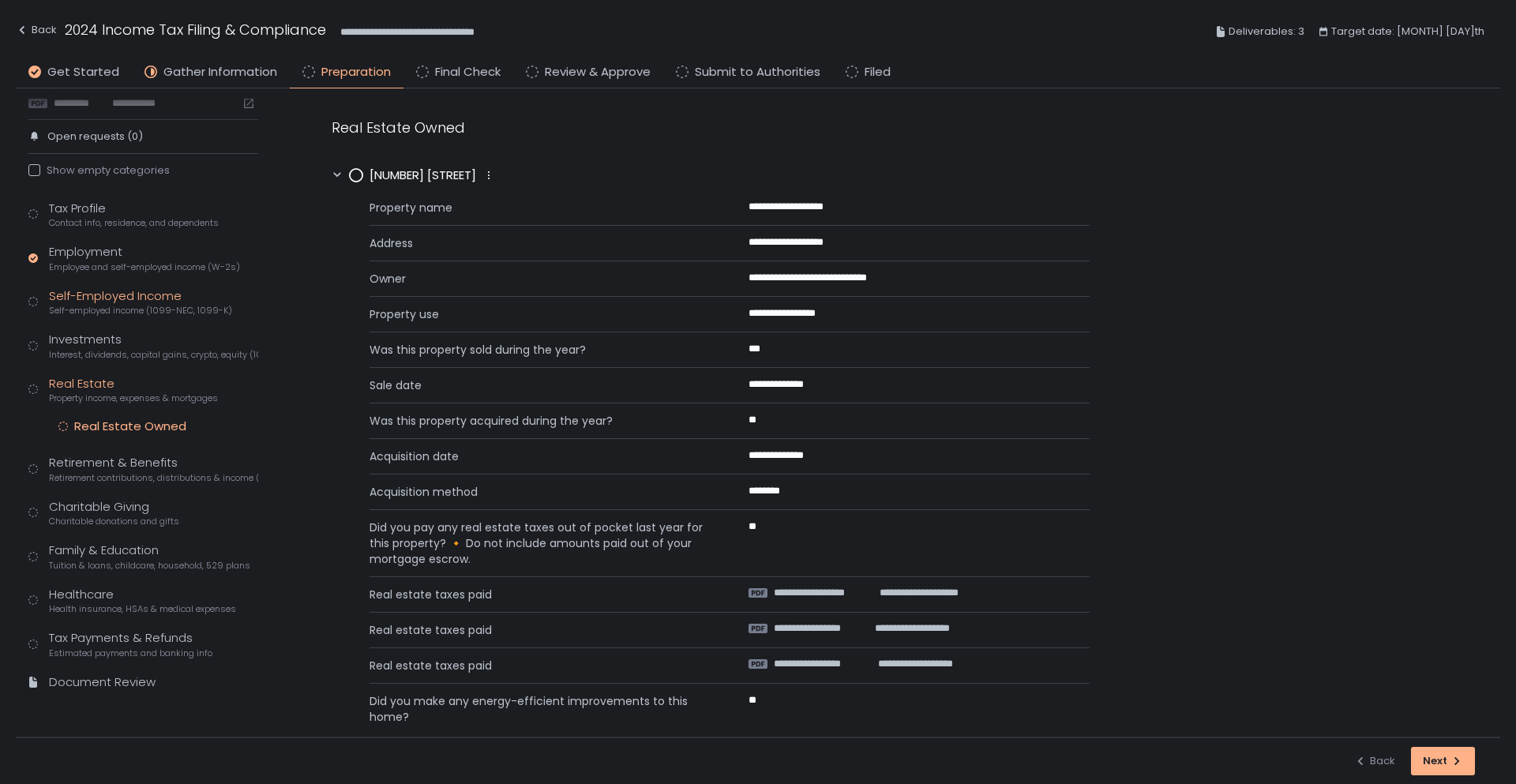 click on "Self-Employed Income Self-employed income (1099-NEC, 1099-K)" 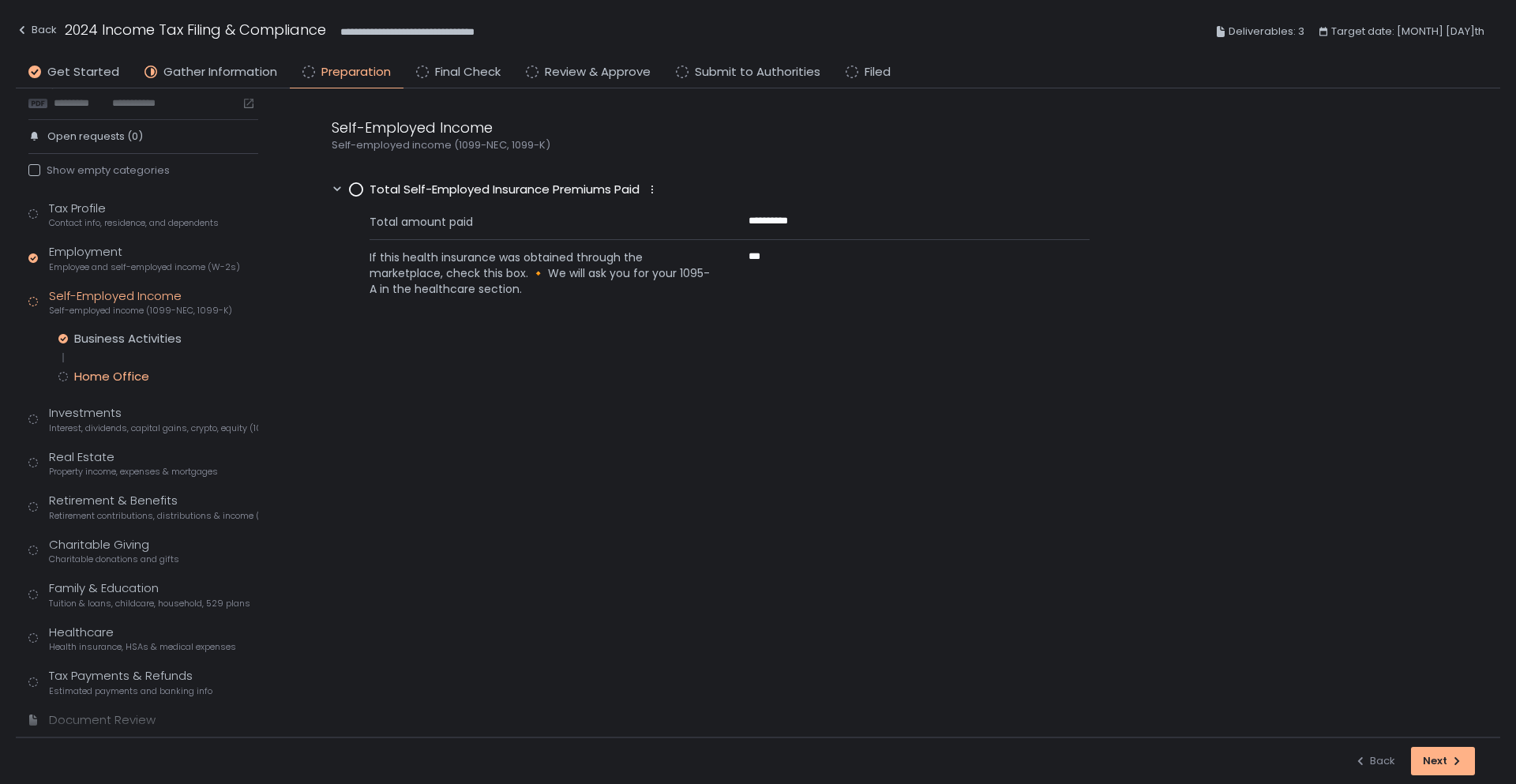 click on "Home Office" 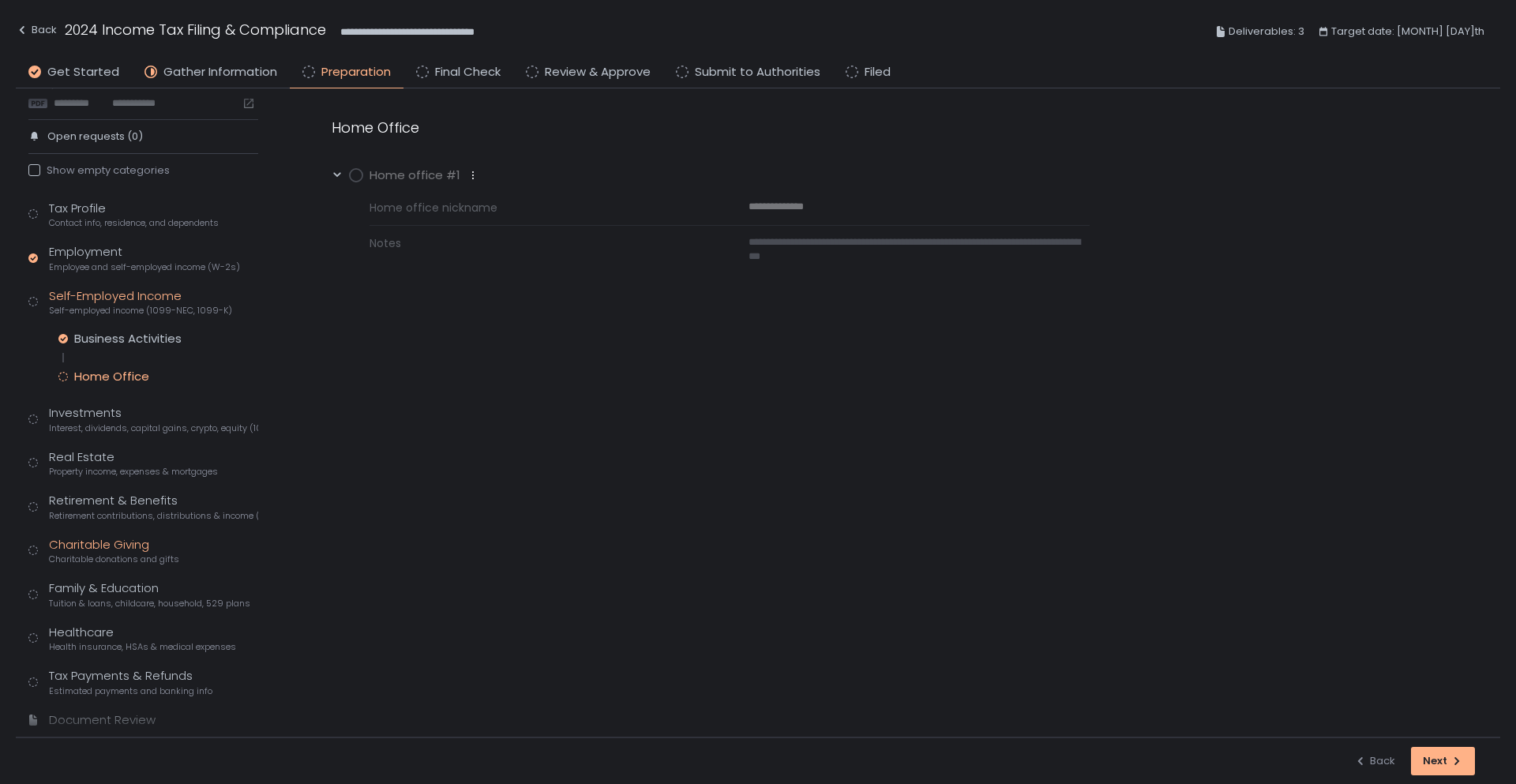 click on "Charitable Giving Charitable donations and gifts" 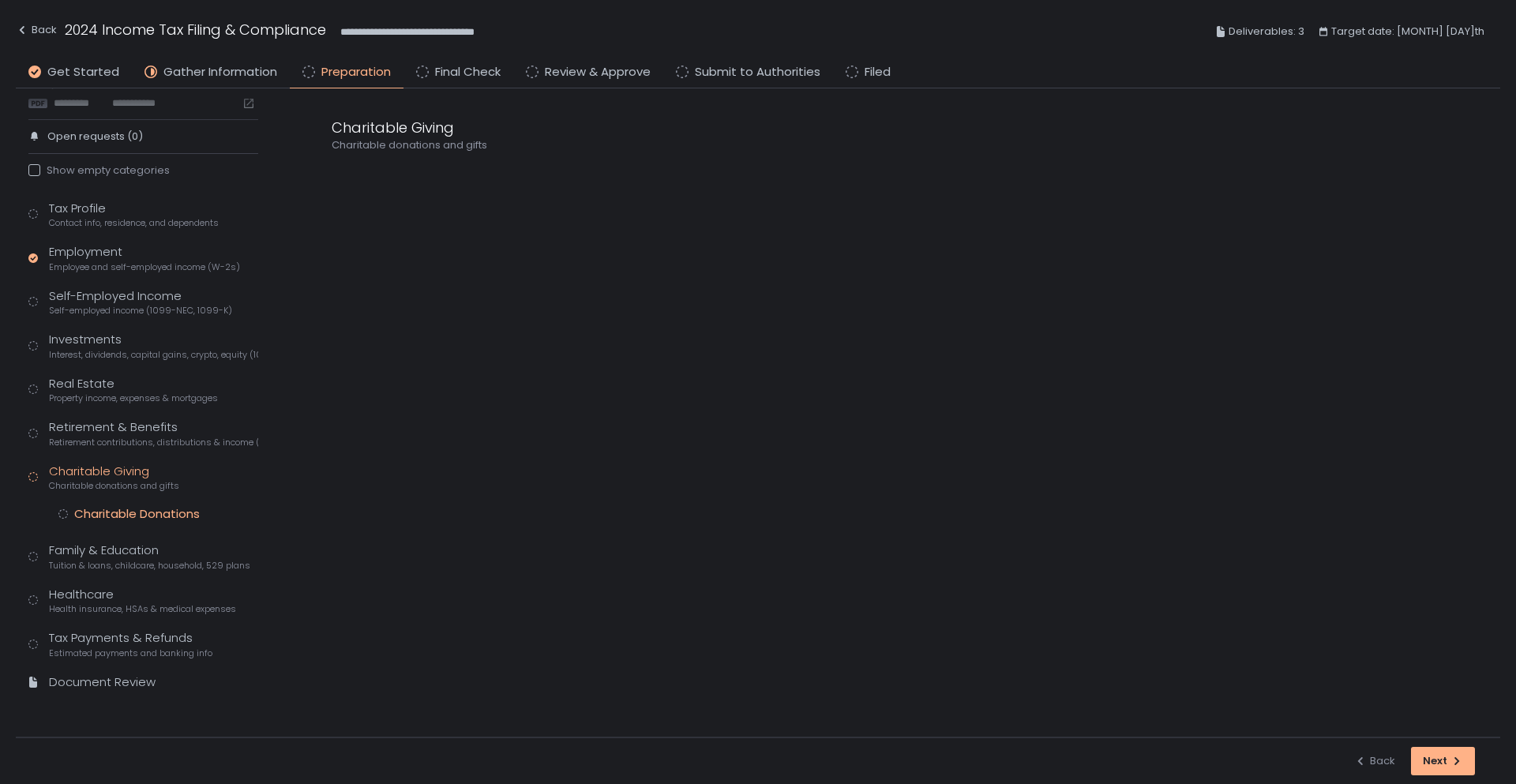 click on "Charitable Donations" 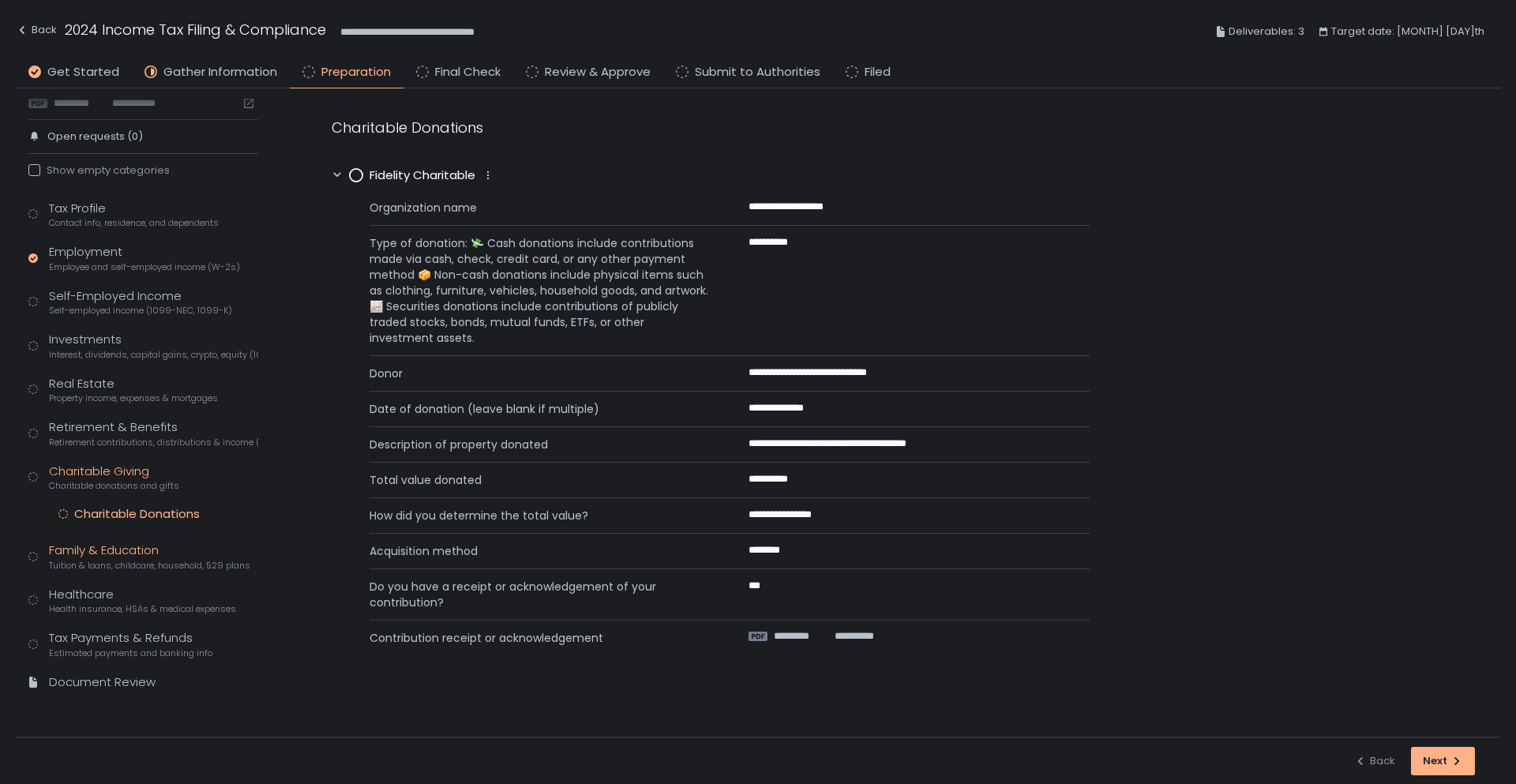 click on "Tuition & loans, childcare, household, 529 plans" 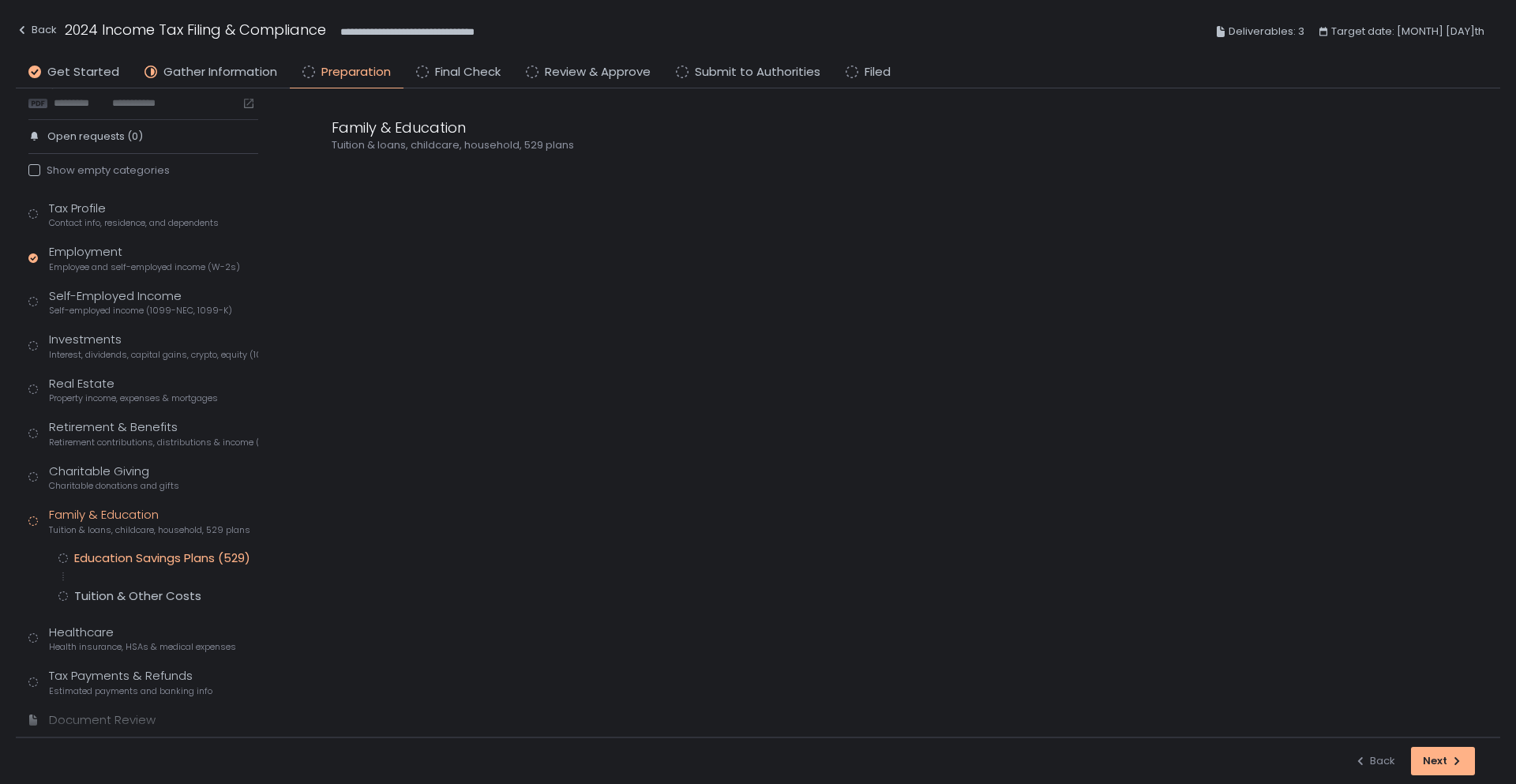 click on "Education Savings Plans (529)" 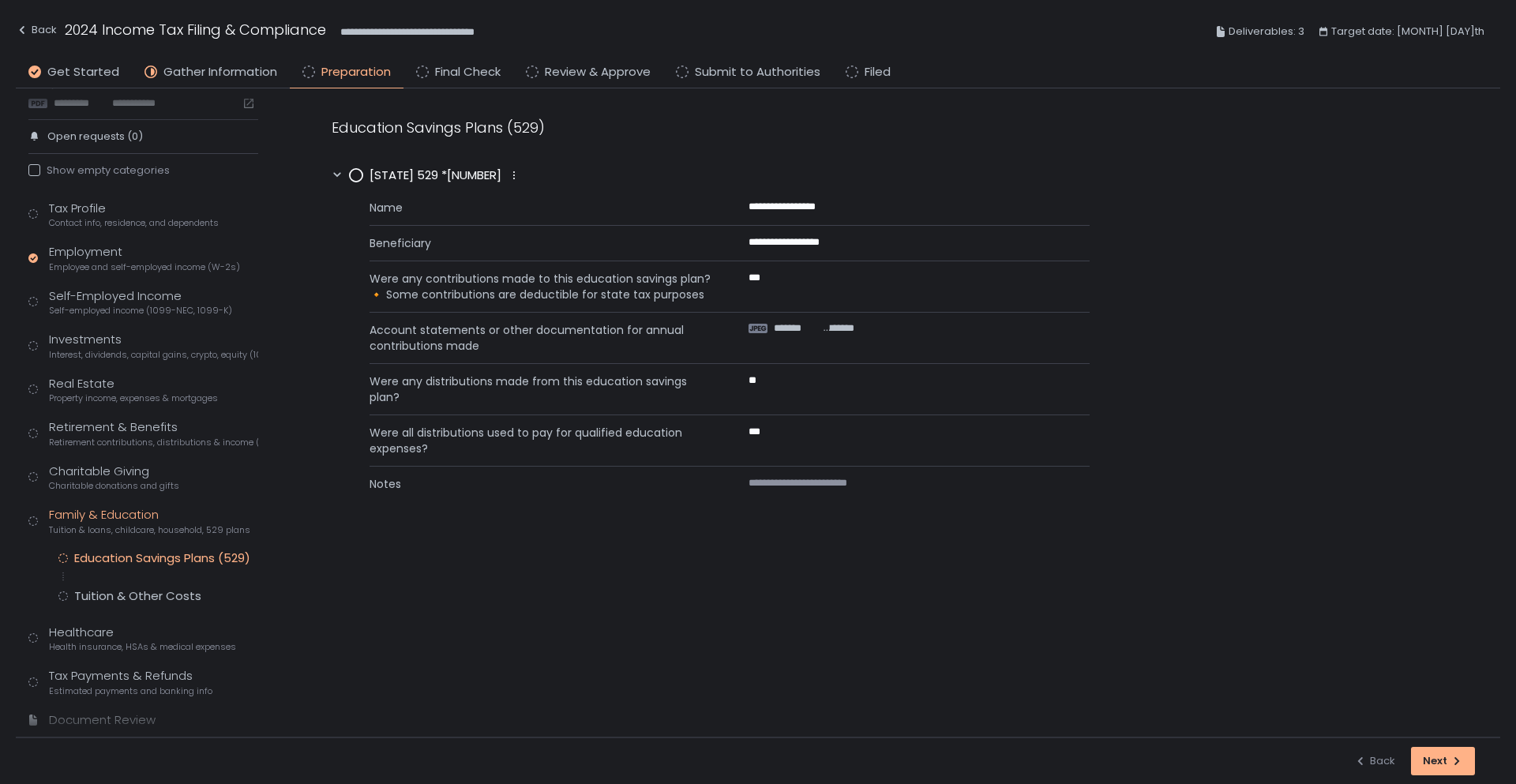 click on "Tax Profile Contact info, residence, and dependents Employment Employee and self-employed income (W-2s) Self-Employed Income Self-employed income (1099-NEC, 1099-K) Investments Interest, dividends, capital gains, crypto, equity (1099s, K-1s) Real Estate Property income, expenses & mortgages Real Estate Owned Retirement & Benefits Retirement contributions, distributions & income (1099-R, 5498) Charitable Giving Charitable donations and gifts Family & Education Tuition & loans, childcare, household, 529 plans Education Savings Plans (529) Tuition & Other Costs Healthcare Health insurance, HSAs & medical expenses Tax Payments & Refunds Estimated payments and banking info Document Review" at bounding box center (143, 471) 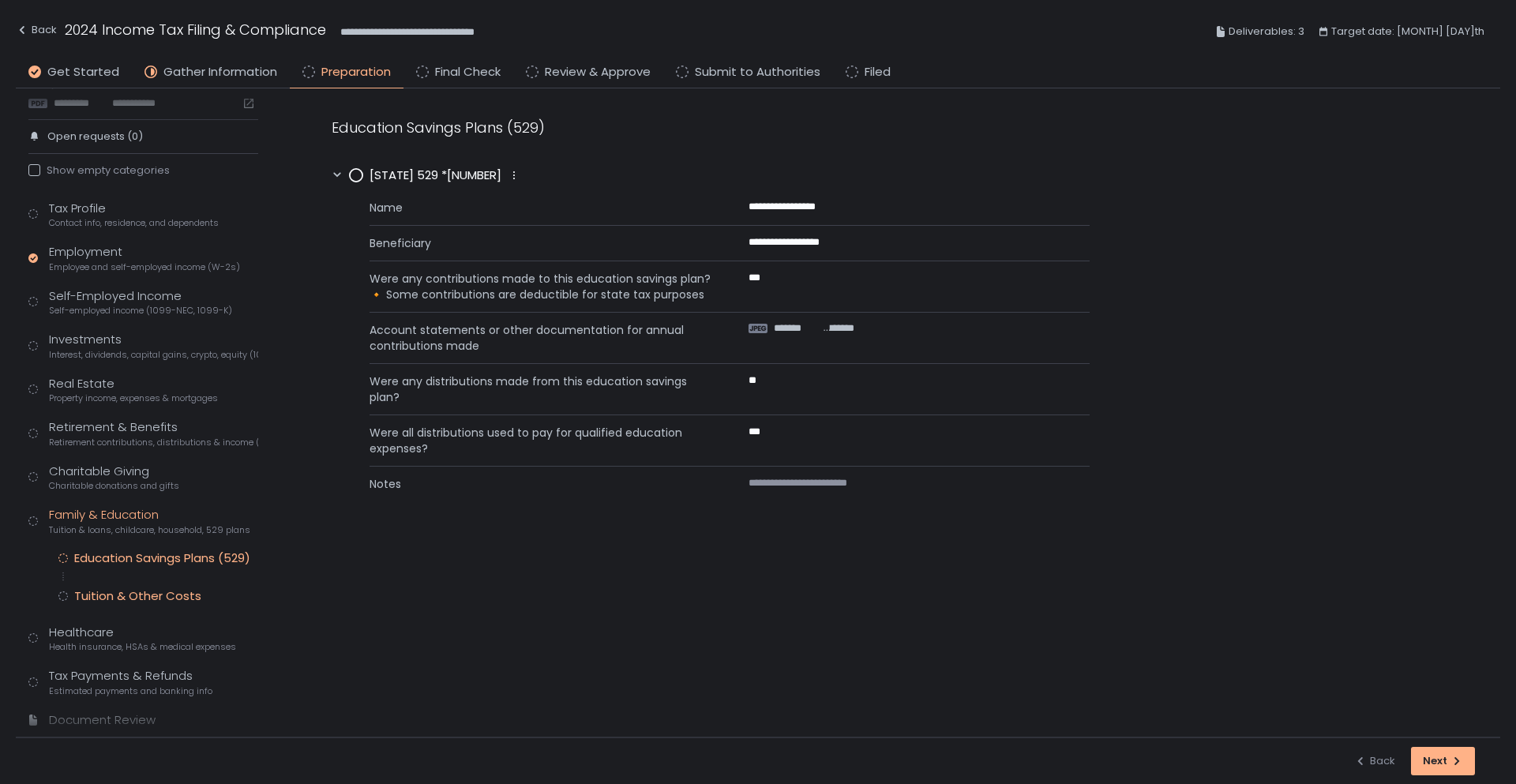 click on "Tuition & Other Costs" 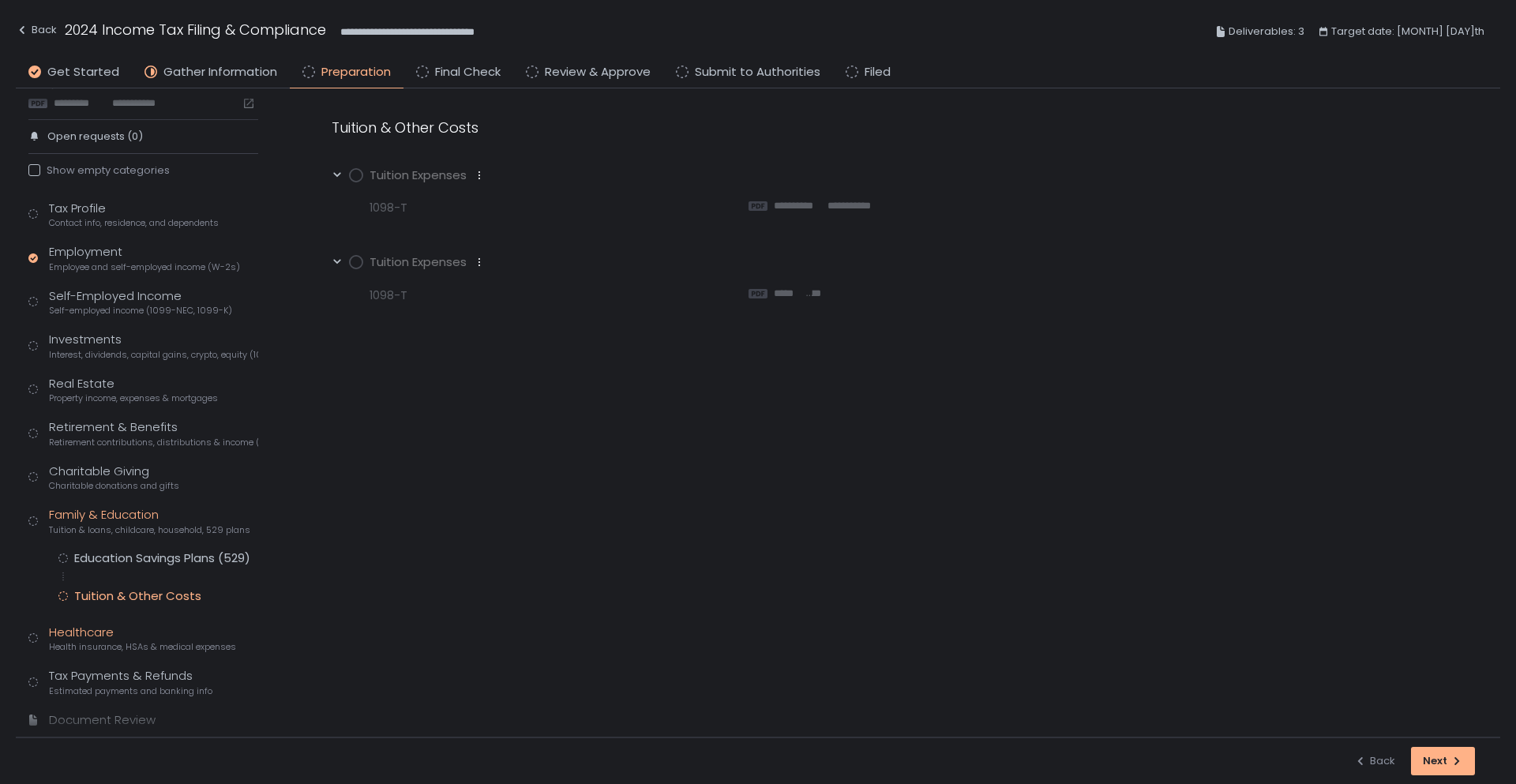 click on "Health insurance, HSAs & medical expenses" 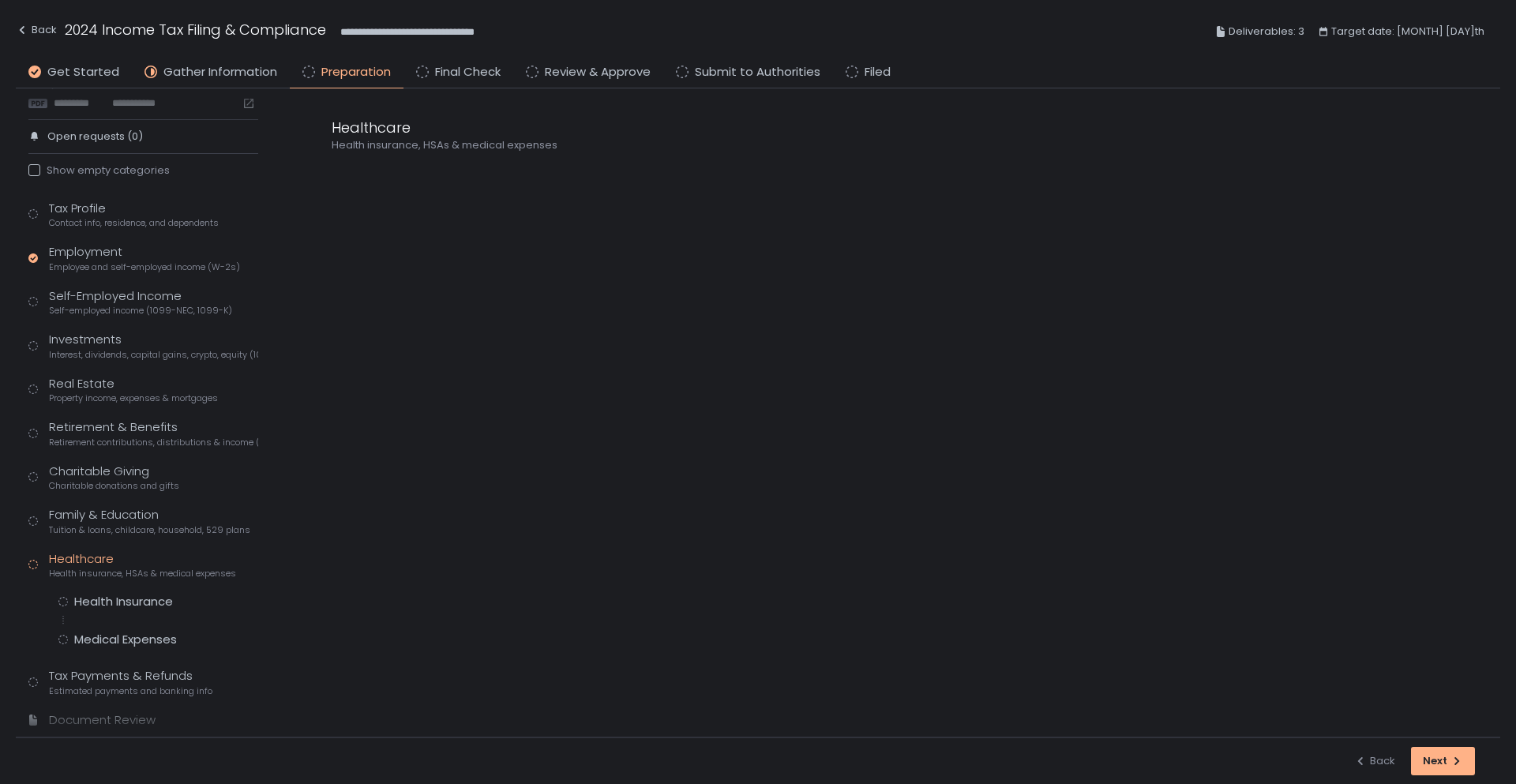 scroll, scrollTop: 92, scrollLeft: 0, axis: vertical 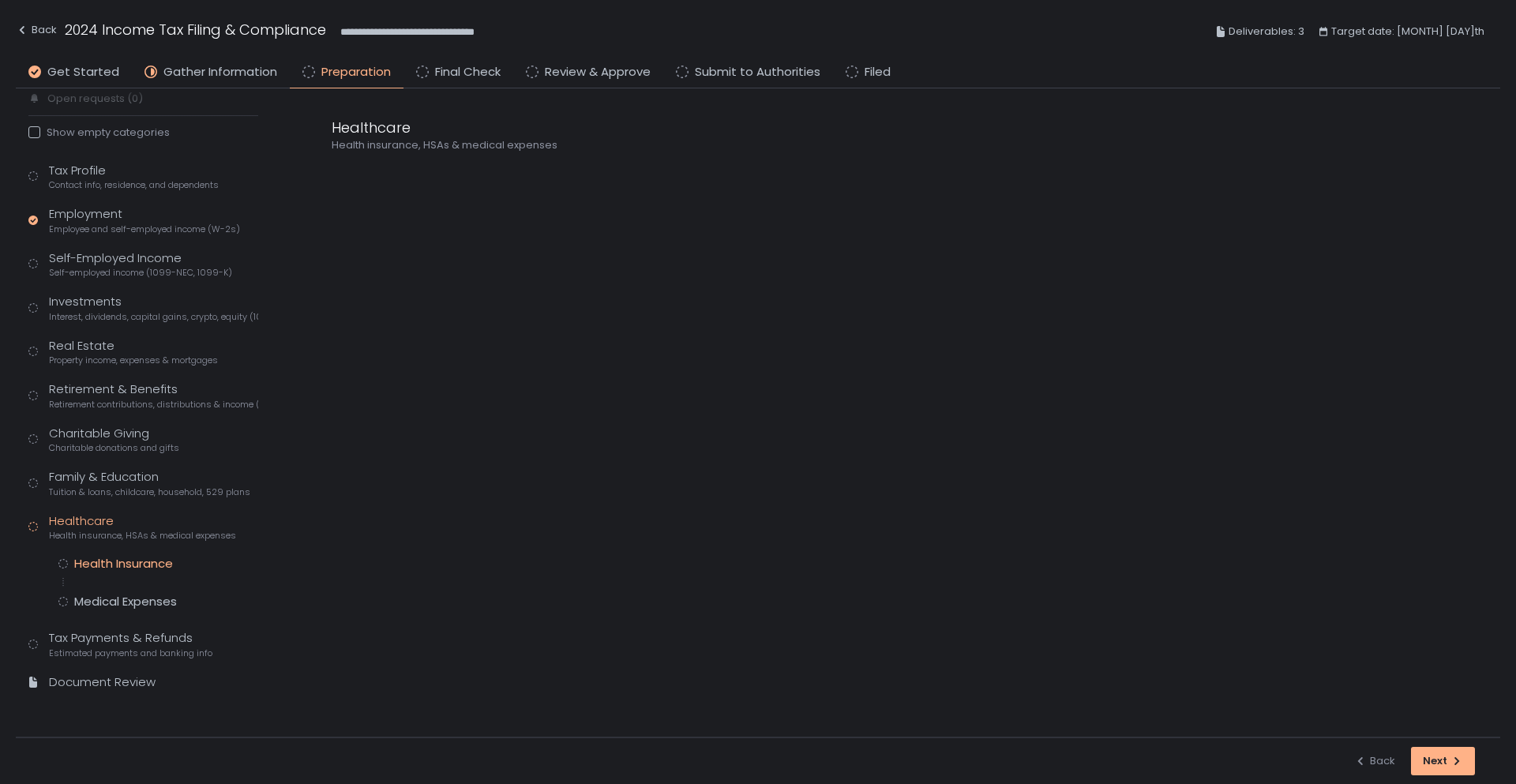 click on "Health Insurance" 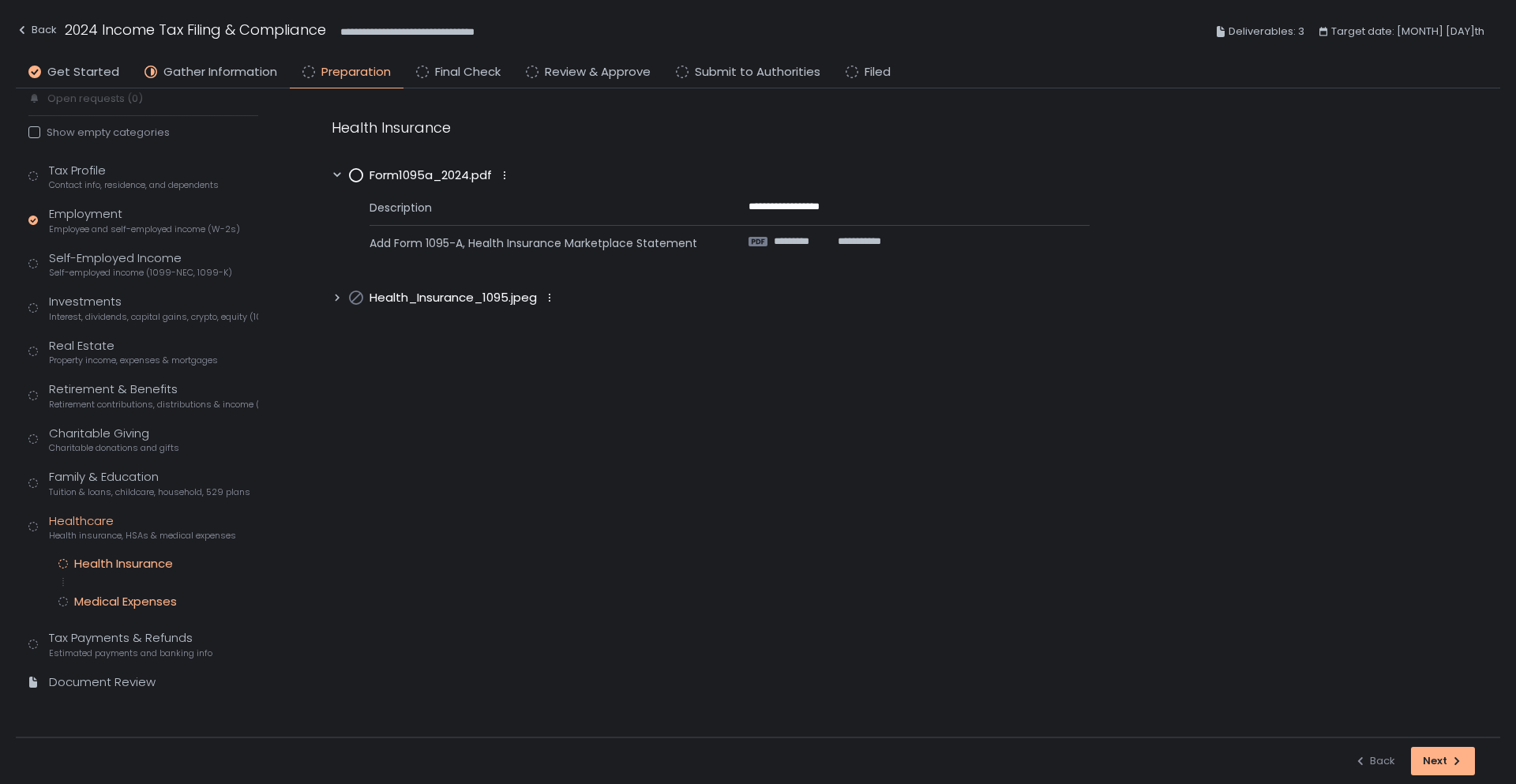 click on "Medical Expenses" 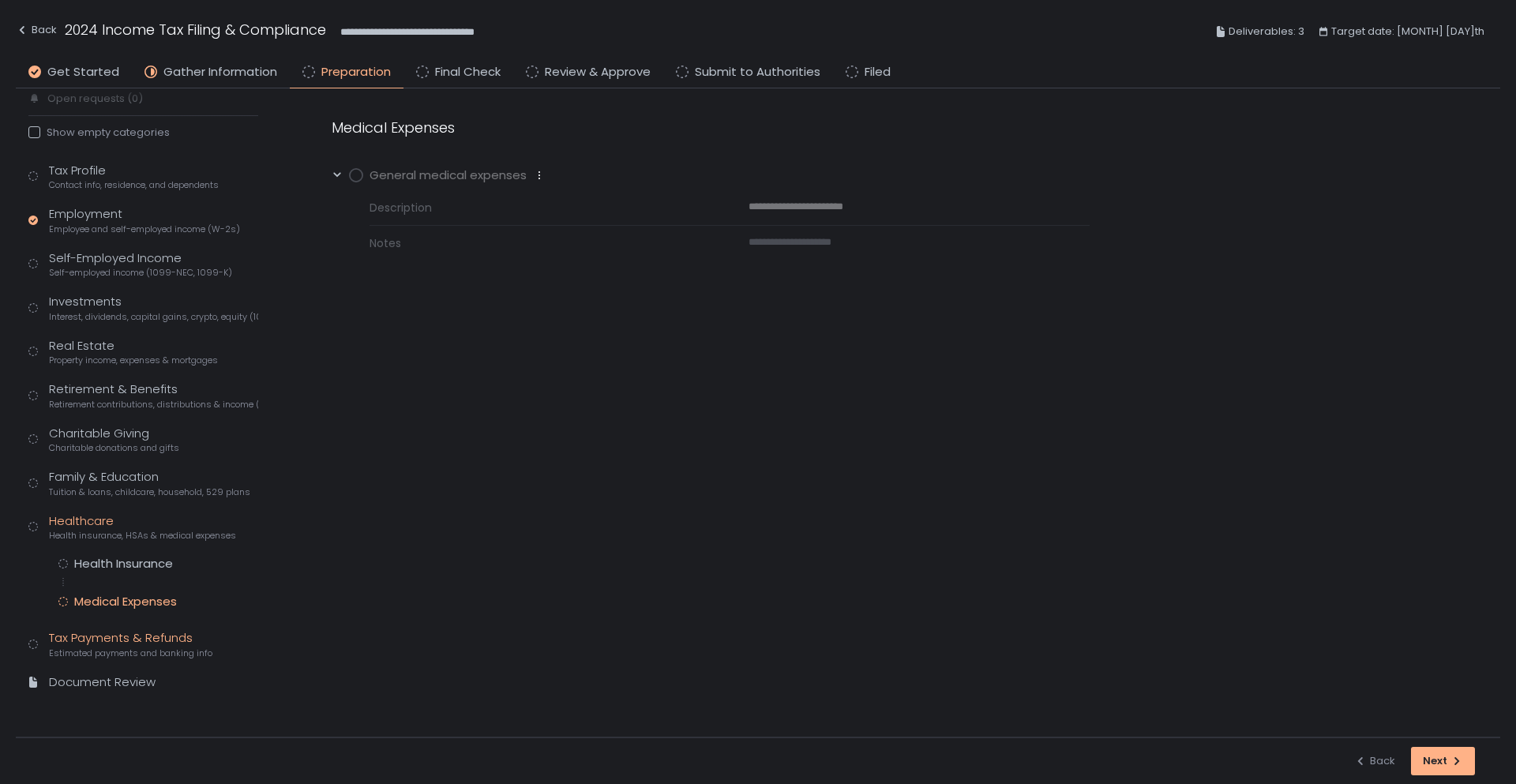 click on "Tax Payments & Refunds Estimated payments and banking info" 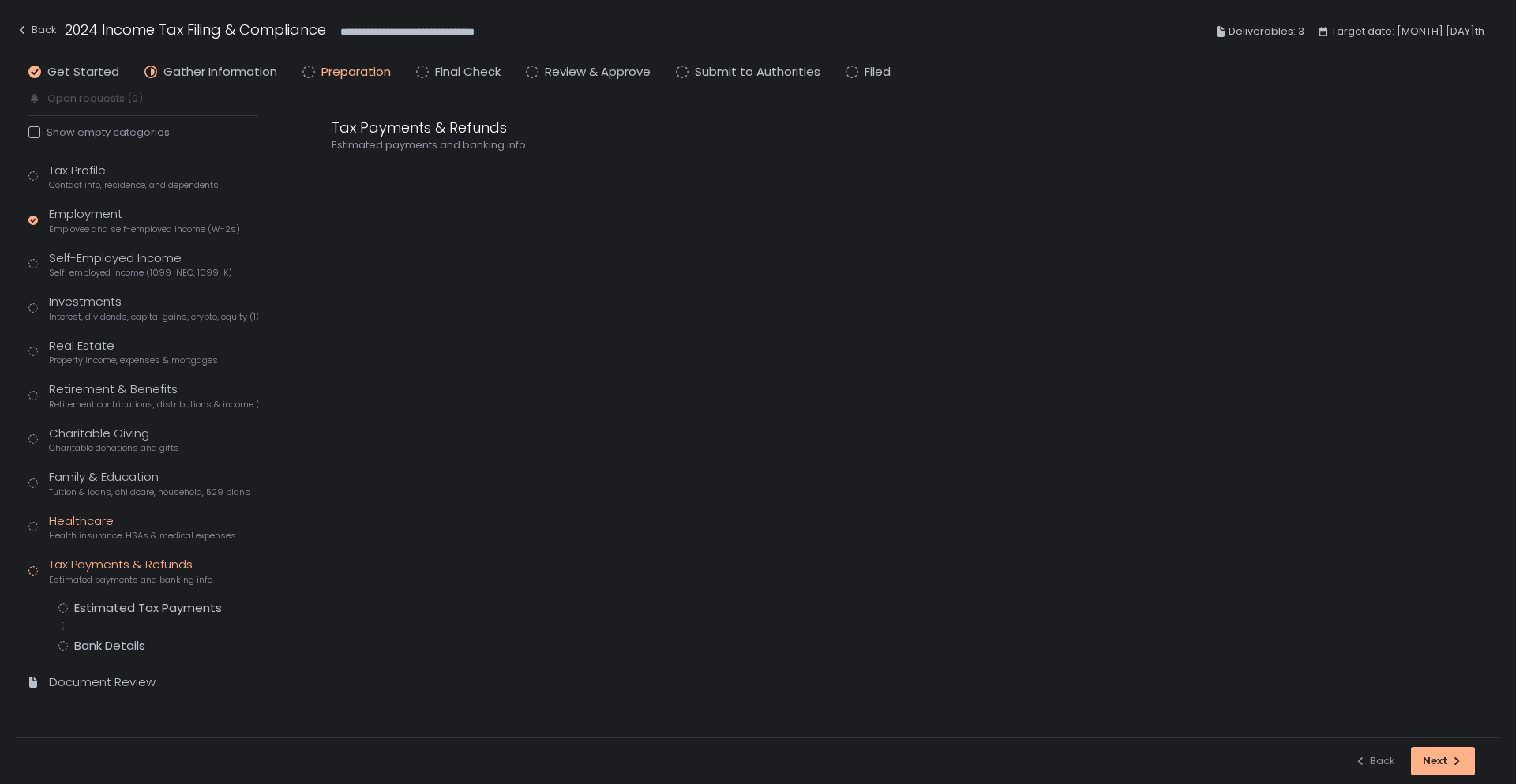 click on "Healthcare Health insurance, HSAs & medical expenses" 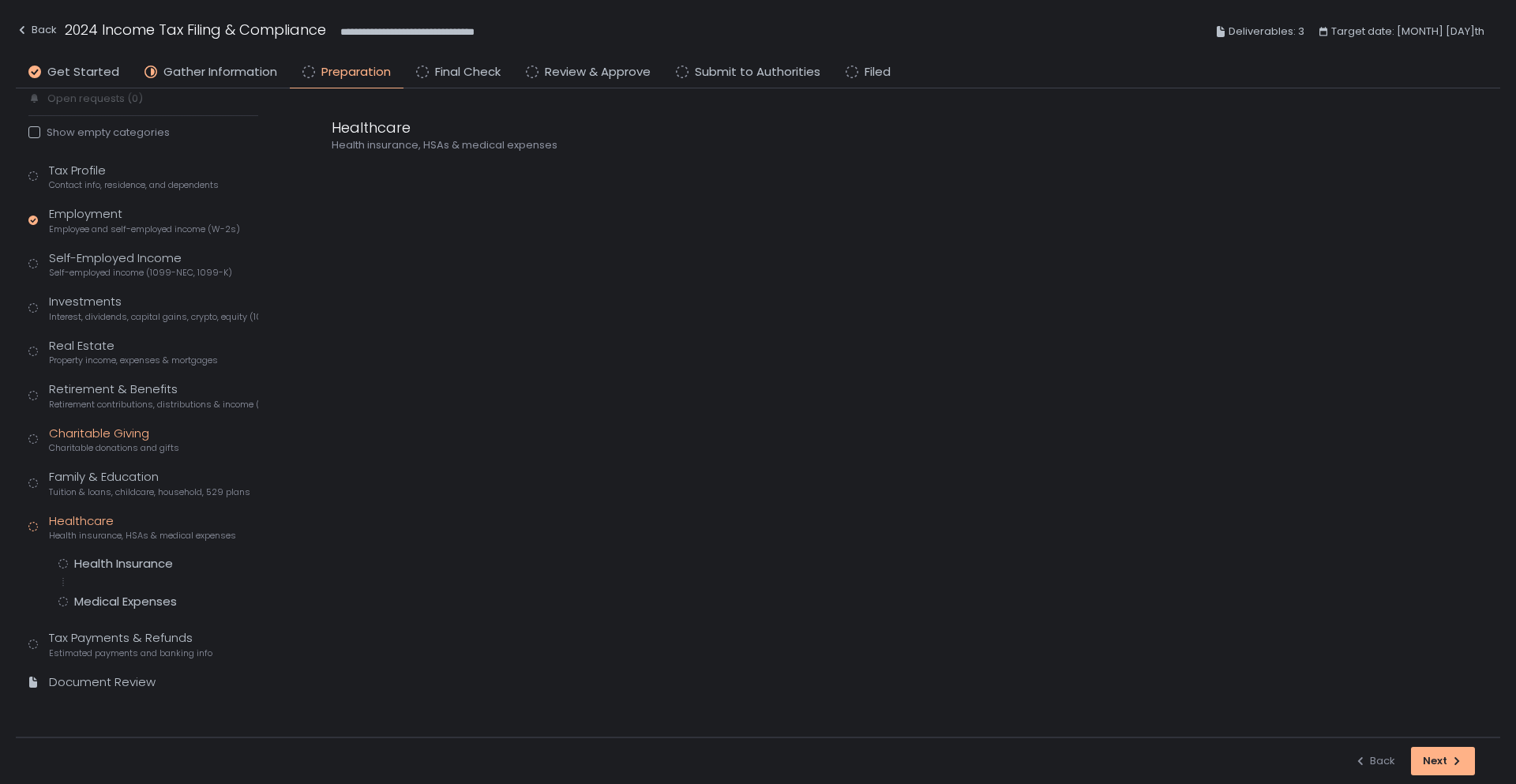 click on "Charitable Giving Charitable donations and gifts" 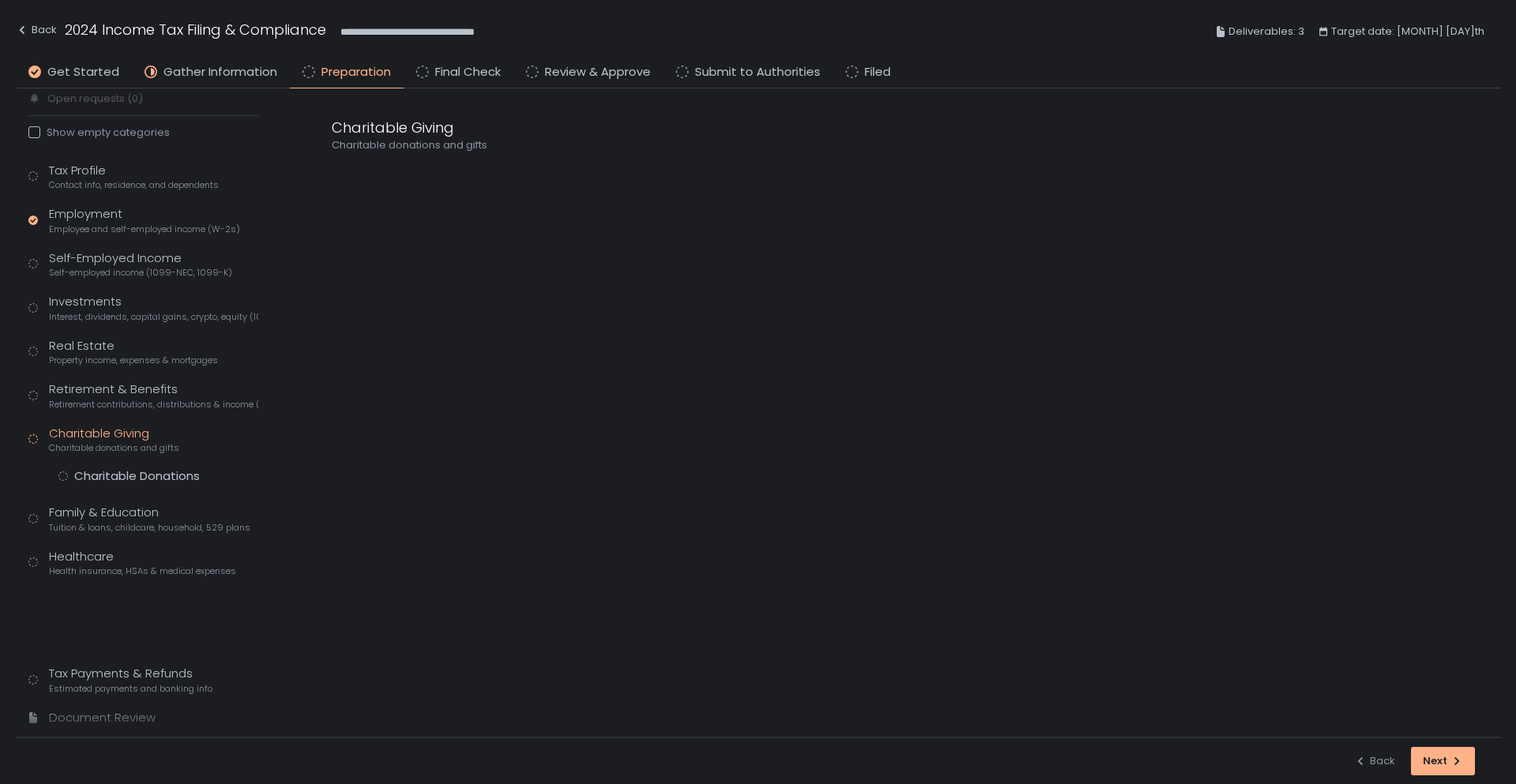 scroll, scrollTop: 54, scrollLeft: 0, axis: vertical 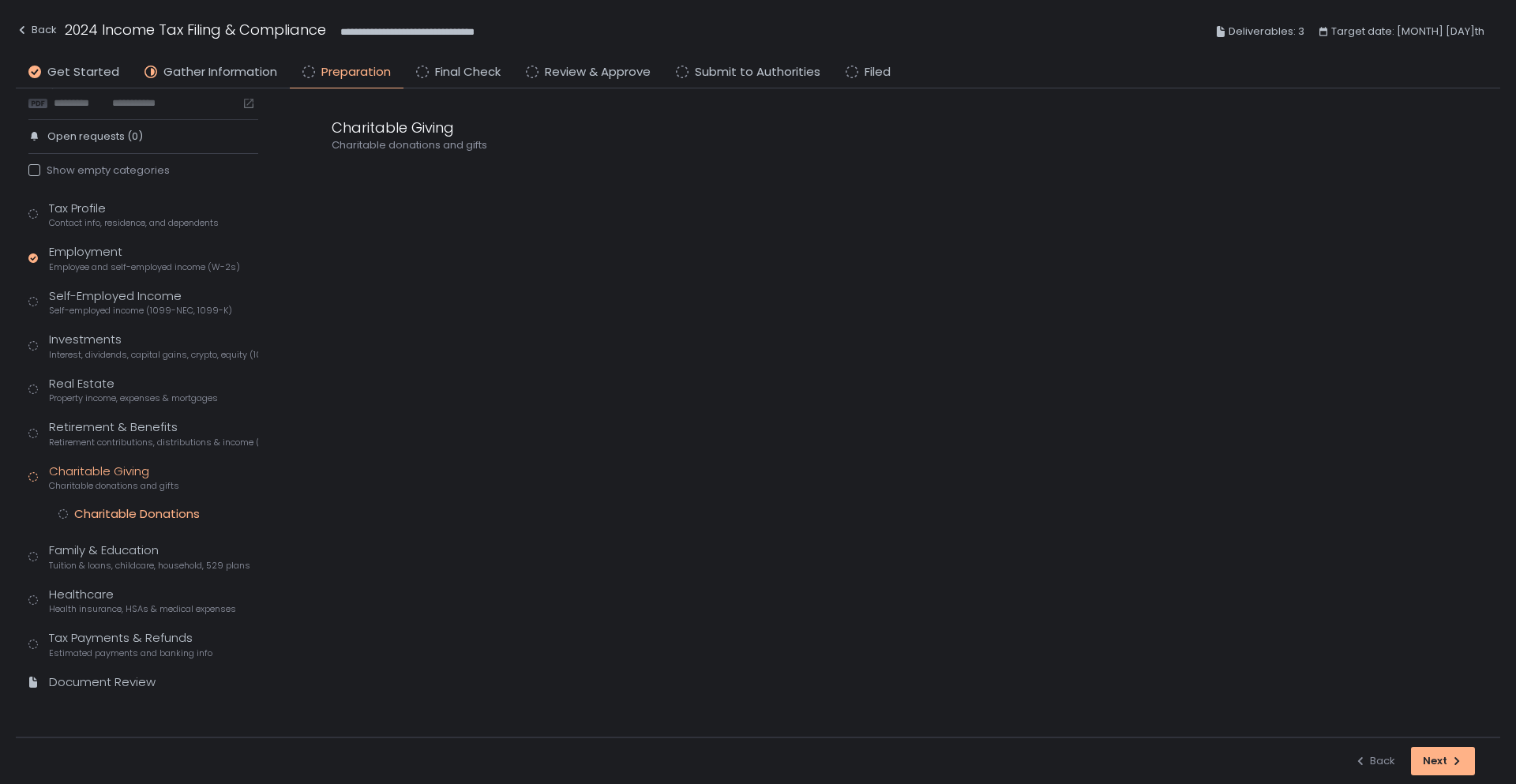 click on "Charitable Donations" 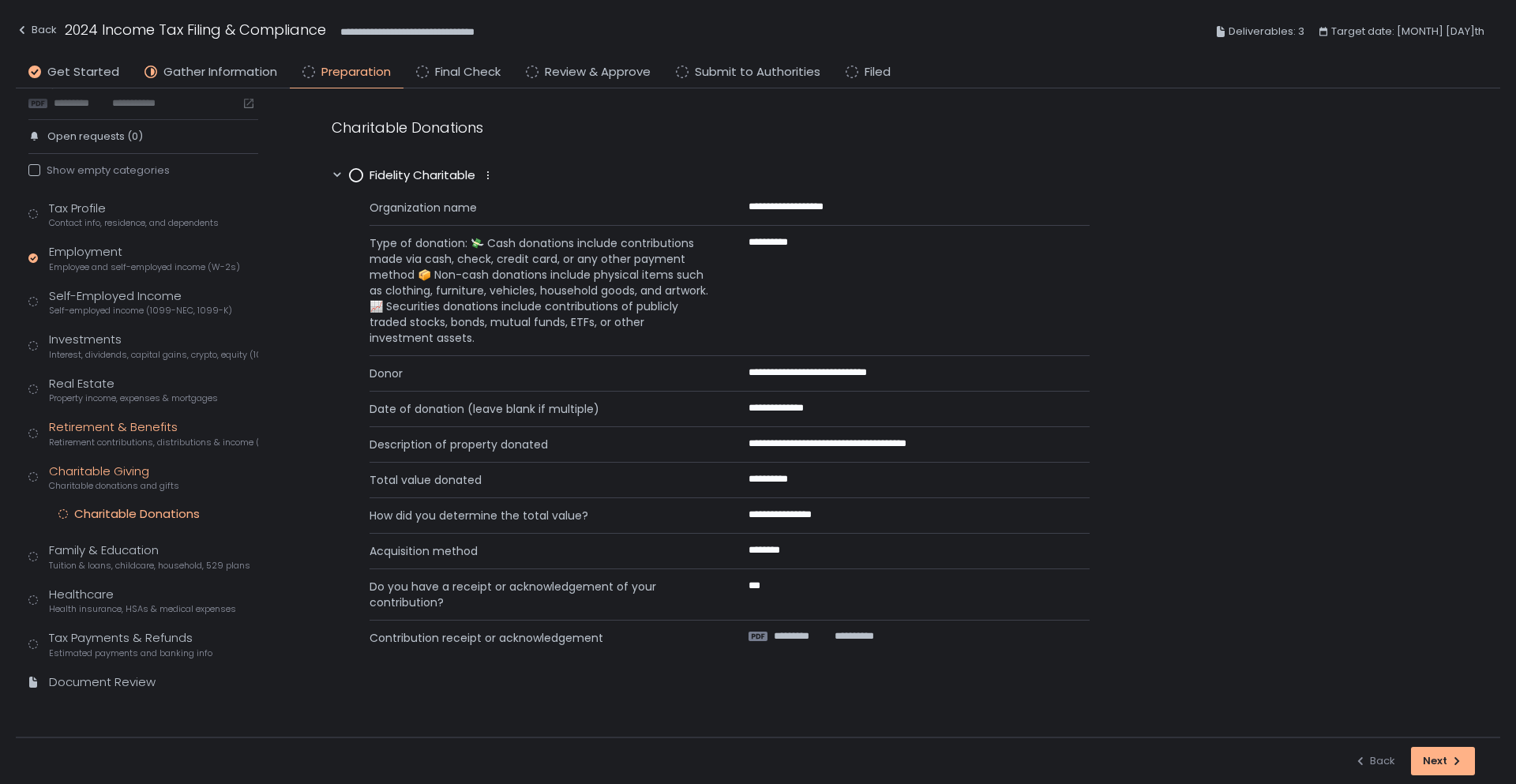 click on "Retirement & Benefits Retirement contributions, distributions & income (1099-R, 5498)" 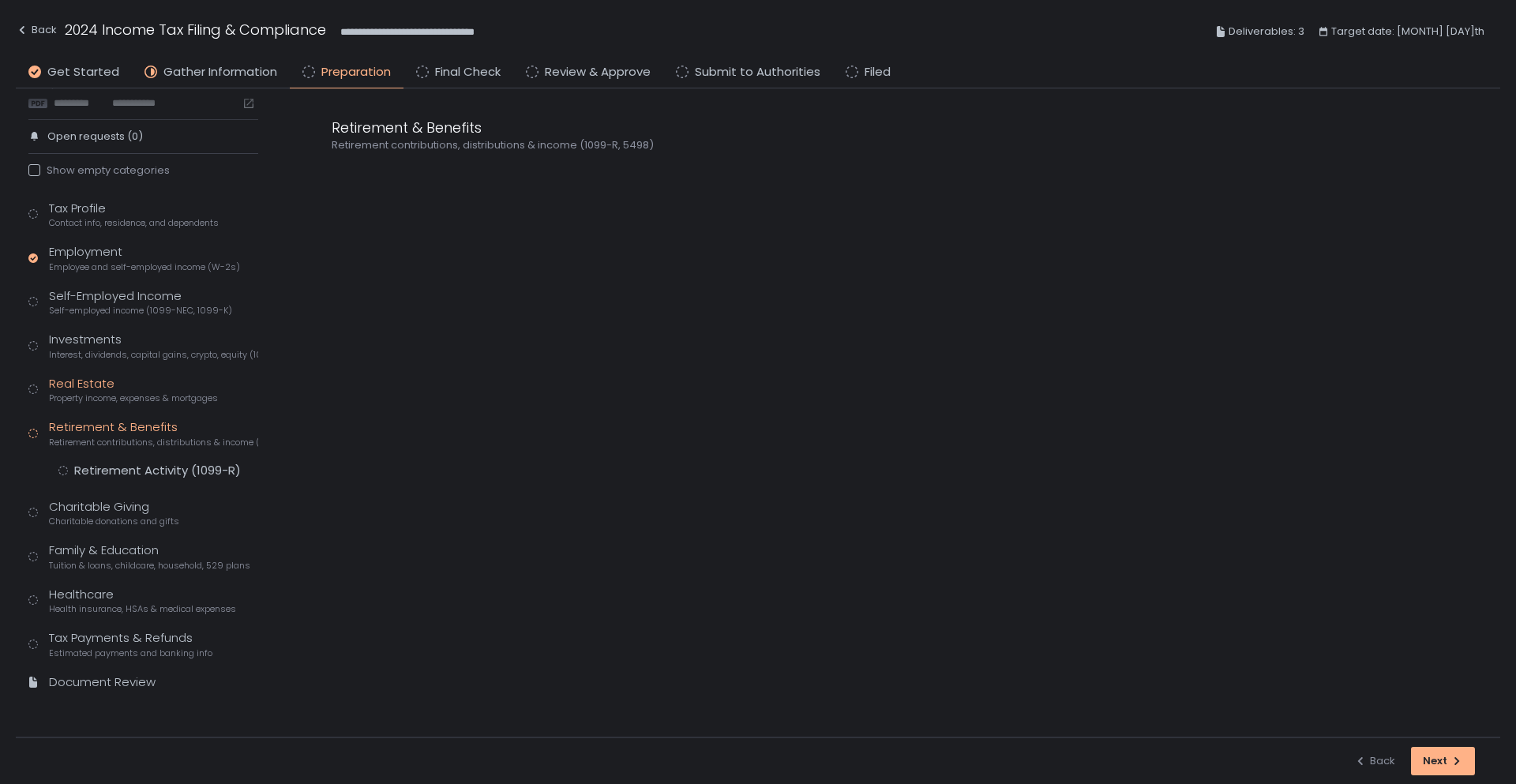 scroll, scrollTop: 54, scrollLeft: 0, axis: vertical 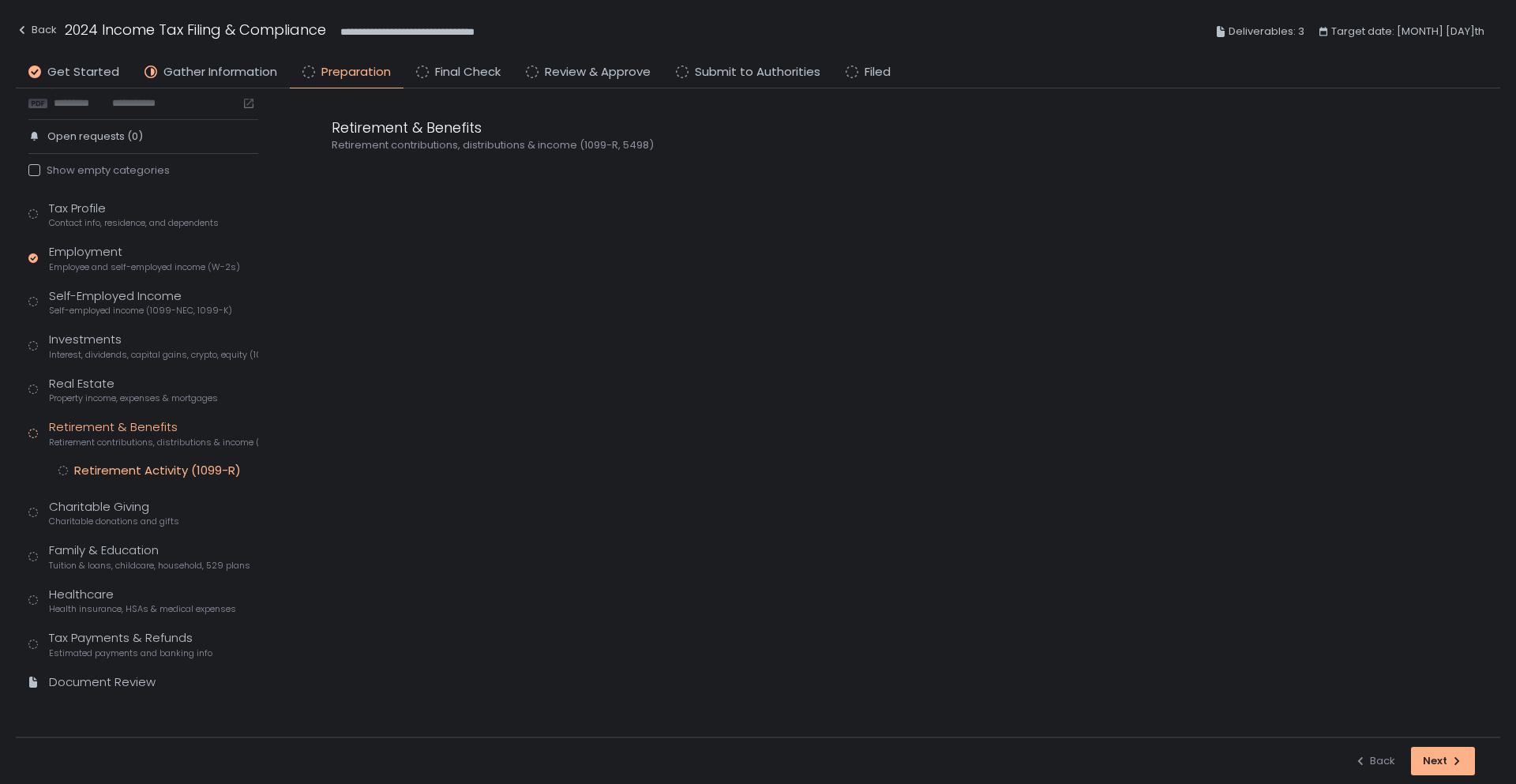 click on "Retirement Activity (1099-R)" 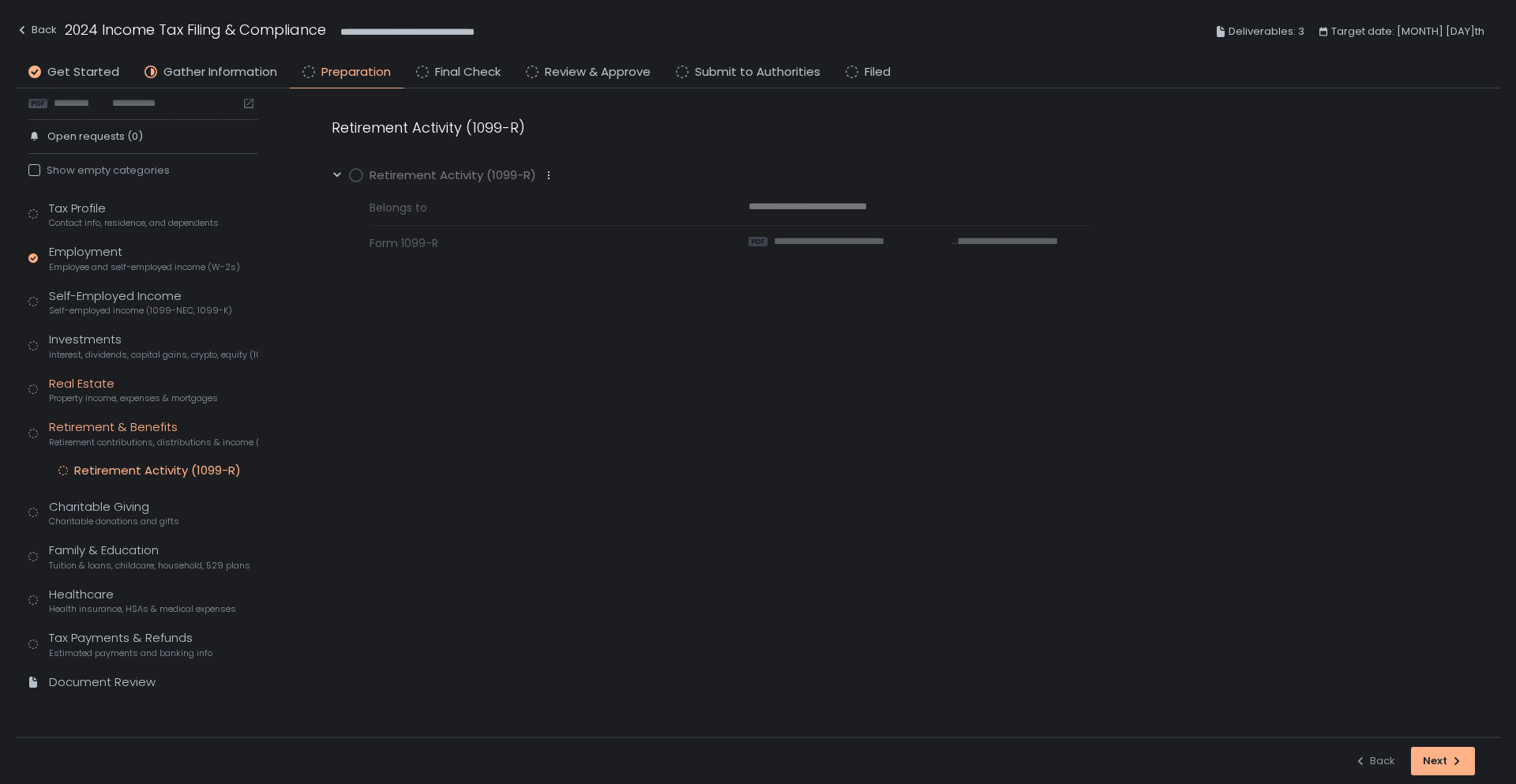 click on "Property income, expenses & mortgages" 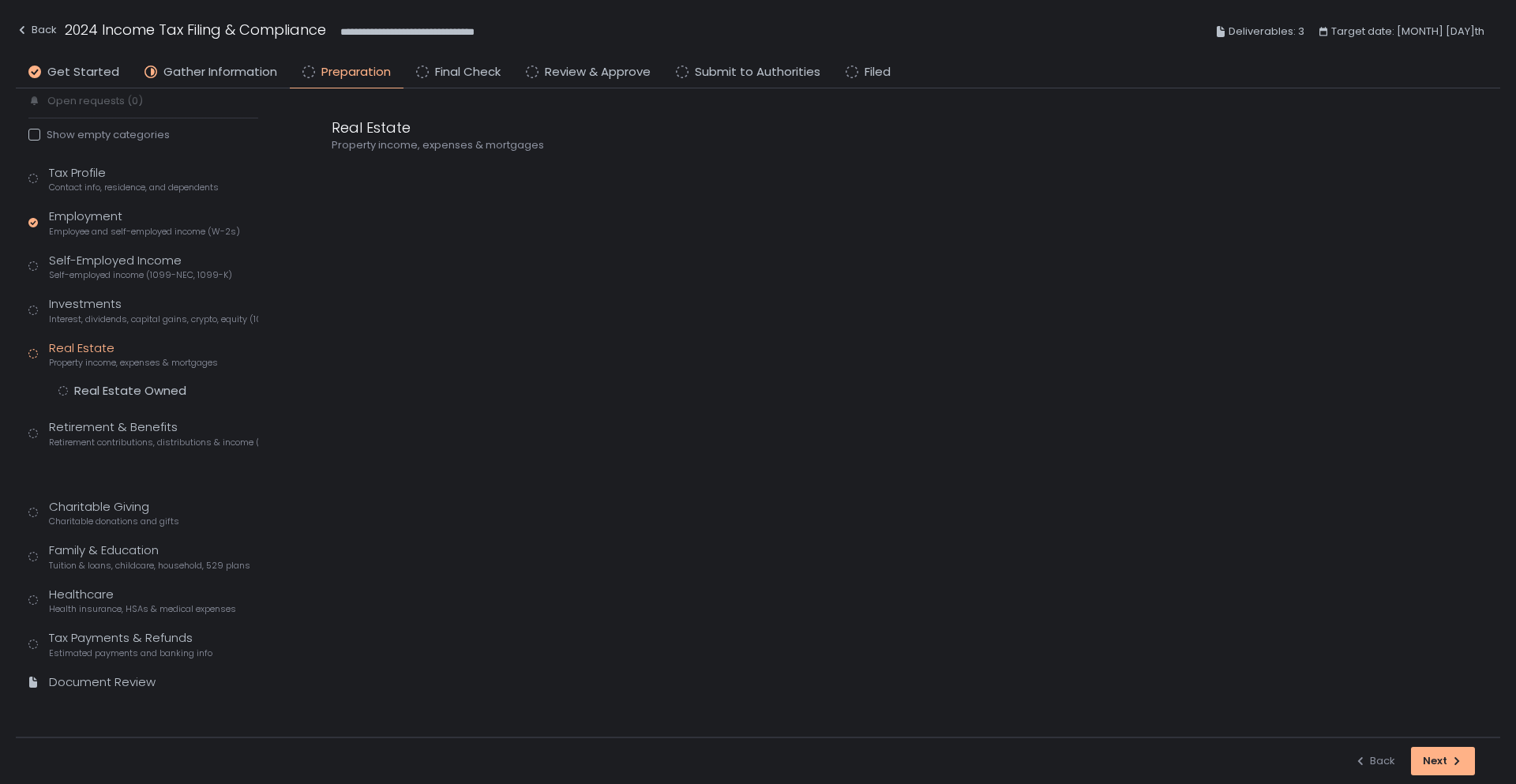 scroll, scrollTop: 54, scrollLeft: 0, axis: vertical 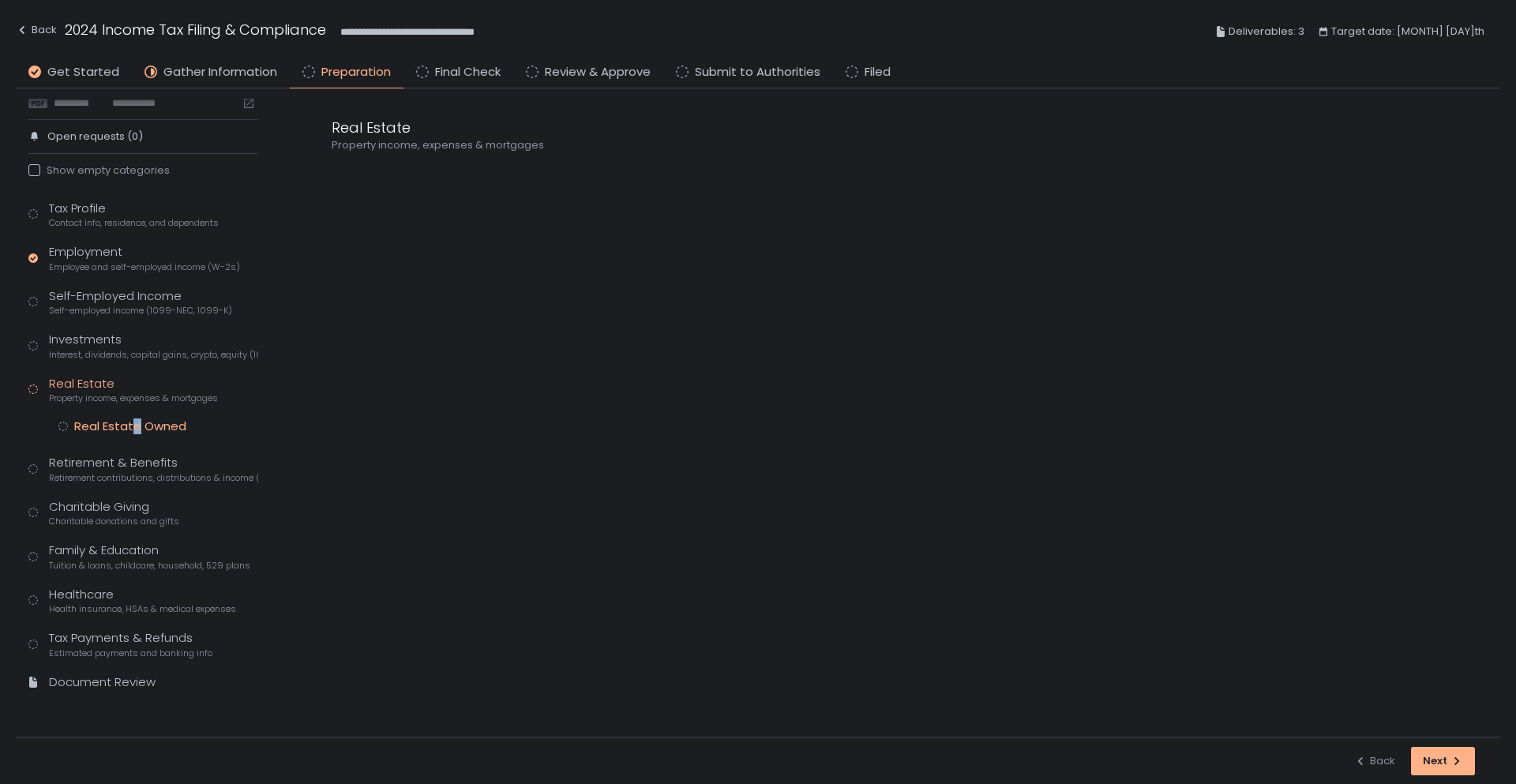 click on "Real Estate Owned" 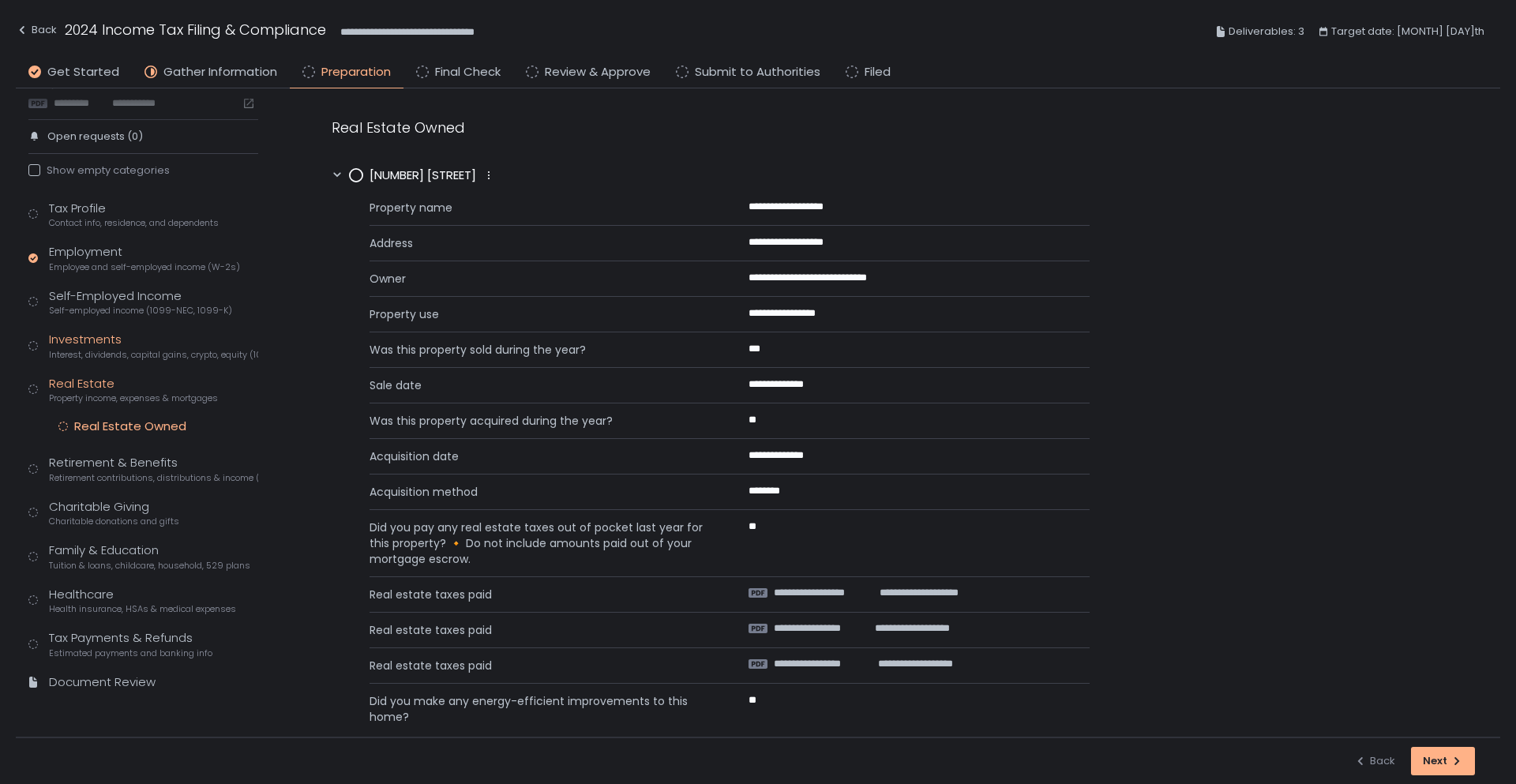 click on "Interest, dividends, capital gains, crypto, equity (1099s, K-1s)" 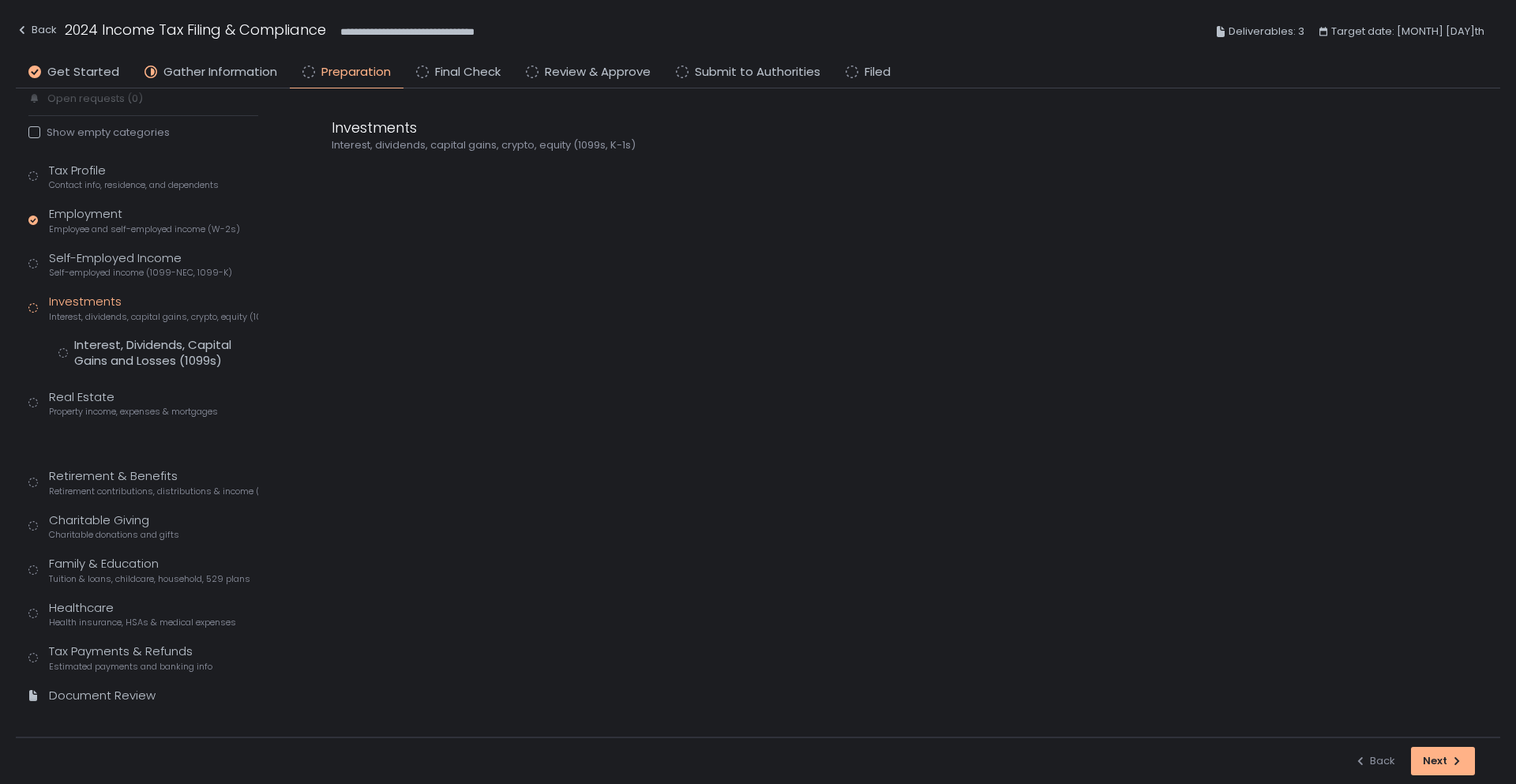 scroll, scrollTop: 70, scrollLeft: 0, axis: vertical 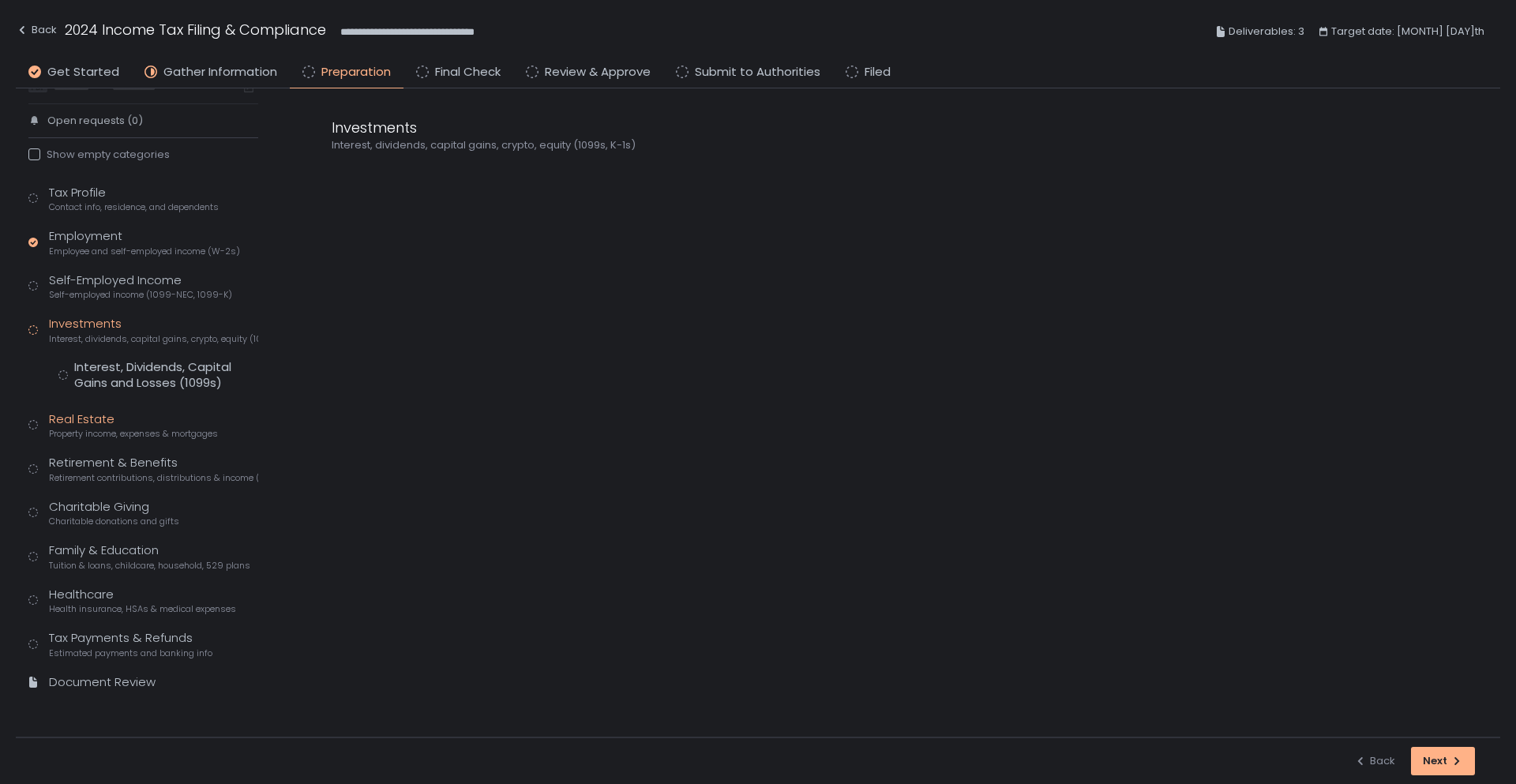 click on "Property income, expenses & mortgages" 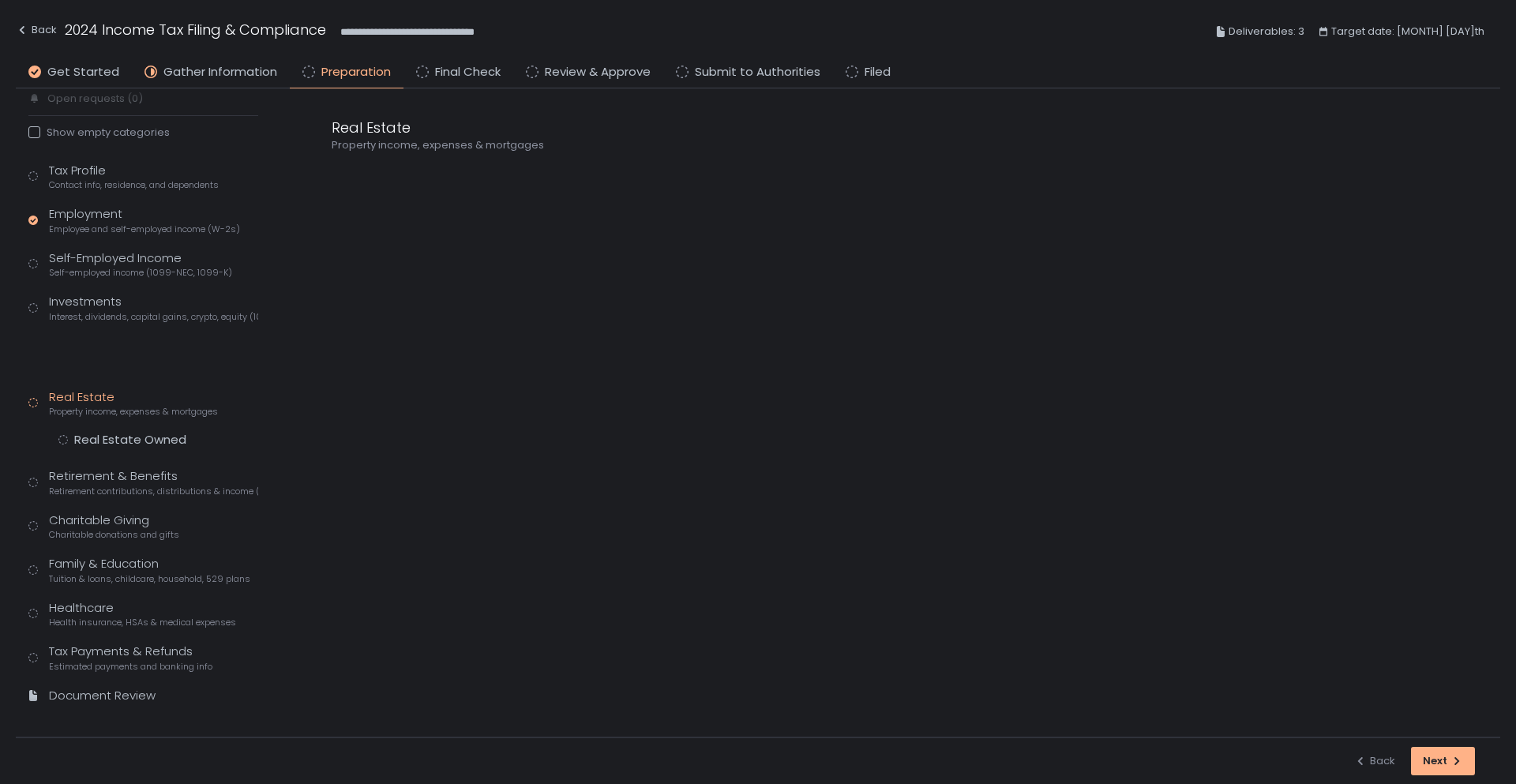 scroll, scrollTop: 54, scrollLeft: 0, axis: vertical 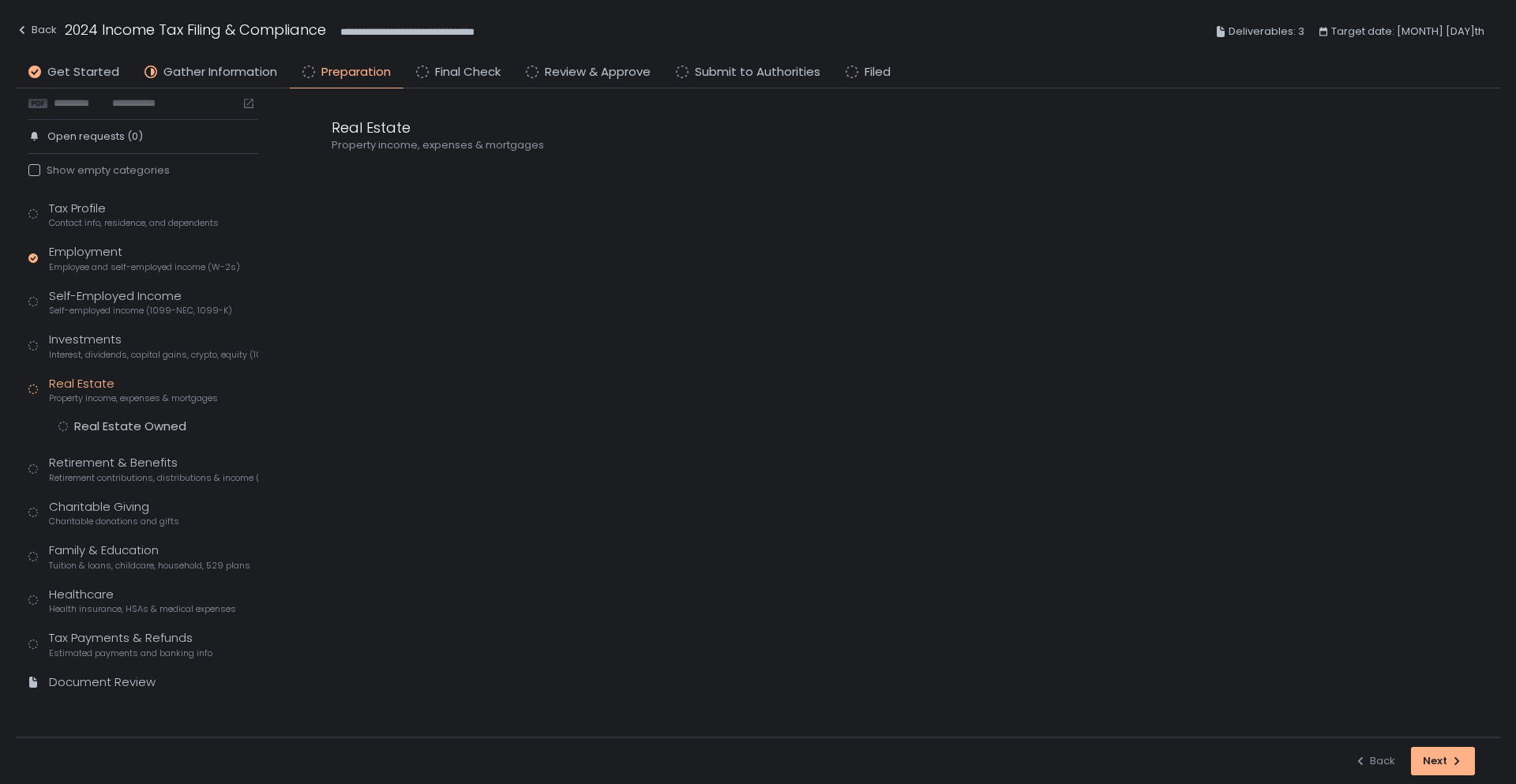 click on "Tax Profile Contact info, residence, and dependents Employment Employee and self-employed income (W-2s) Self-Employed Income Self-employed income (1099-NEC, 1099-K) Investments Interest, dividends, capital gains, crypto, equity (1099s, K-1s) Real Estate Property income, expenses & mortgages Real Estate Owned Retirement & Benefits Retirement contributions, distributions & income (1099-R, 5498) Charitable Giving Charitable donations and gifts Family & Education Tuition & loans, childcare, household, 529 plans Healthcare Health insurance, HSAs & medical expenses Tax Payments & Refunds Estimated payments and banking info Document Review" at bounding box center (143, 452) 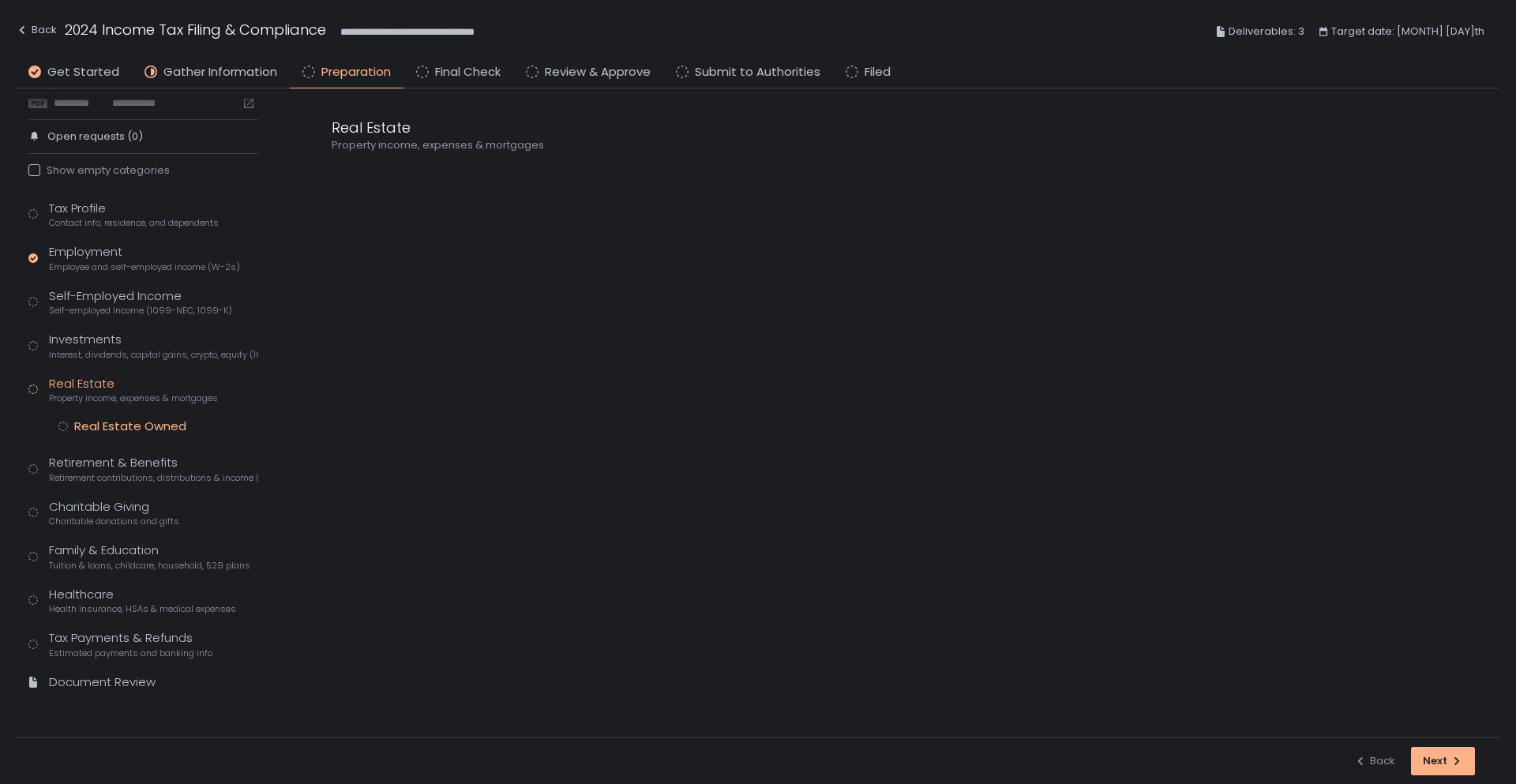click on "Real Estate Owned" 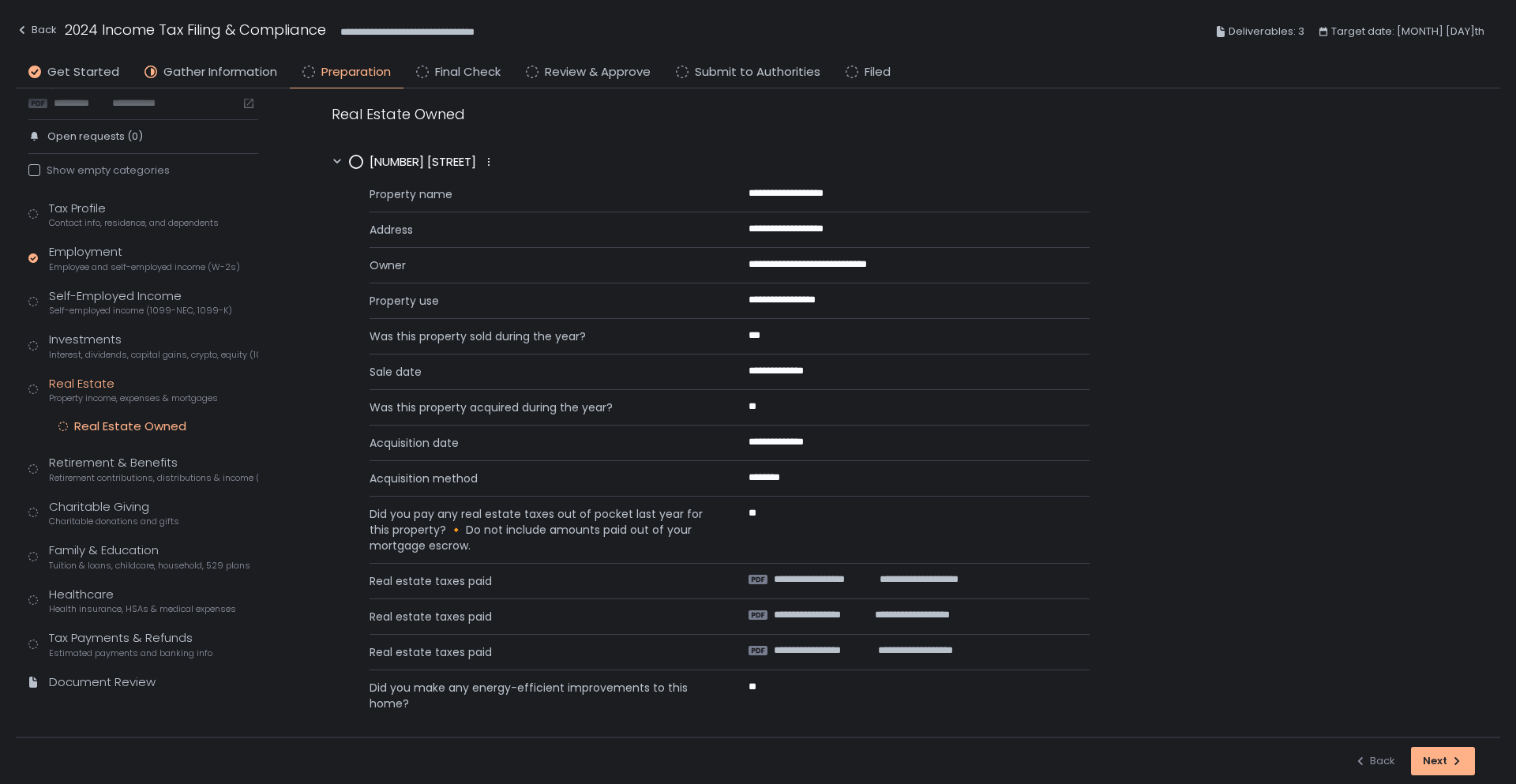 scroll, scrollTop: 26, scrollLeft: 0, axis: vertical 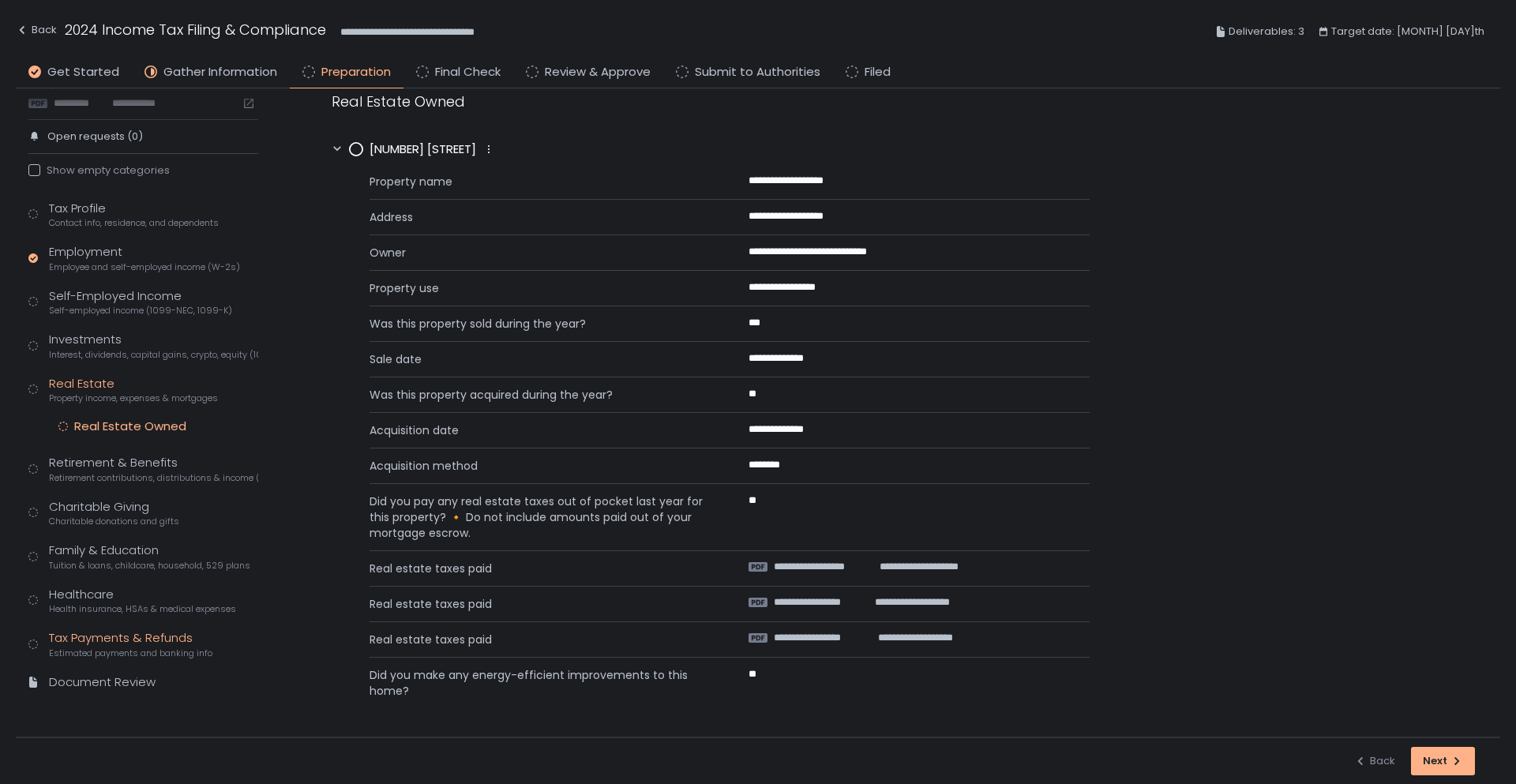 click on "Tax Payments & Refunds Estimated payments and banking info" 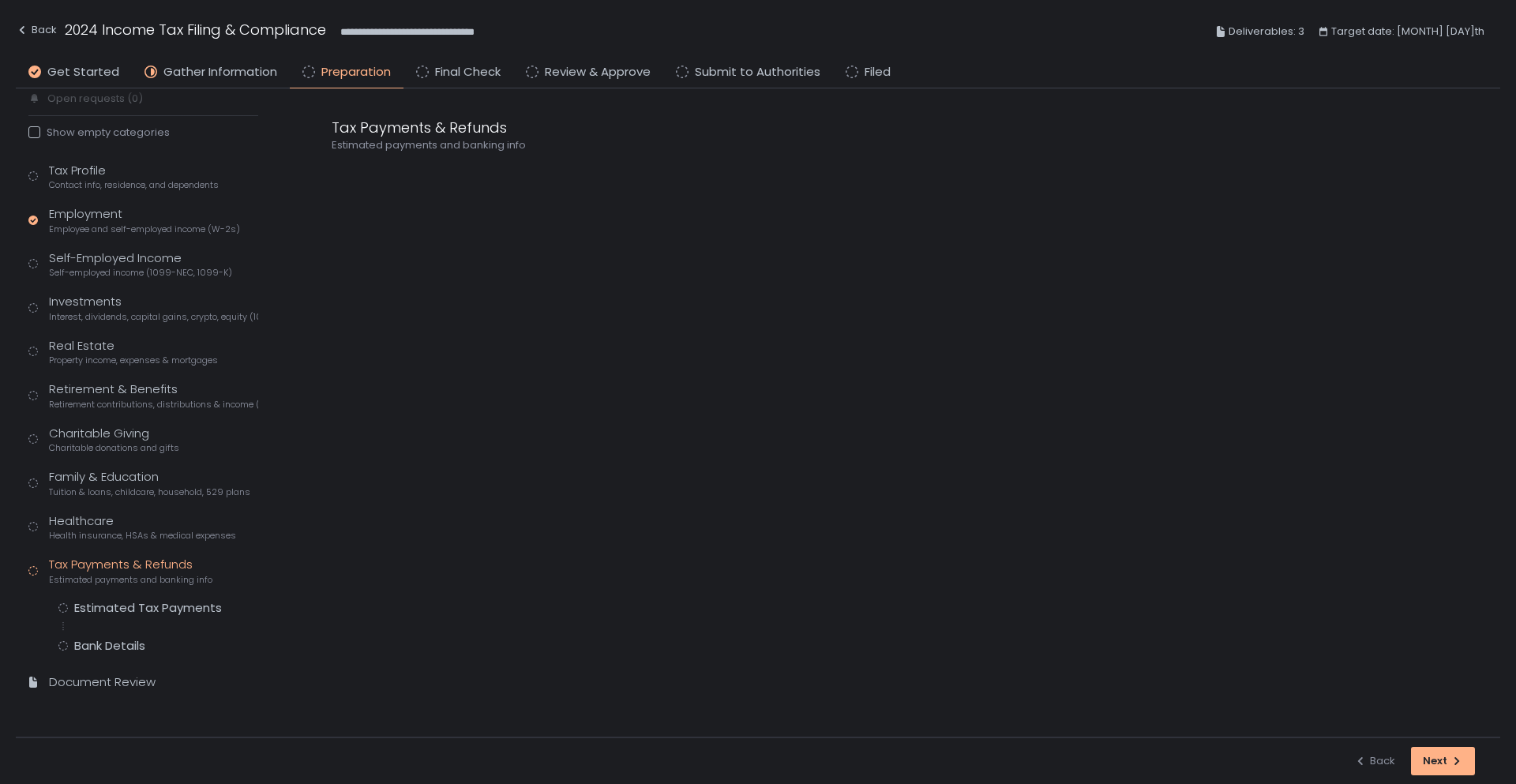 click on "Tax Profile Contact info, residence, and dependents Employment Employee and self-employed income (W-2s) Self-Employed Income Self-employed income (1099-NEC, 1099-K) Investments Interest, dividends, capital gains, crypto, equity (1099s, K-1s) Real Estate Property income, expenses & mortgages Retirement & Benefits Retirement contributions, distributions & income (1099-R, 5498) Charitable Giving Charitable donations and gifts Family & Education Tuition & loans, childcare, household, 529 plans Healthcare Health insurance, HSAs & medical expenses Tax Payments & Refunds Estimated payments and banking info Estimated Tax Payments Bank Details Document Review" at bounding box center [143, 433] 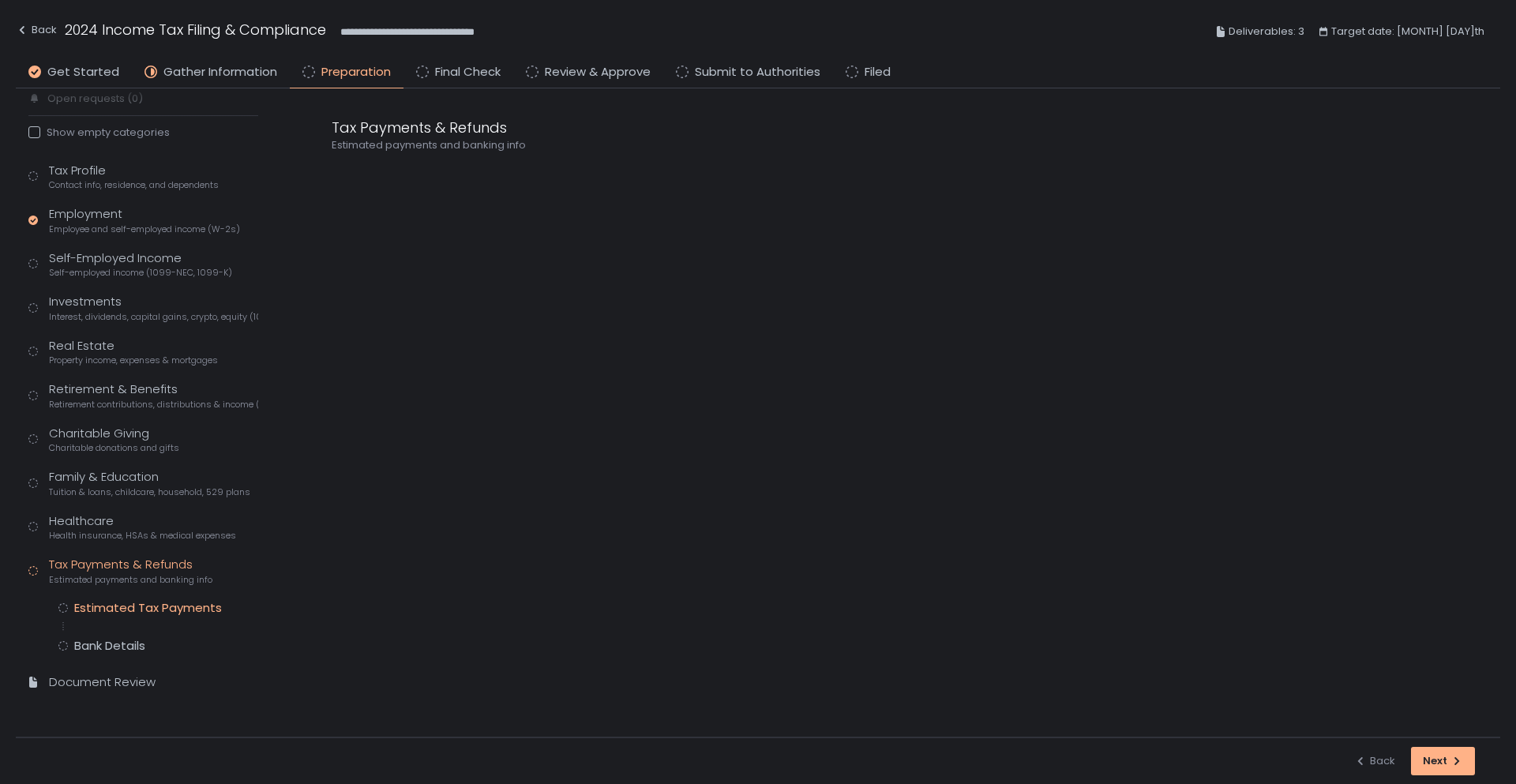 click on "Estimated Tax Payments" 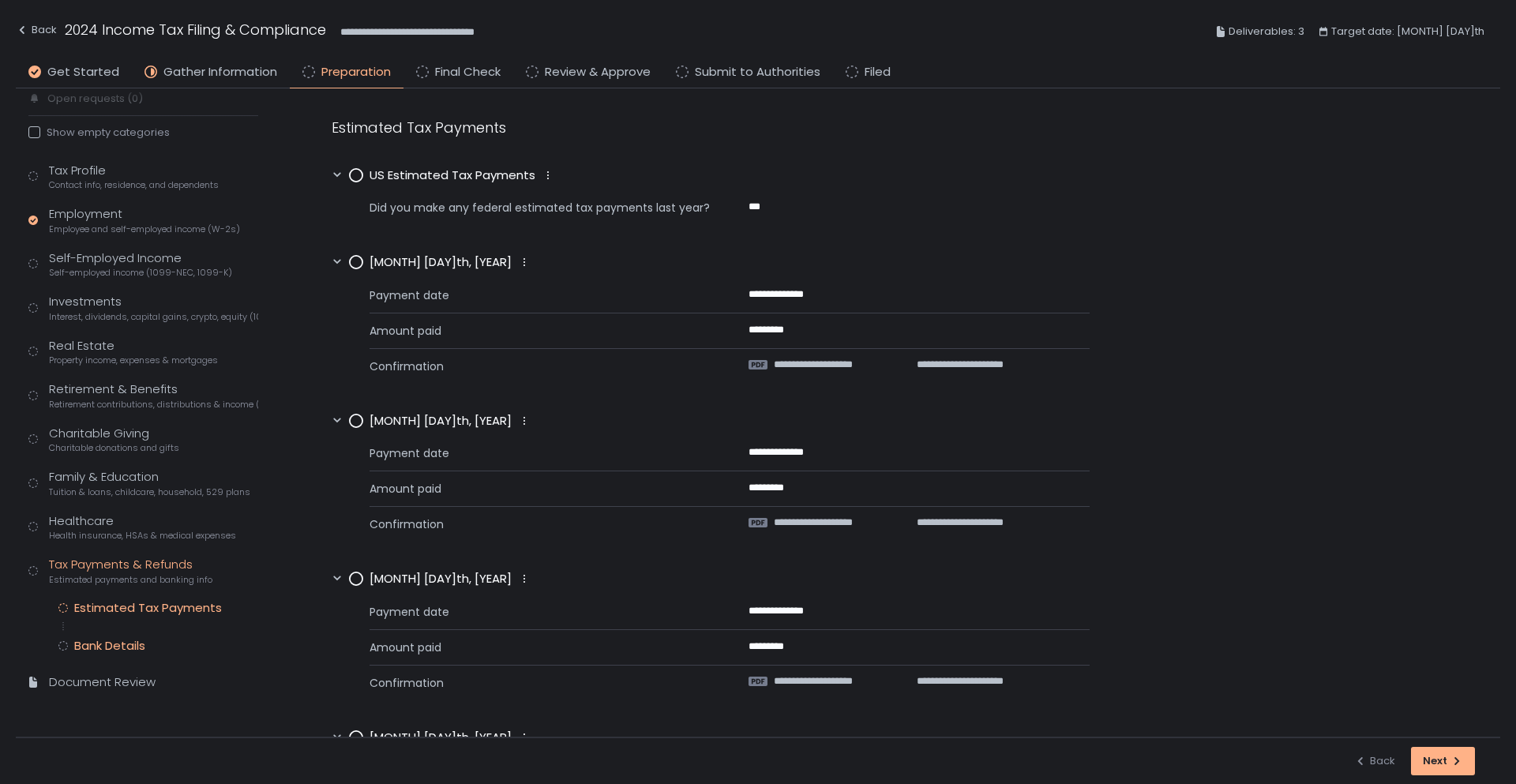 click on "Bank Details" 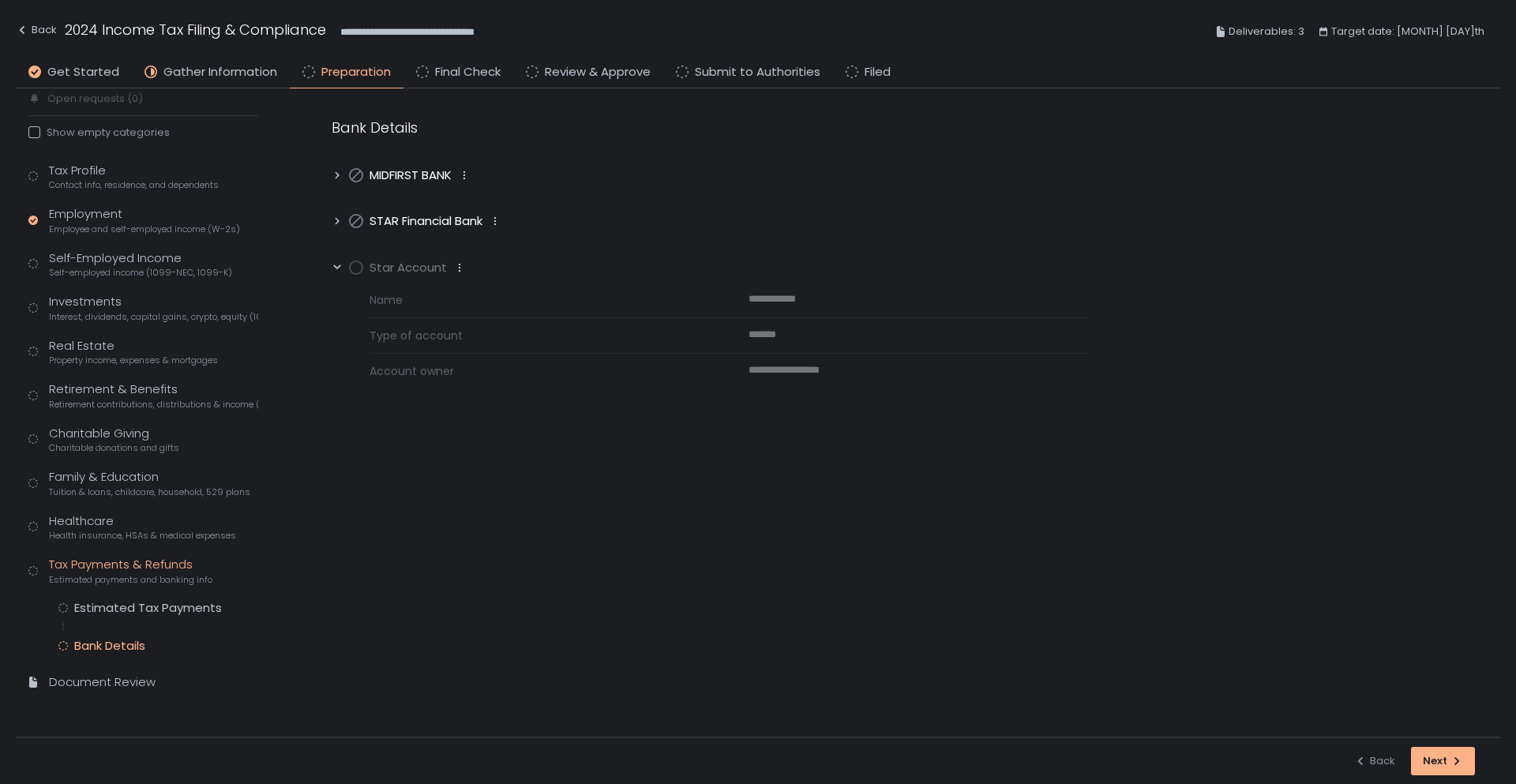 click on "STAR Financial Bank" at bounding box center (426, 221) 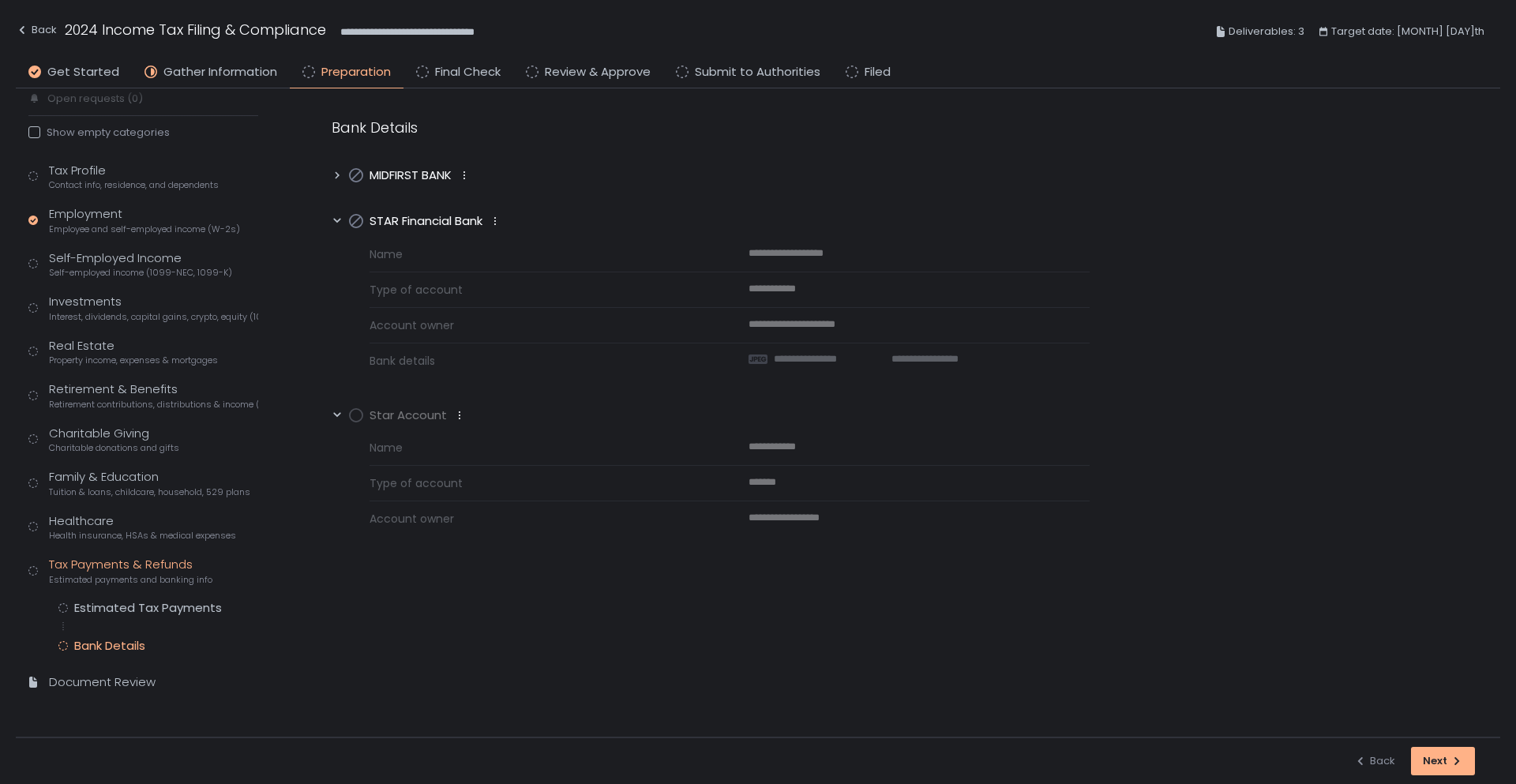 click on "MIDFIRST BANK" at bounding box center (411, 175) 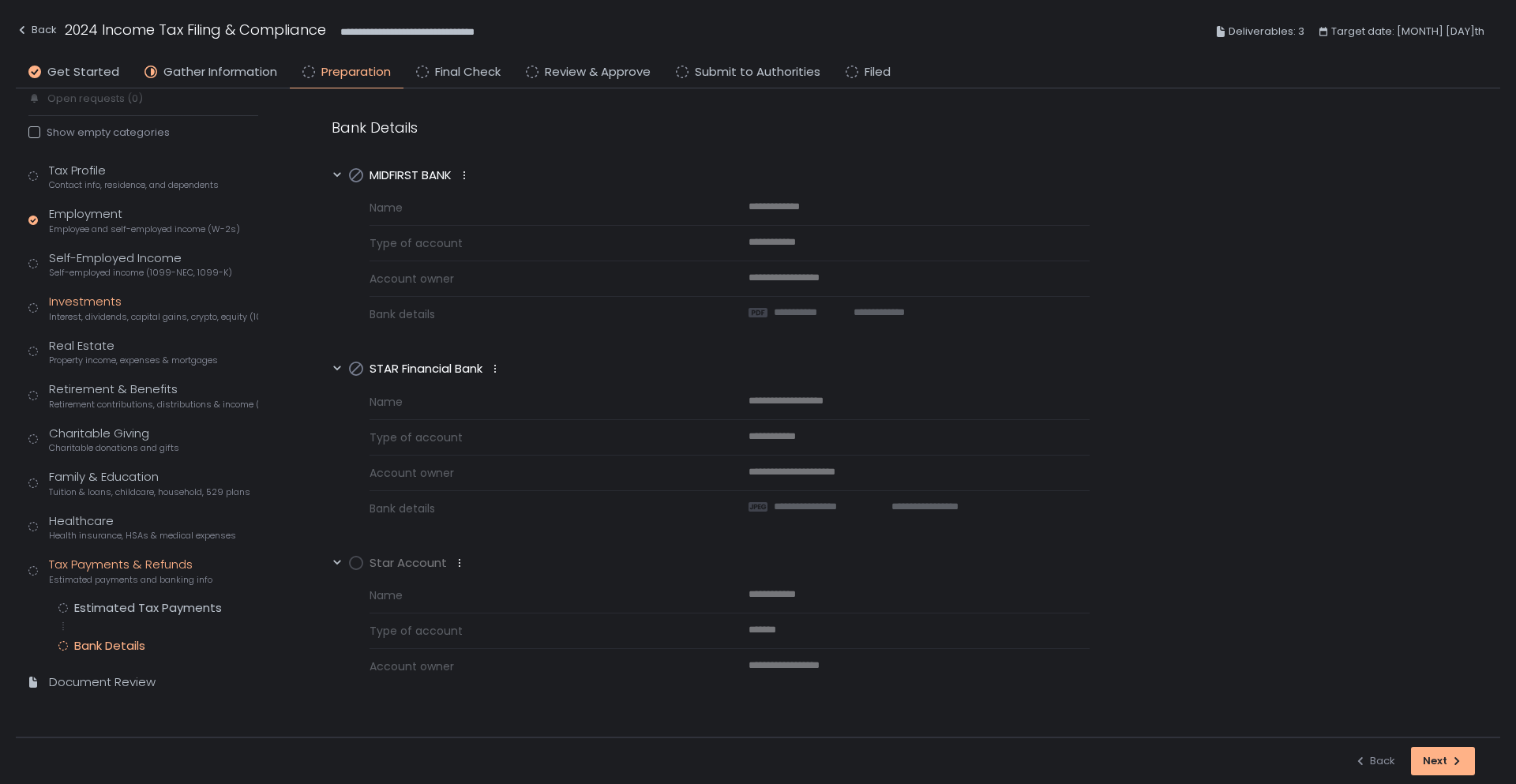 click on "Investments Interest, dividends, capital gains, crypto, equity (1099s, K-1s)" 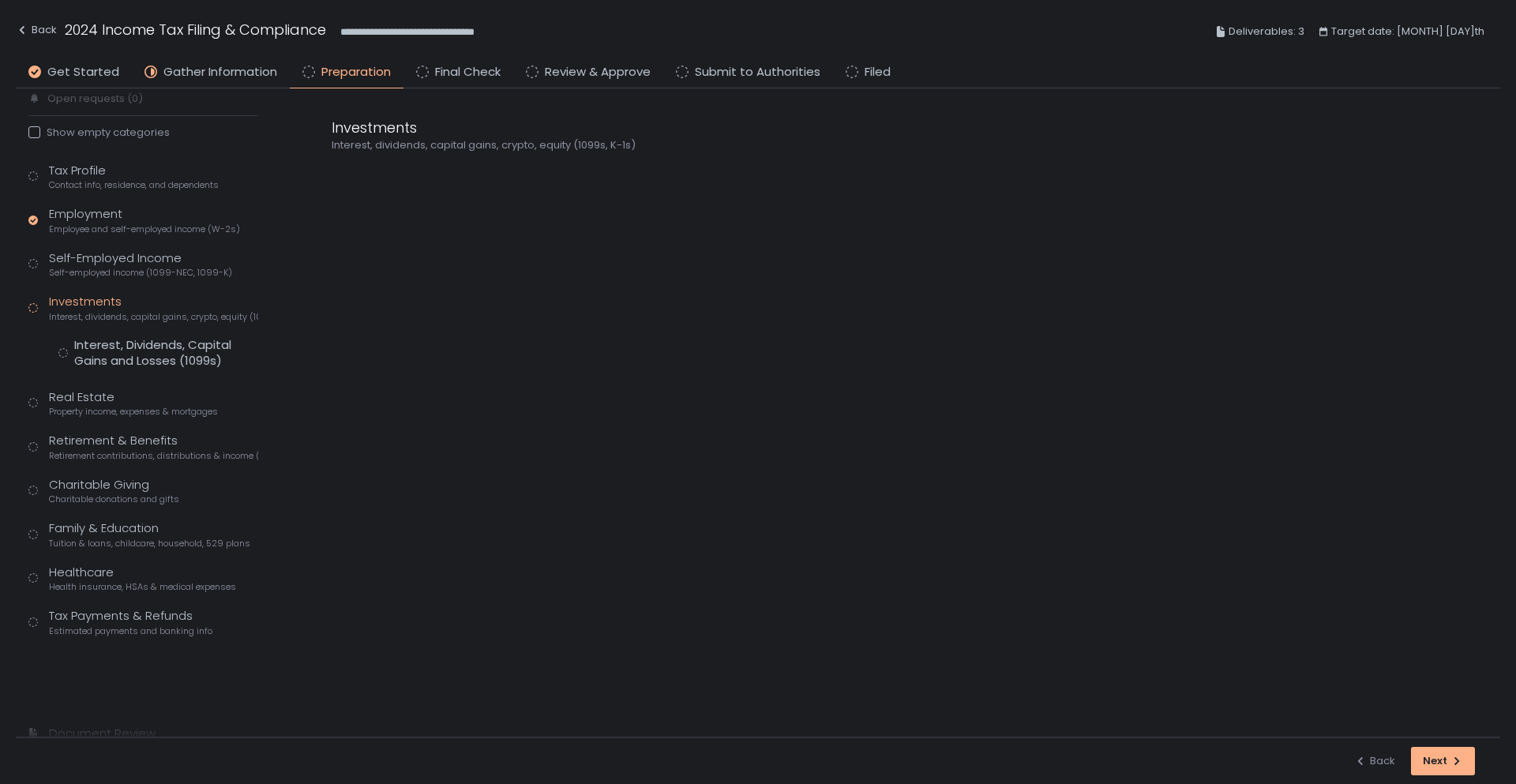 scroll, scrollTop: 70, scrollLeft: 0, axis: vertical 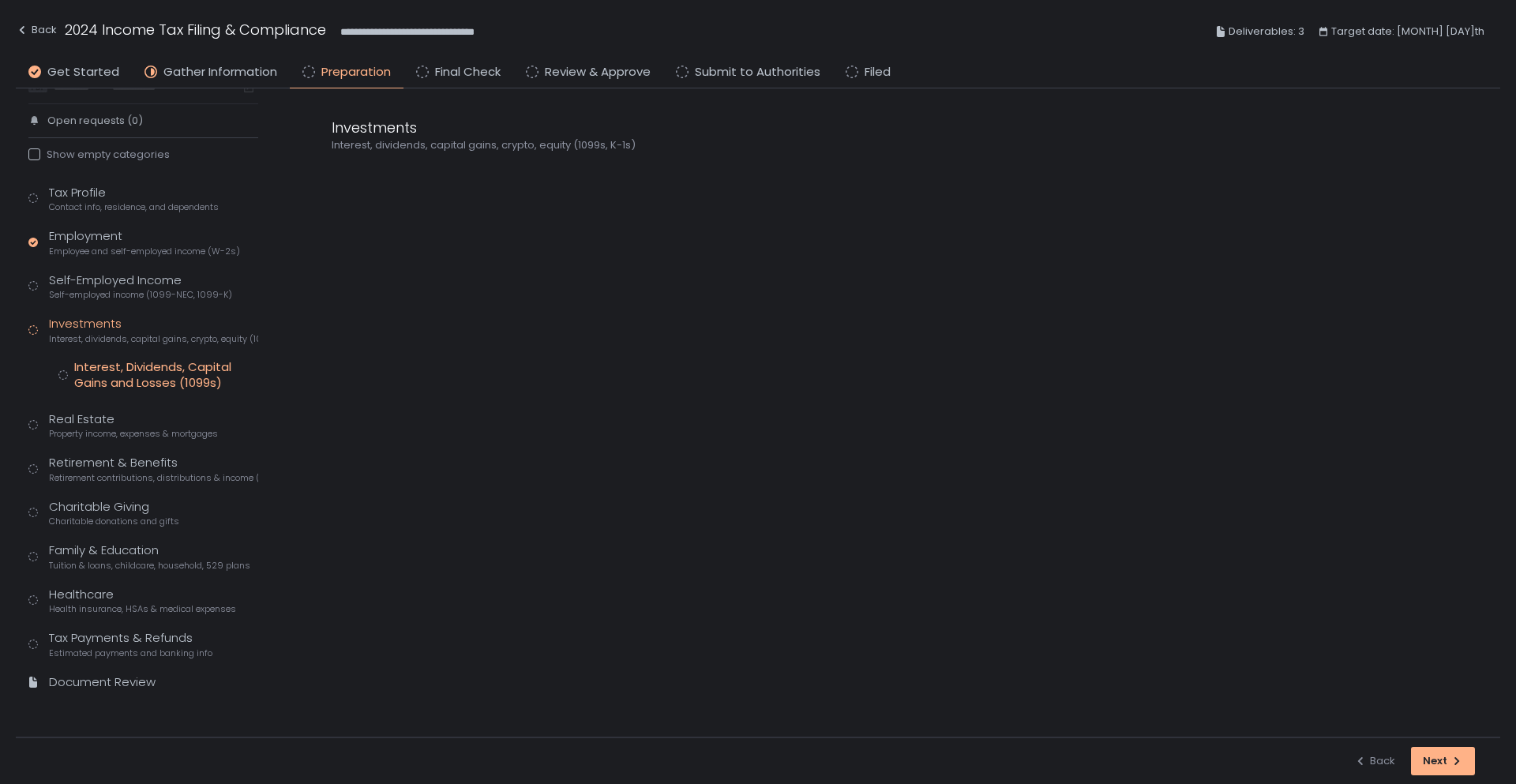 click on "Interest, Dividends, Capital Gains and Losses (1099s)" 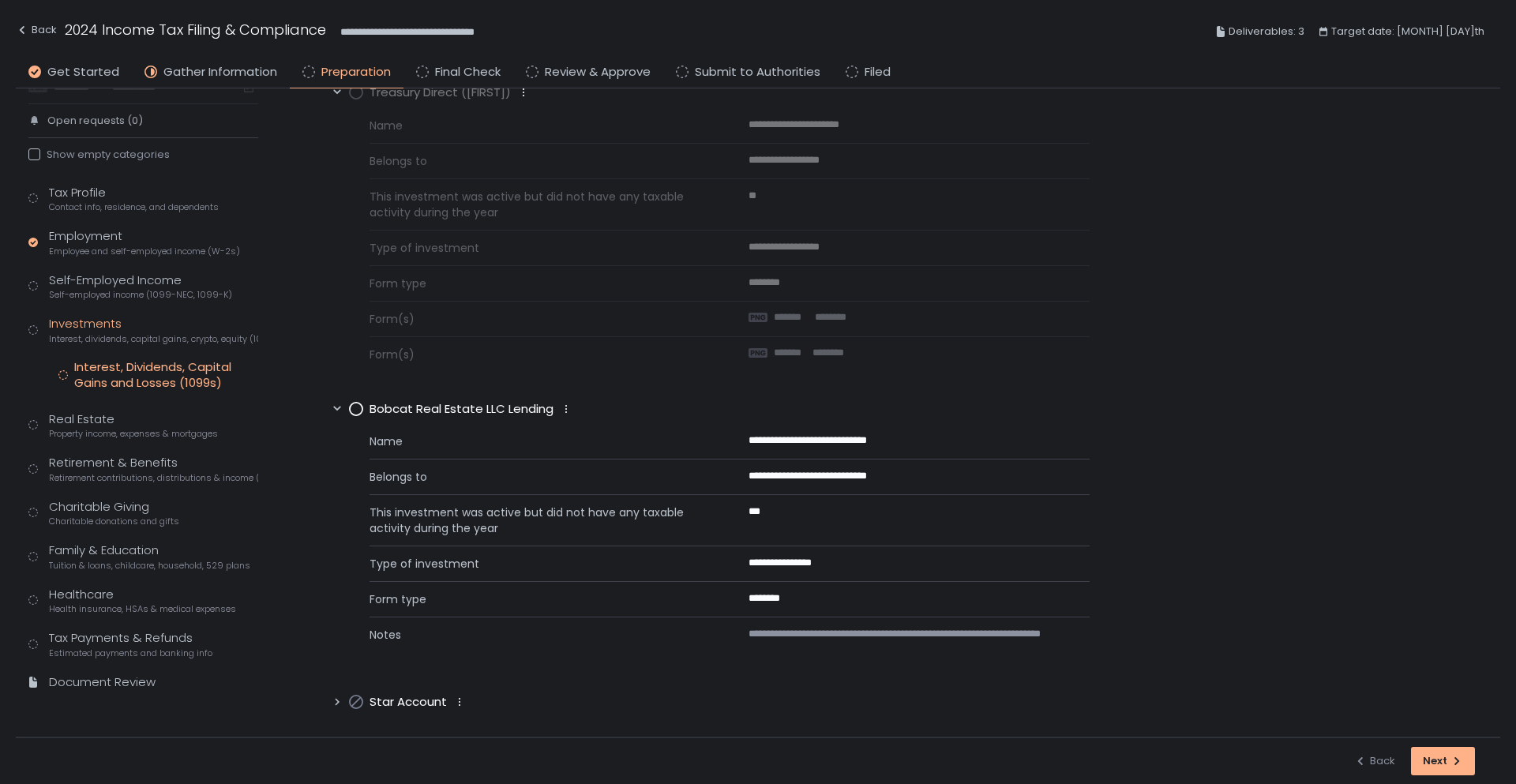 scroll, scrollTop: 2156, scrollLeft: 0, axis: vertical 